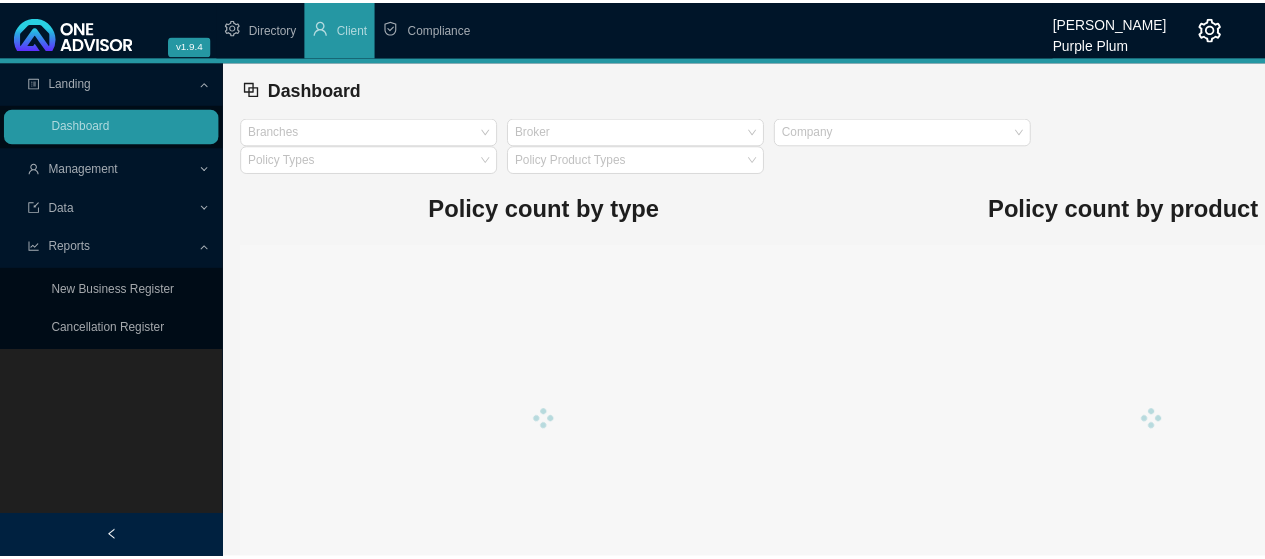 scroll, scrollTop: 0, scrollLeft: 0, axis: both 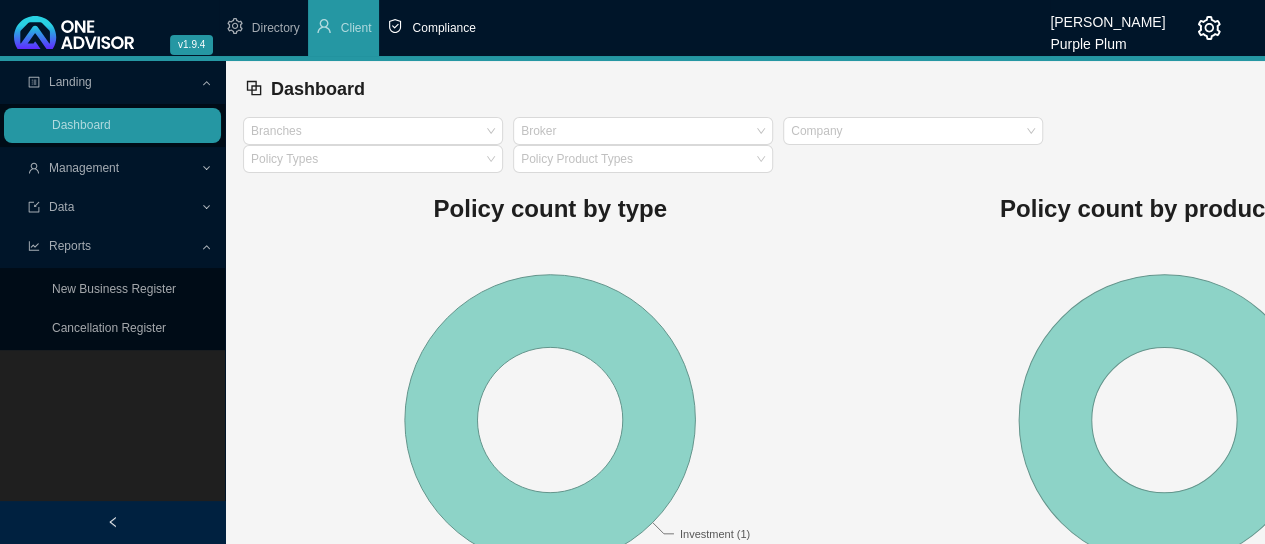 click on "Compliance" at bounding box center (443, 28) 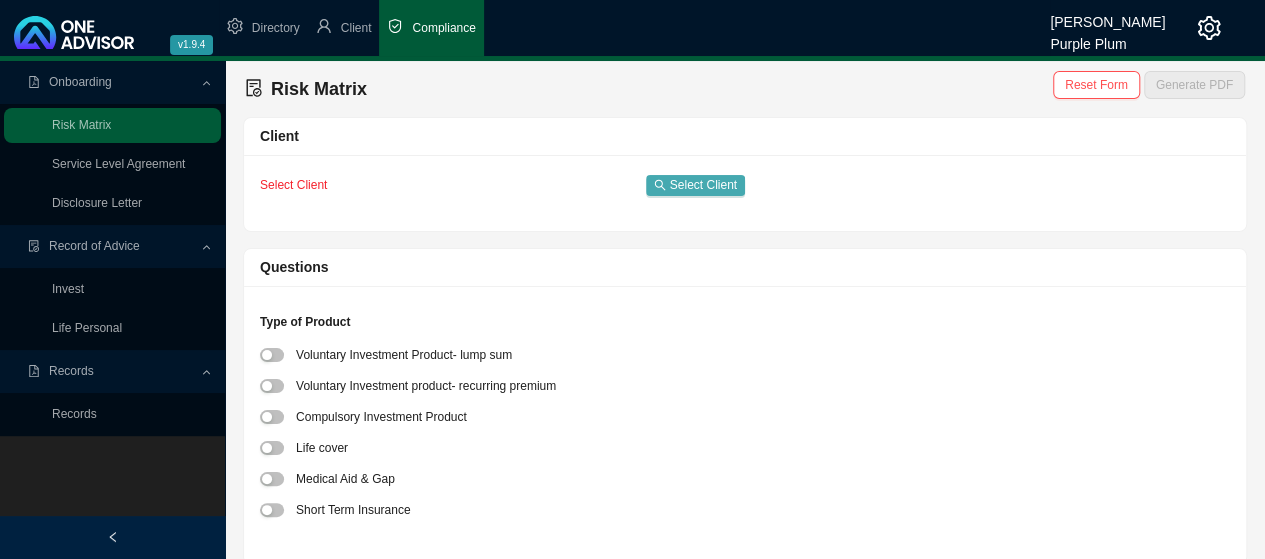 click on "Select Client" at bounding box center [703, 185] 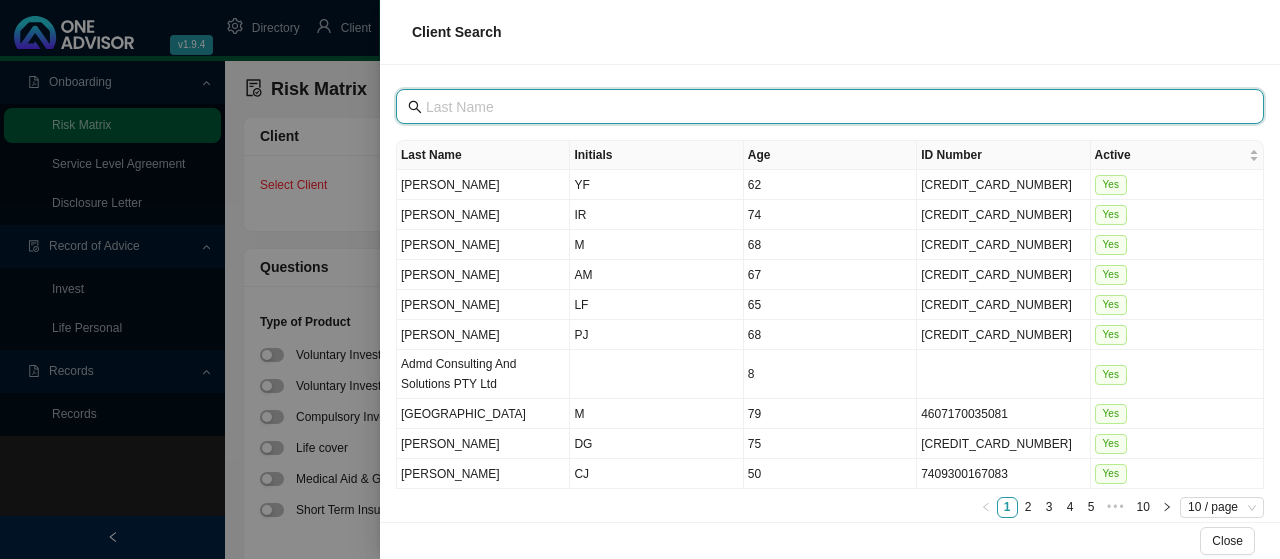 click at bounding box center [832, 107] 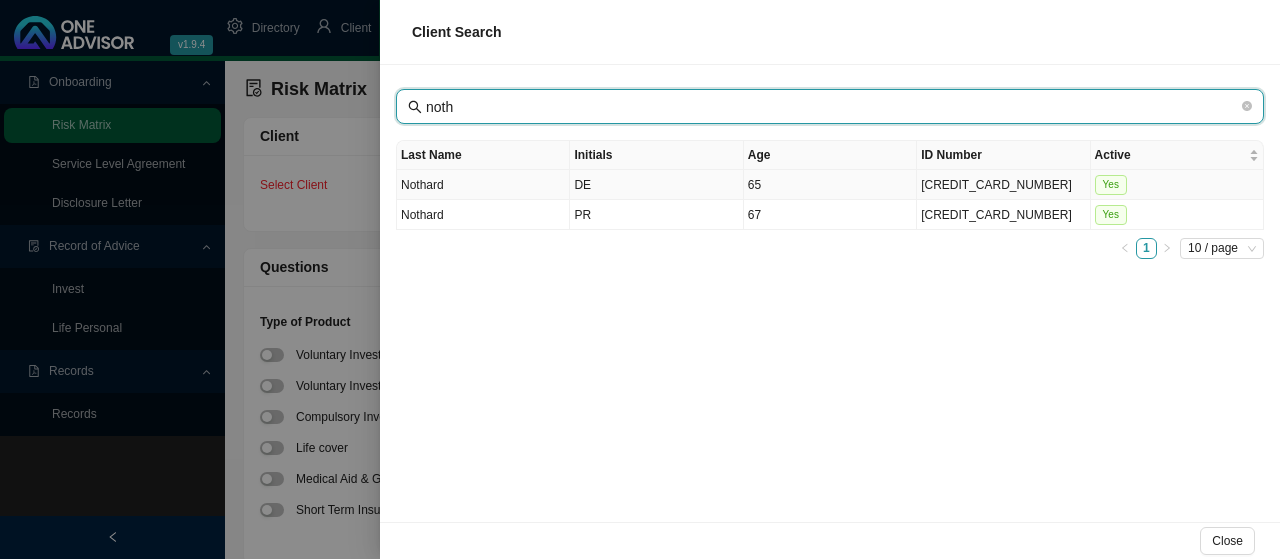 type on "noth" 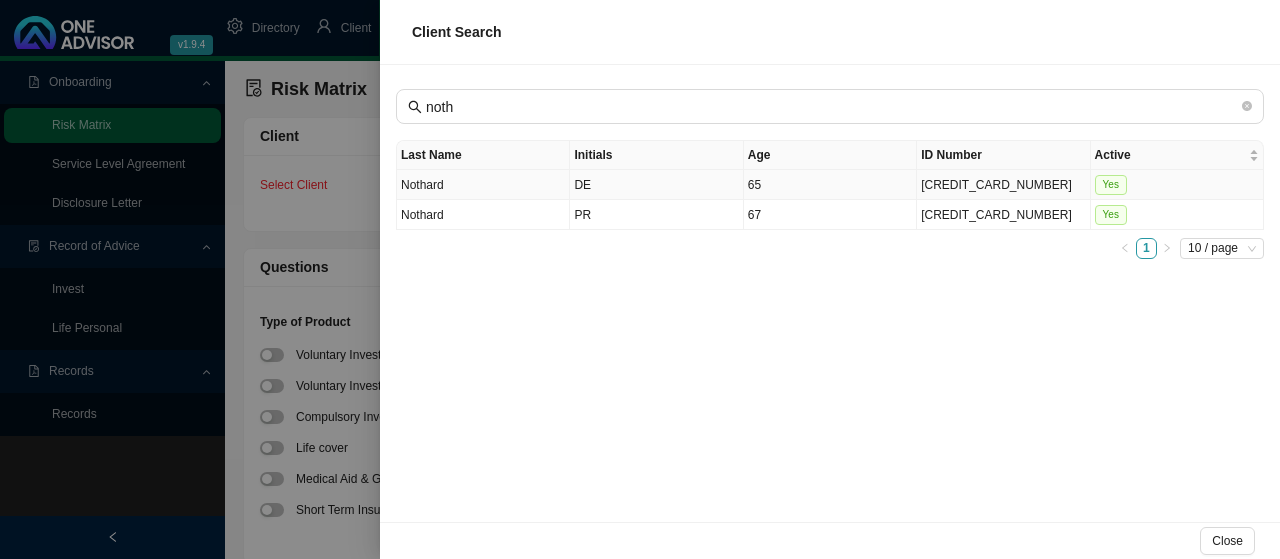 click on "Nothard" at bounding box center (483, 185) 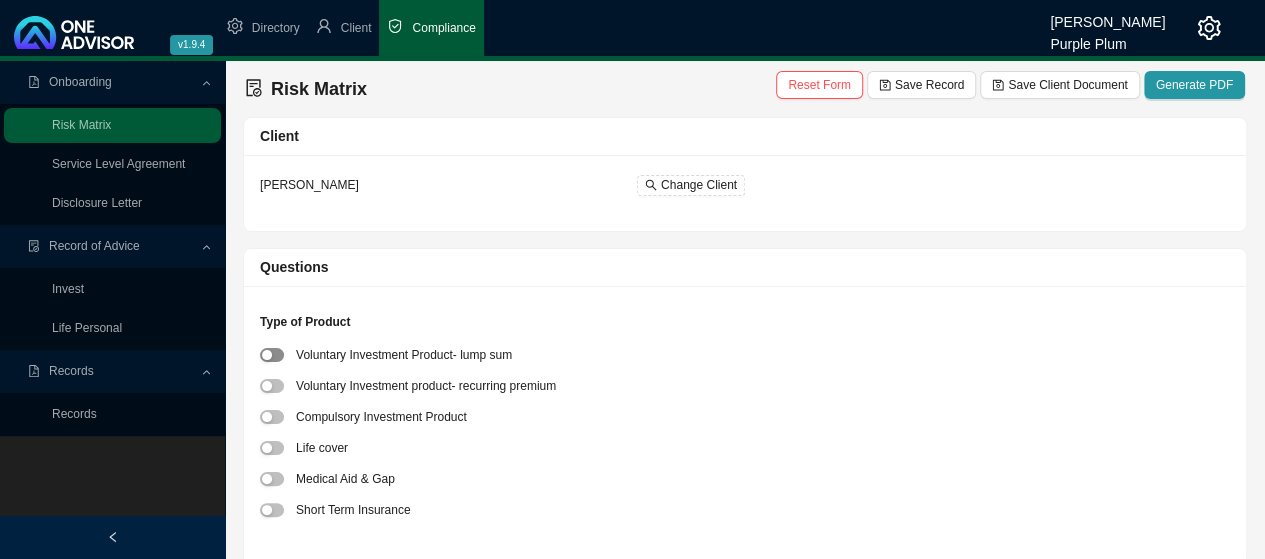 click at bounding box center [272, 355] 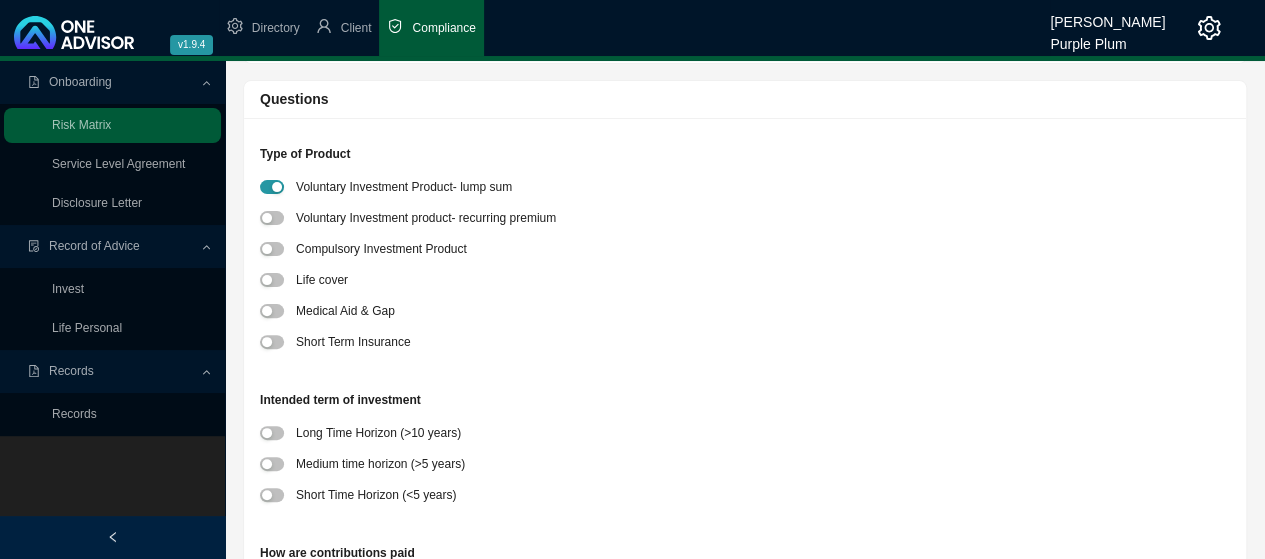scroll, scrollTop: 200, scrollLeft: 0, axis: vertical 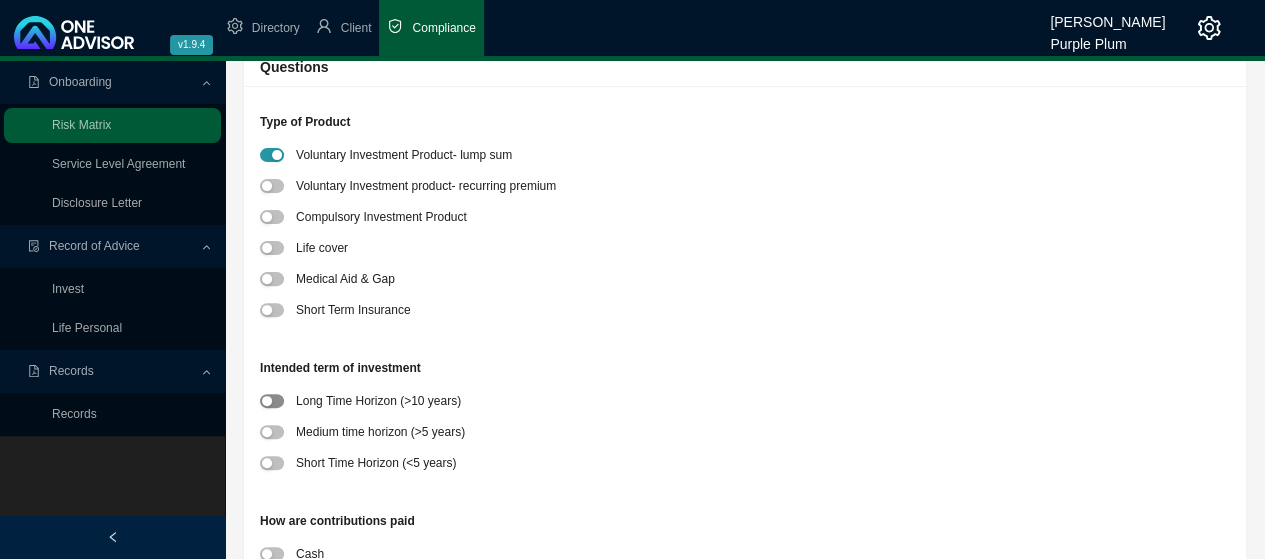 click at bounding box center (272, 401) 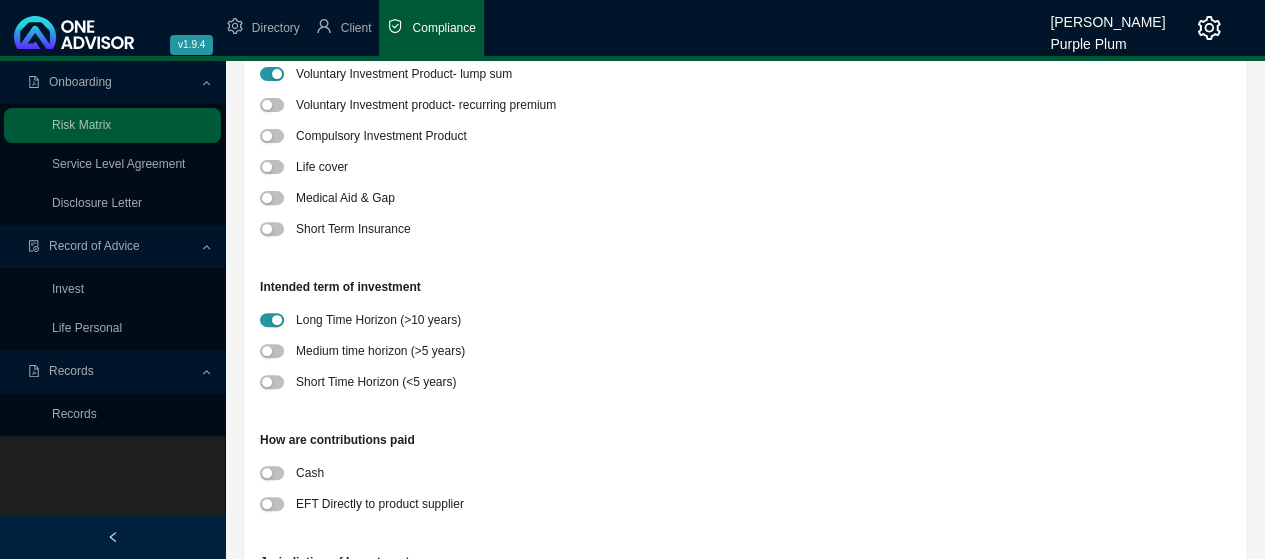 scroll, scrollTop: 400, scrollLeft: 0, axis: vertical 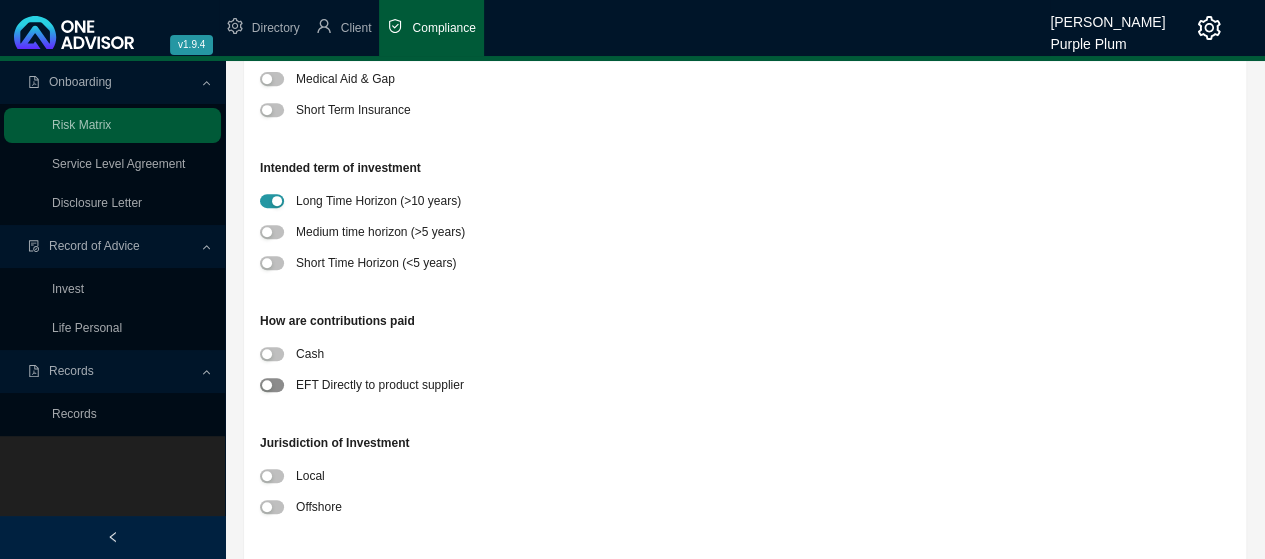 click at bounding box center (272, 385) 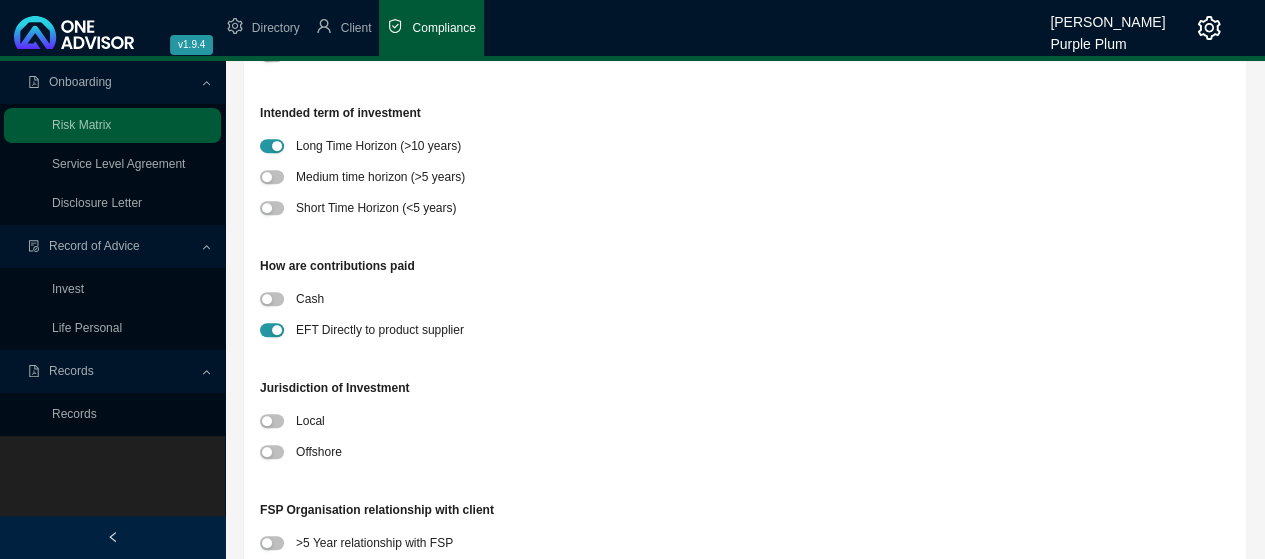 scroll, scrollTop: 500, scrollLeft: 0, axis: vertical 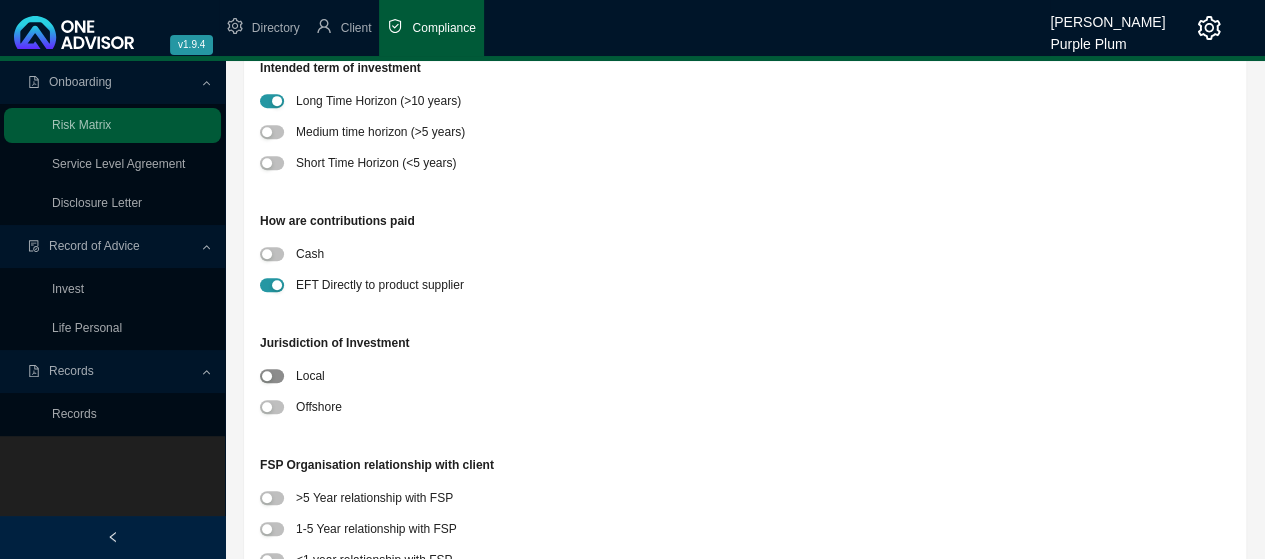 click at bounding box center (272, 376) 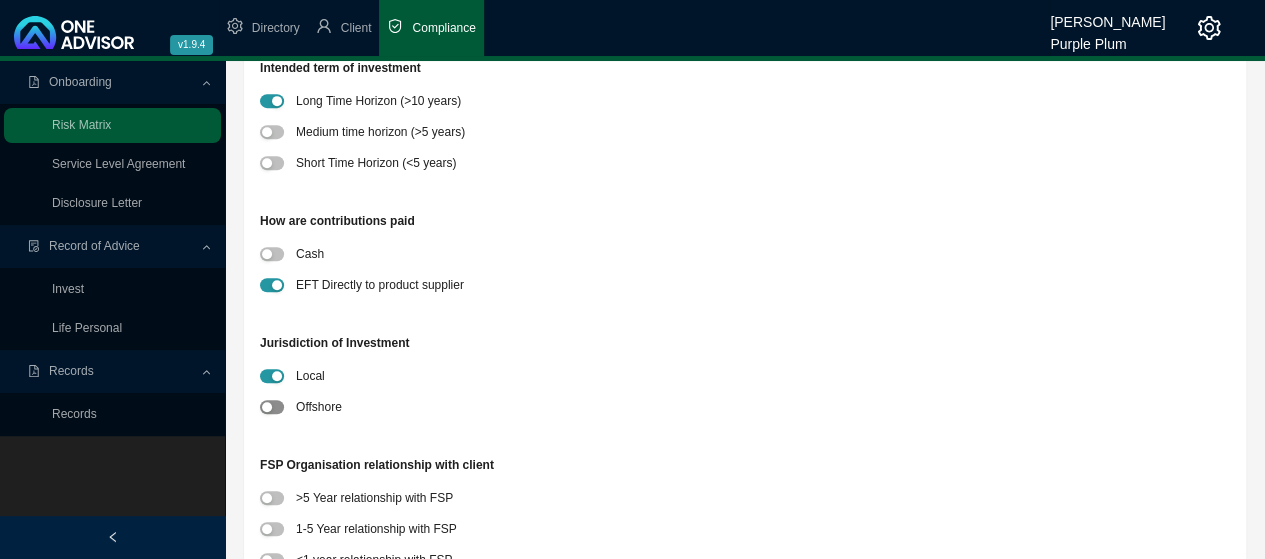 click at bounding box center [272, 407] 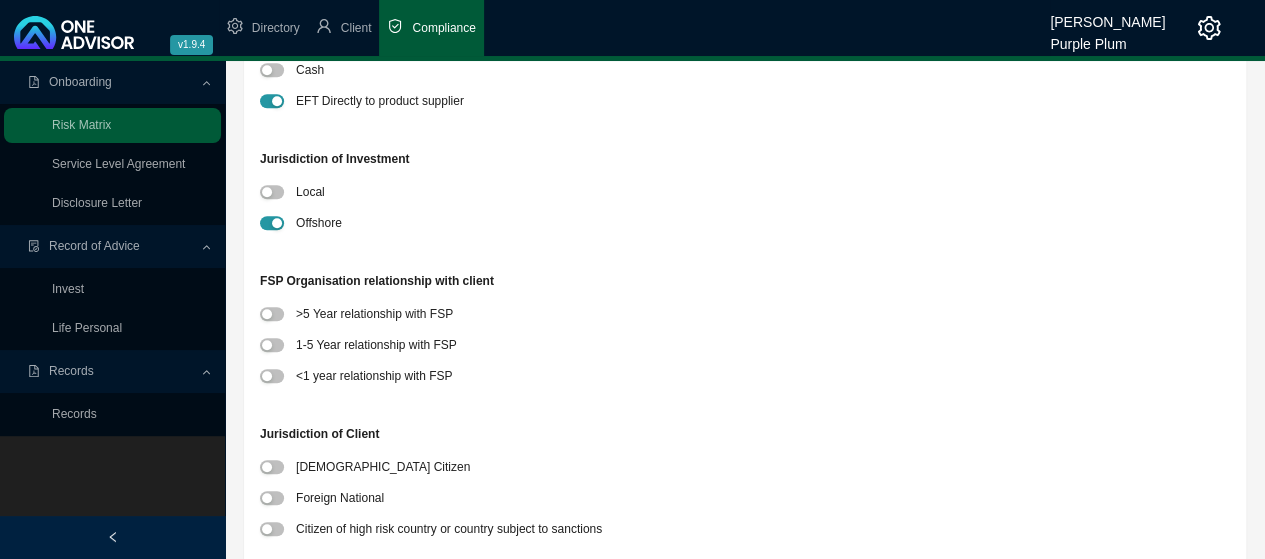 scroll, scrollTop: 700, scrollLeft: 0, axis: vertical 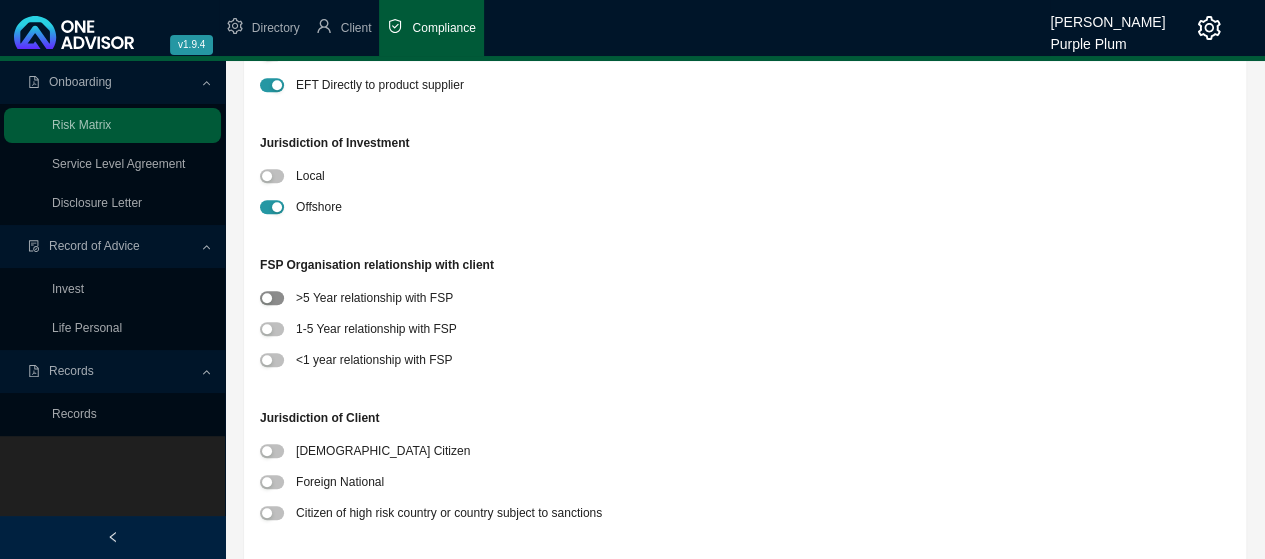click at bounding box center [272, 298] 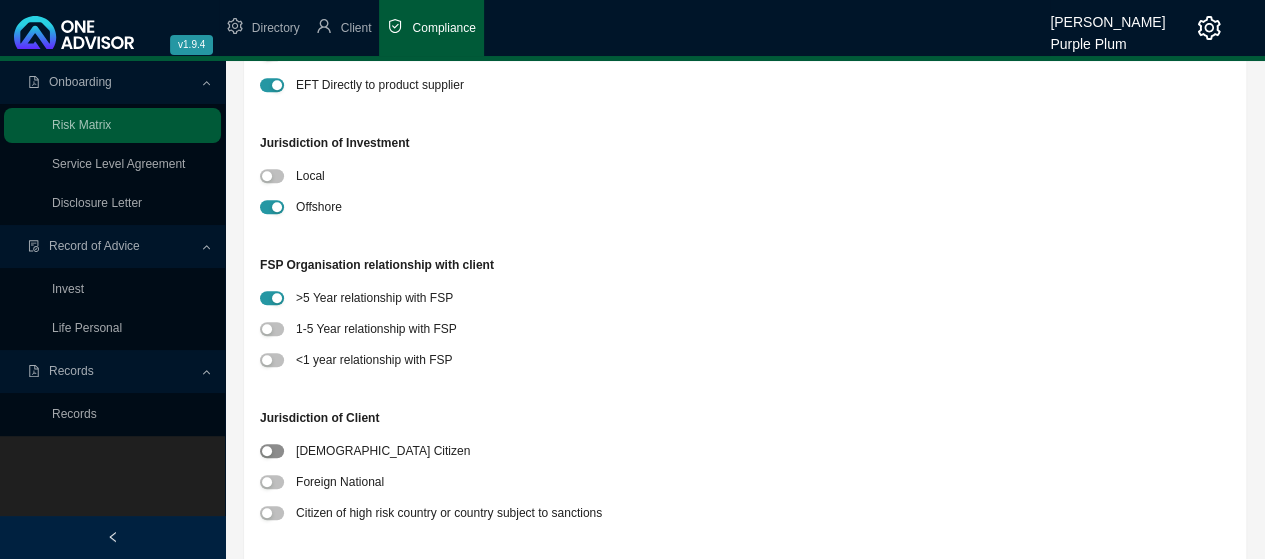click at bounding box center (267, 451) 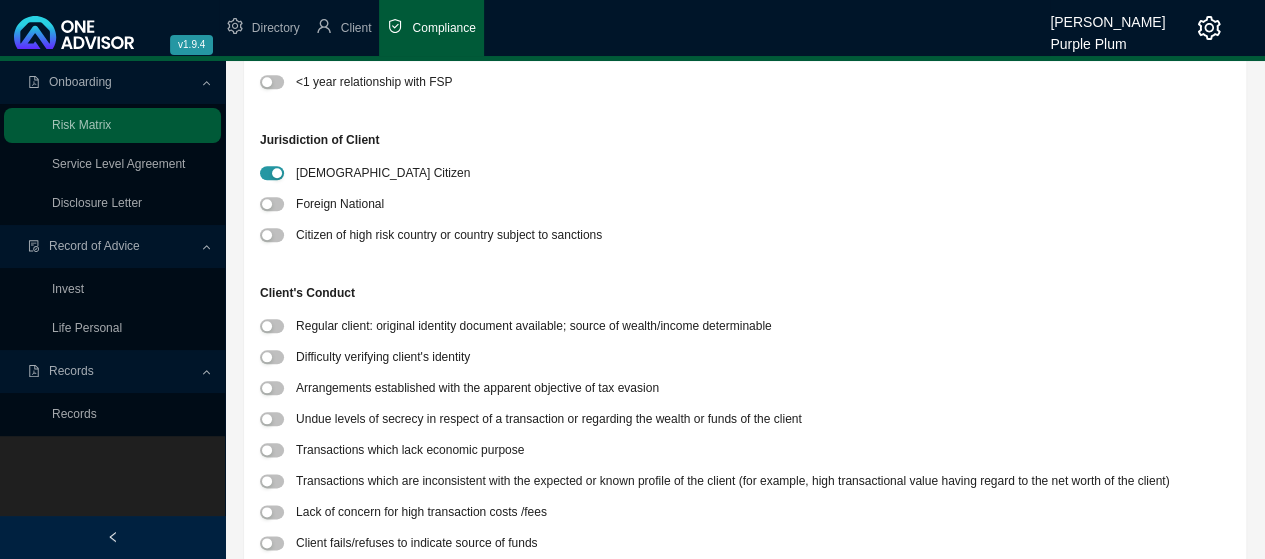 scroll, scrollTop: 1000, scrollLeft: 0, axis: vertical 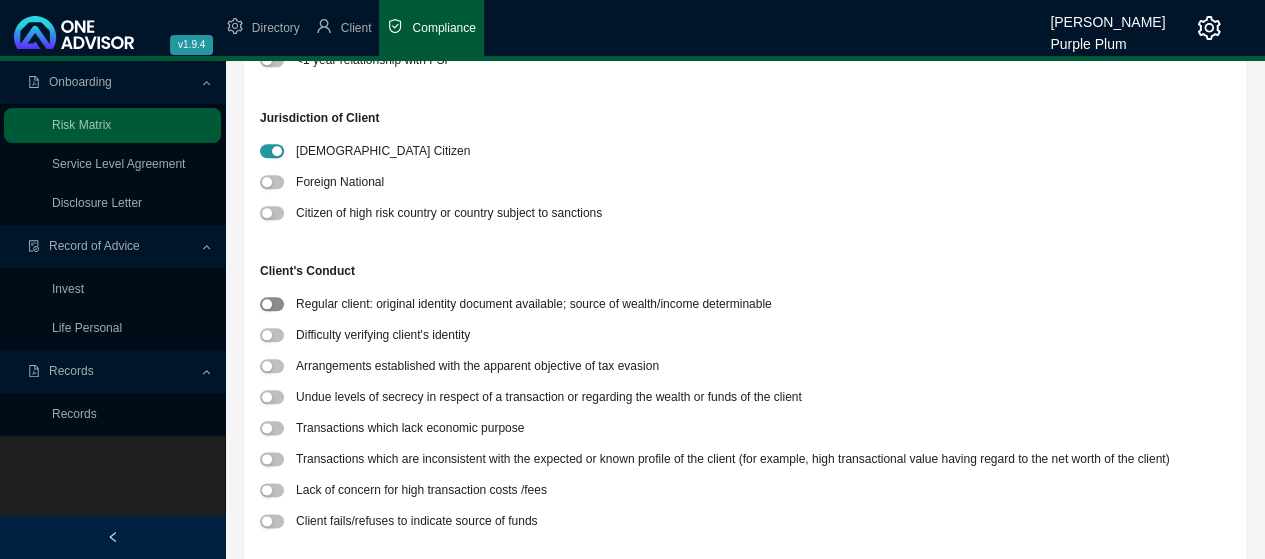 drag, startPoint x: 272, startPoint y: 302, endPoint x: 491, endPoint y: 307, distance: 219.05707 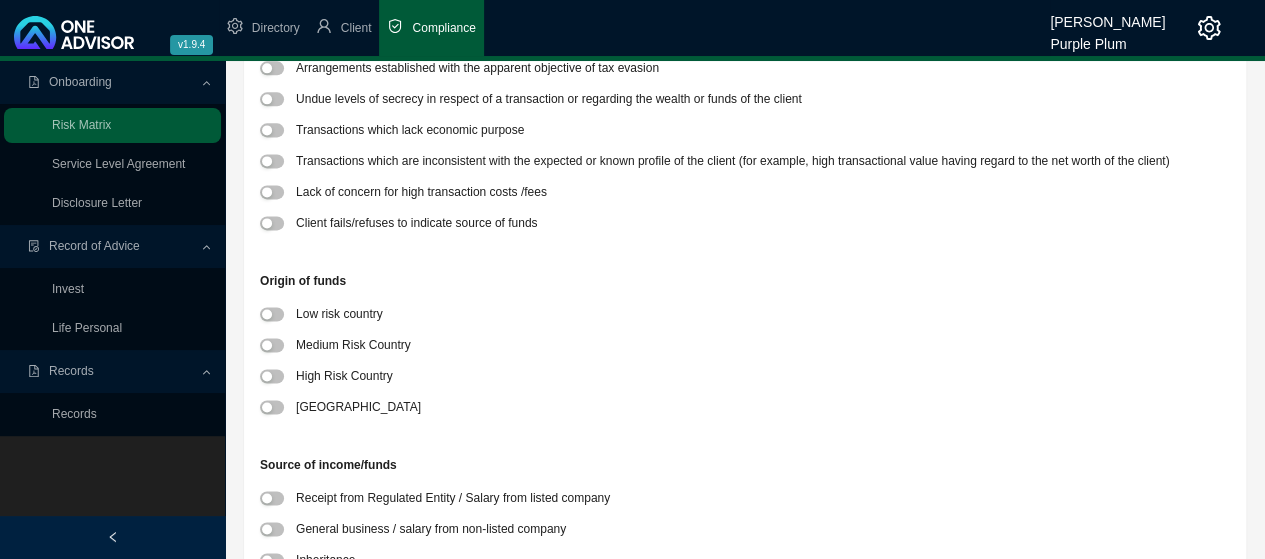 scroll, scrollTop: 1300, scrollLeft: 0, axis: vertical 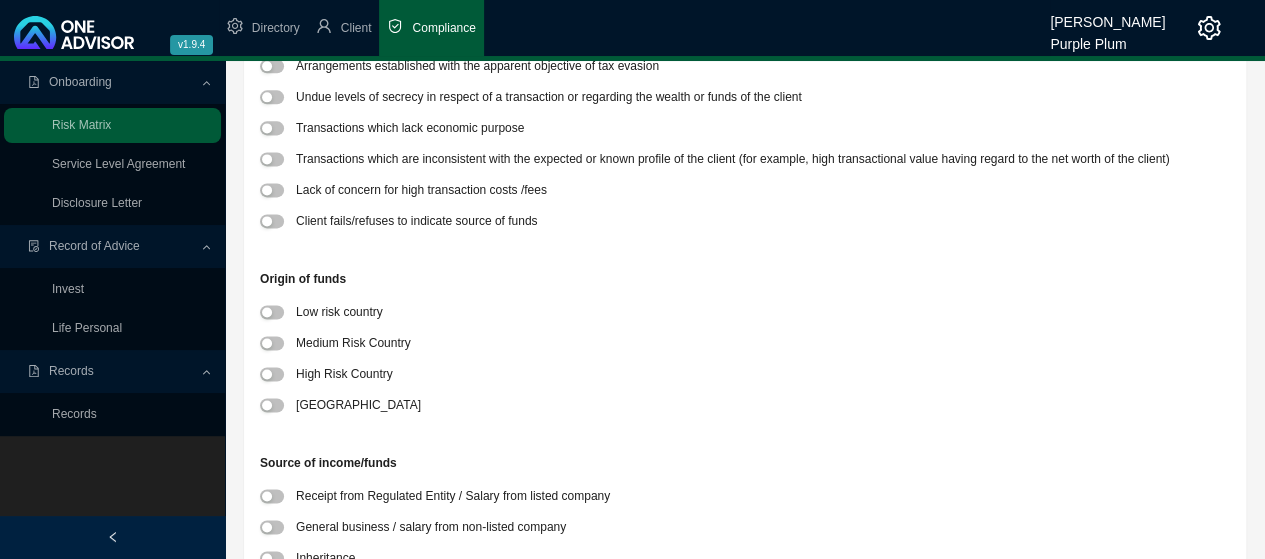drag, startPoint x: 274, startPoint y: 313, endPoint x: 385, endPoint y: 327, distance: 111.8794 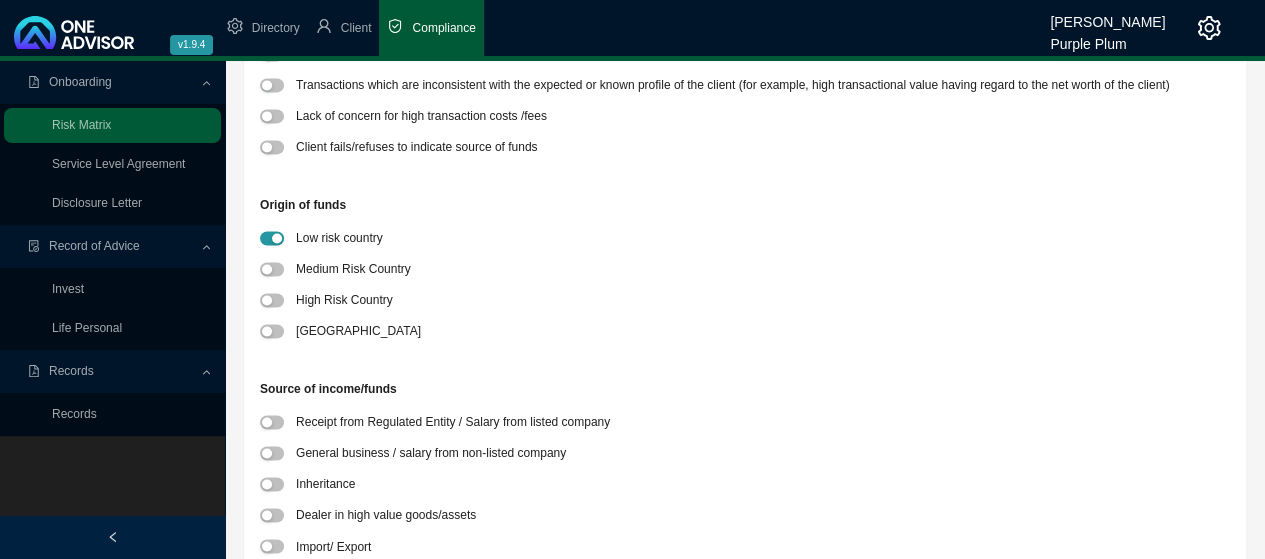 scroll, scrollTop: 1600, scrollLeft: 0, axis: vertical 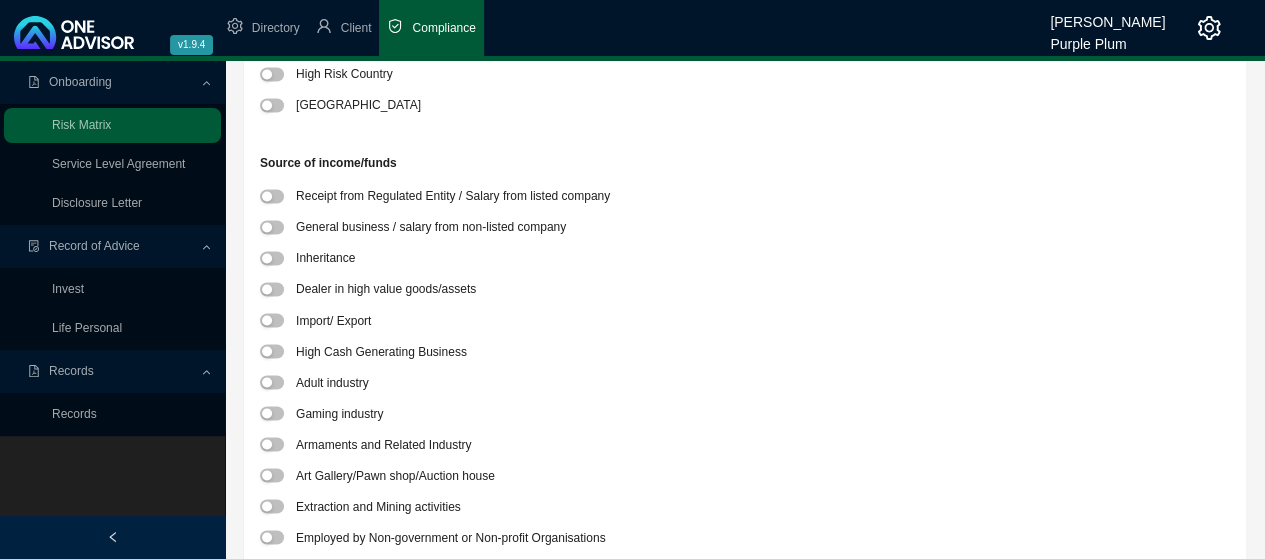 drag, startPoint x: 278, startPoint y: 195, endPoint x: 345, endPoint y: 210, distance: 68.65858 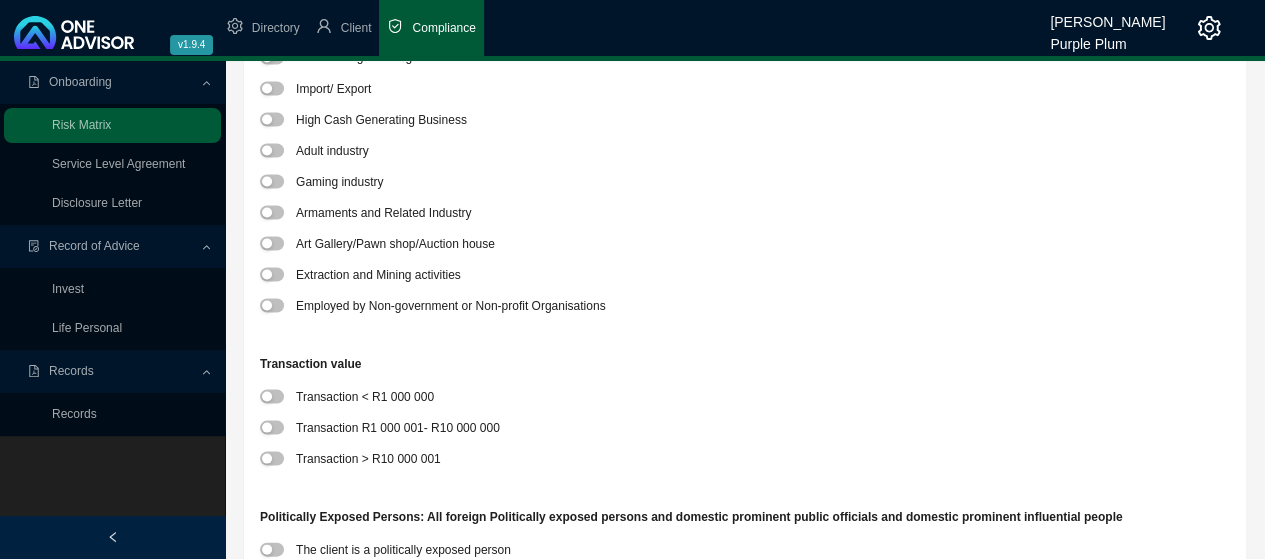 scroll, scrollTop: 1900, scrollLeft: 0, axis: vertical 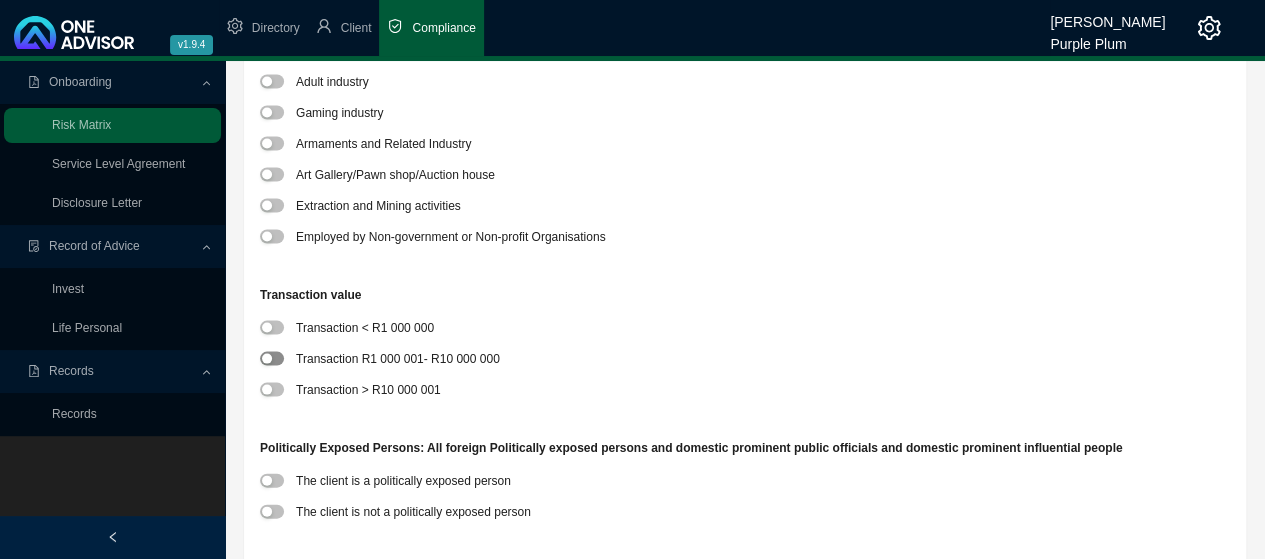 click at bounding box center [272, 359] 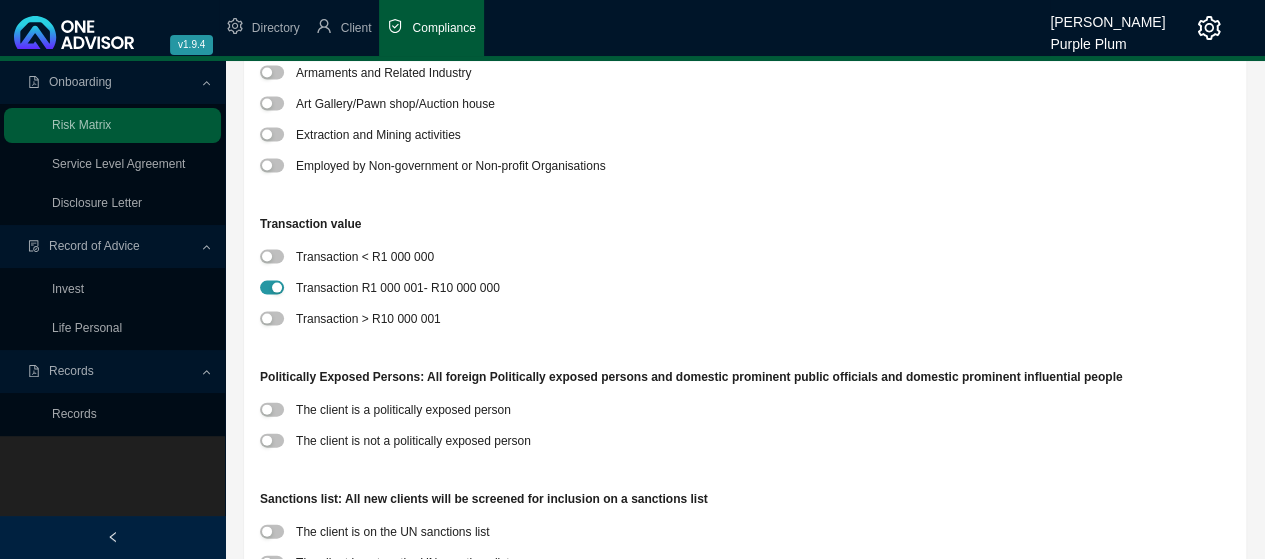 scroll, scrollTop: 2200, scrollLeft: 0, axis: vertical 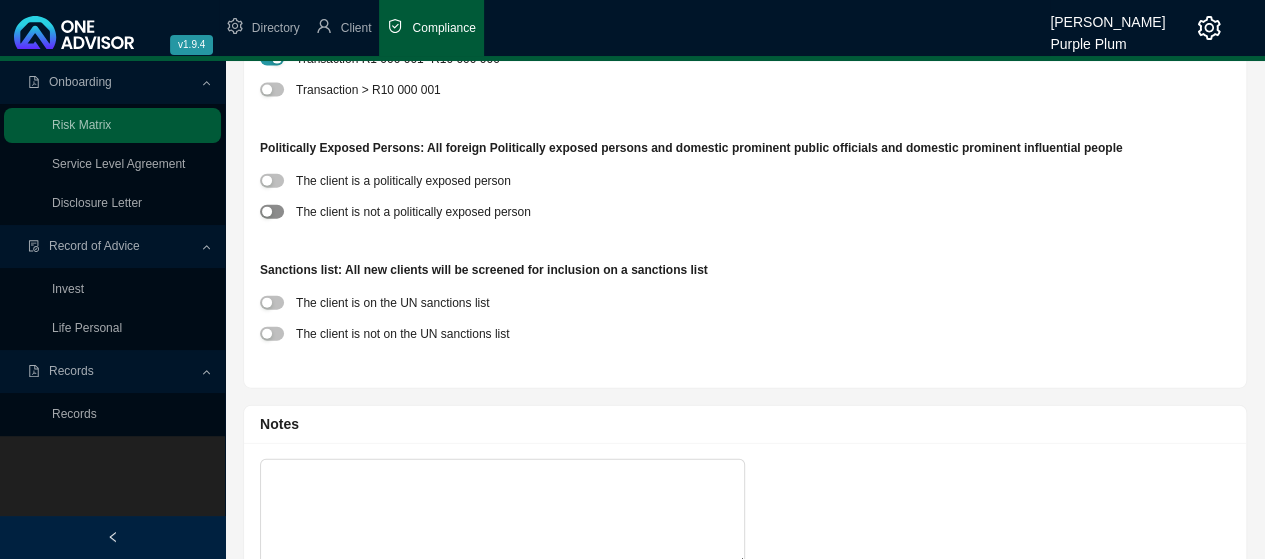 drag, startPoint x: 274, startPoint y: 212, endPoint x: 283, endPoint y: 221, distance: 12.727922 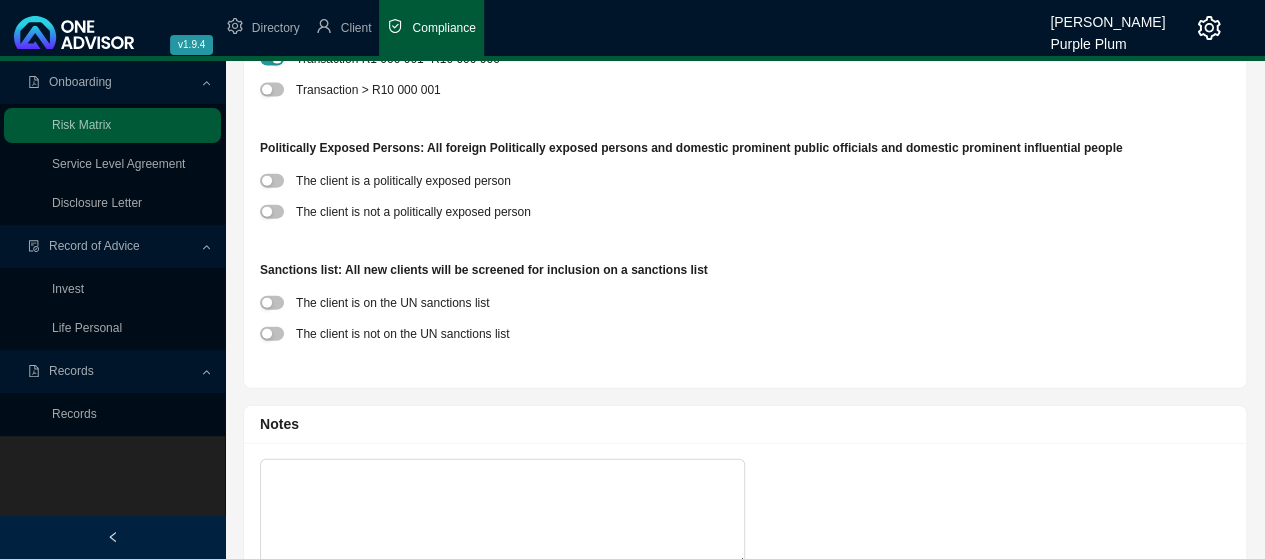 click at bounding box center [272, 212] 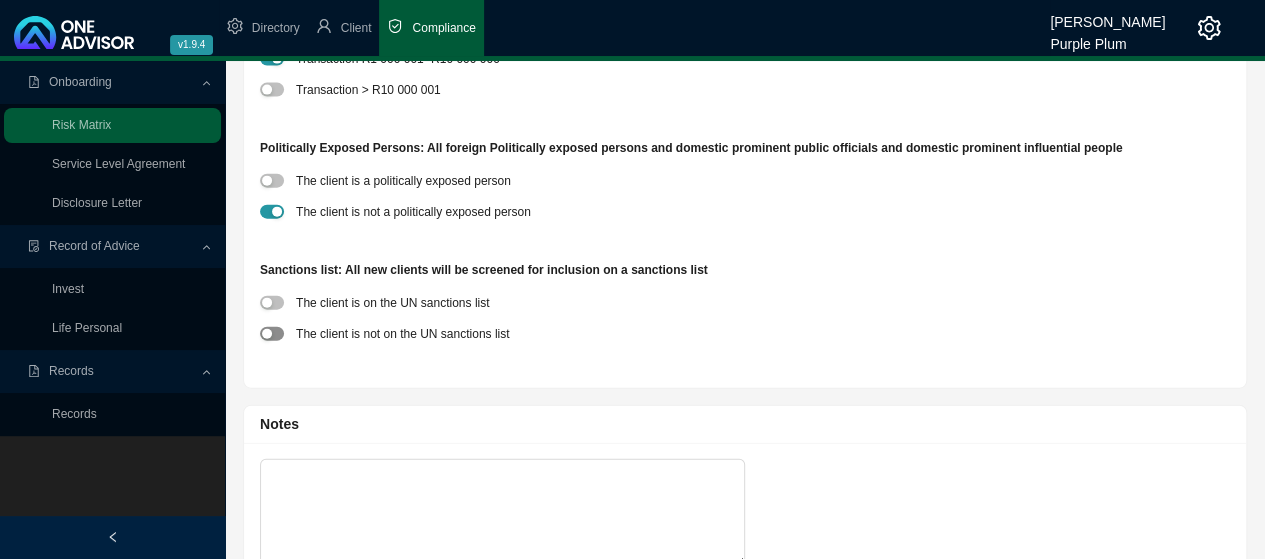 click at bounding box center (272, 334) 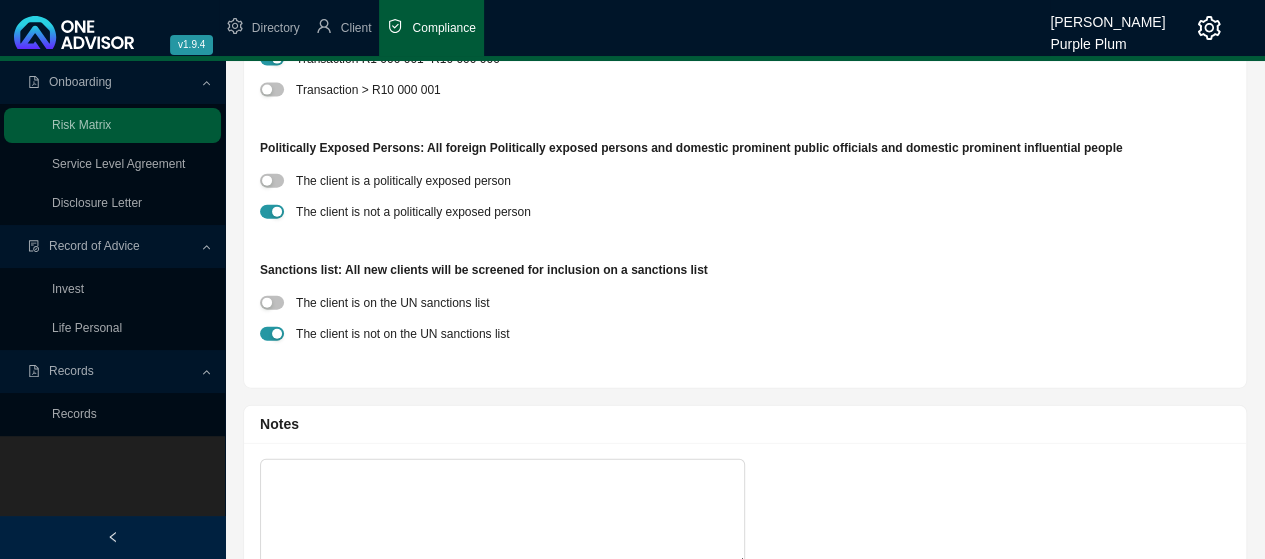 scroll, scrollTop: 2281, scrollLeft: 0, axis: vertical 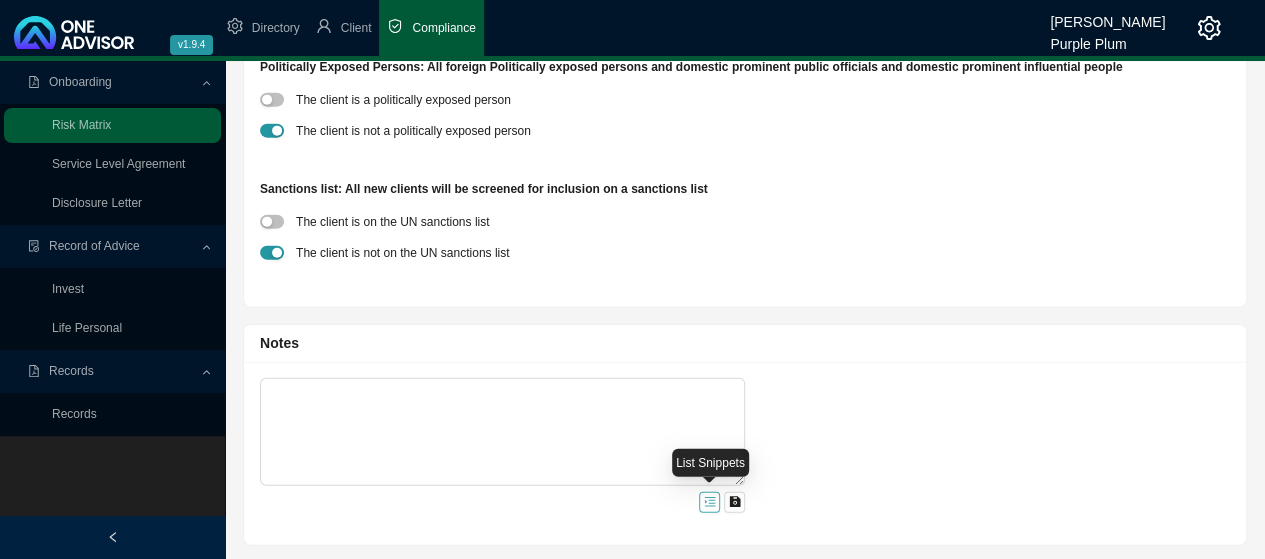 click 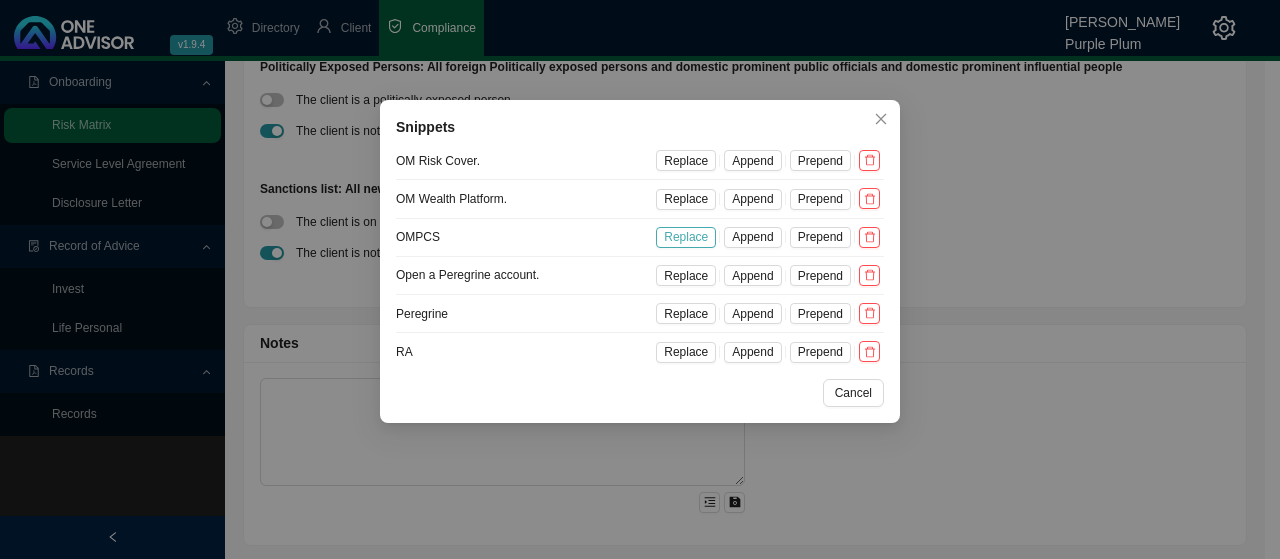 click on "Replace" at bounding box center (686, 237) 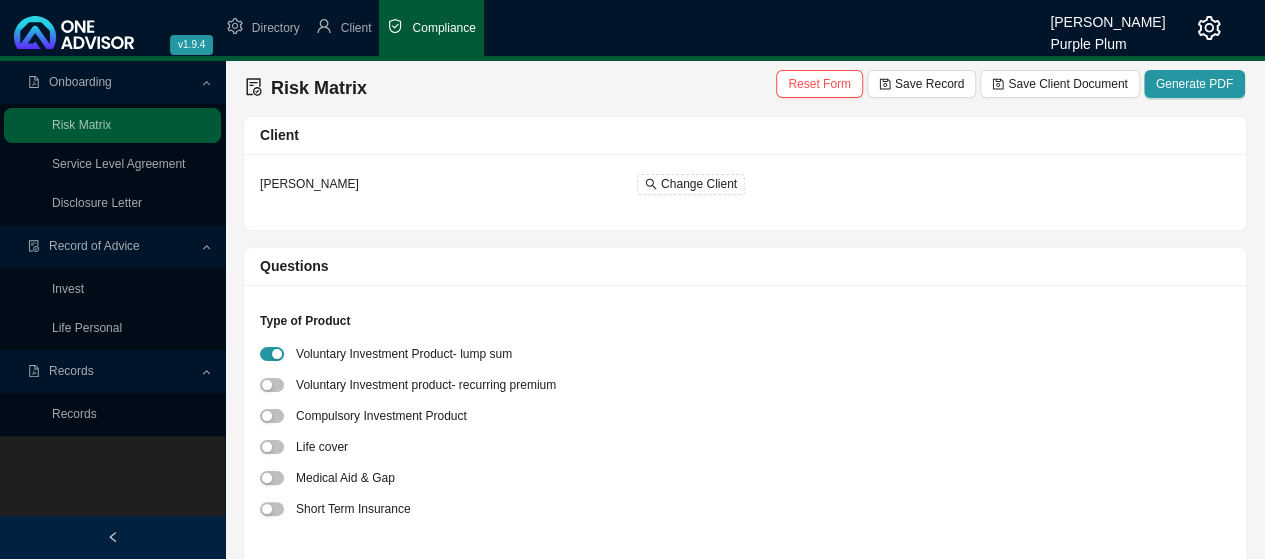 scroll, scrollTop: 0, scrollLeft: 0, axis: both 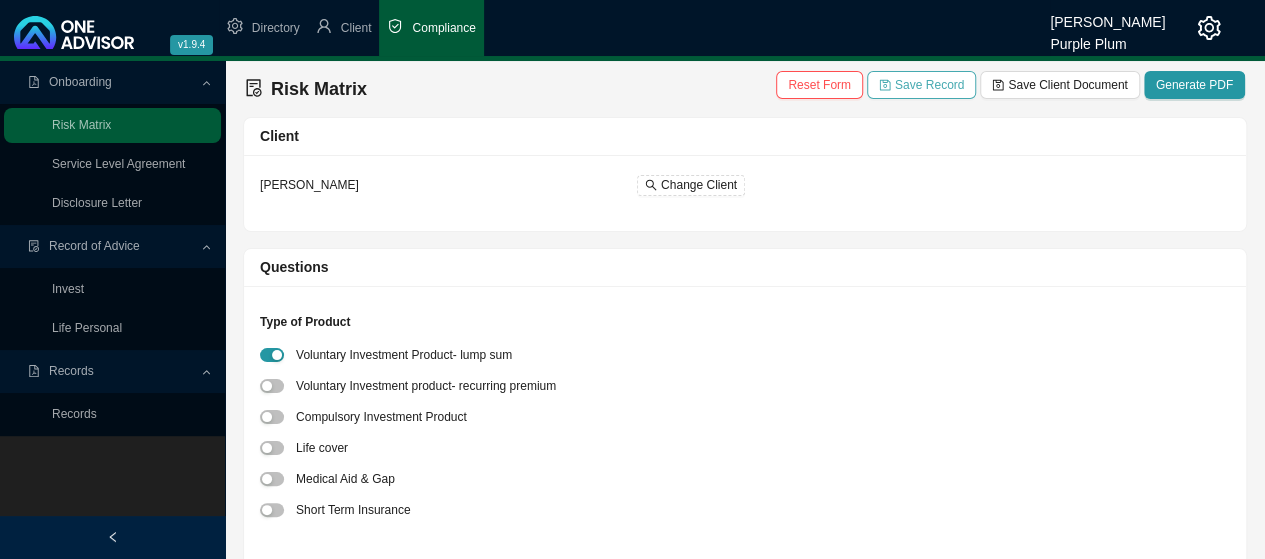 click on "Save Record" at bounding box center [929, 85] 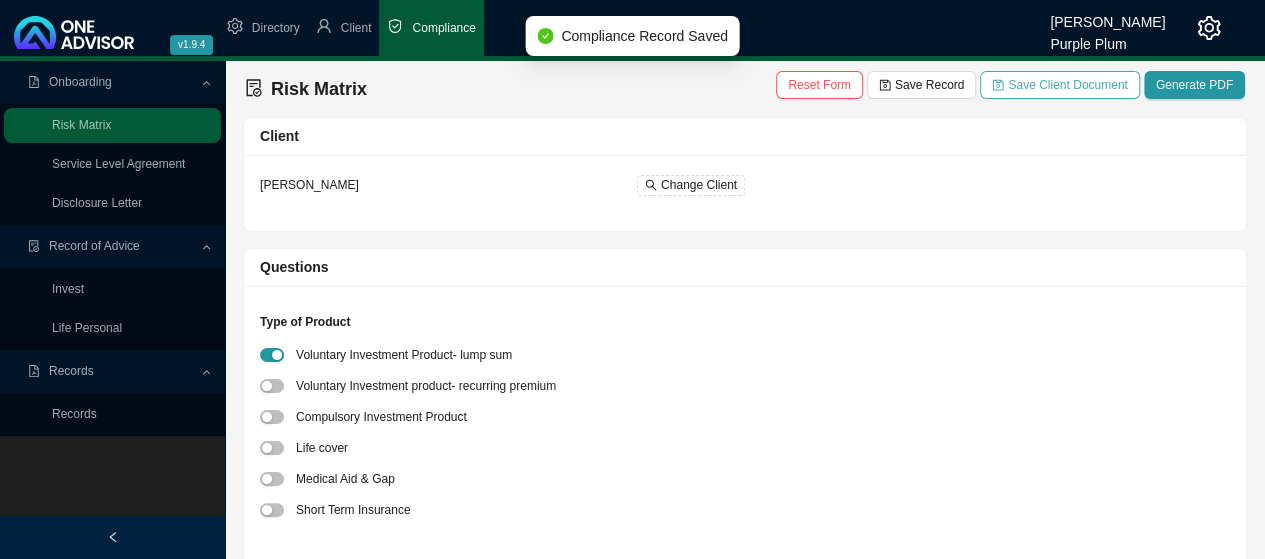 click on "Save Client Document" at bounding box center (1067, 85) 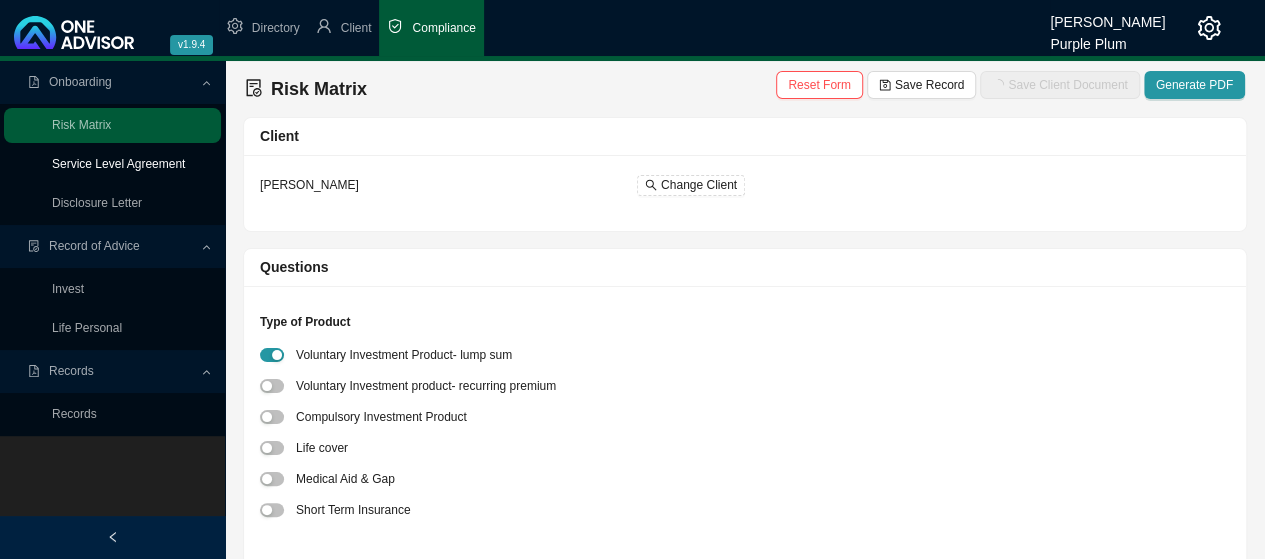 click on "Service Level Agreement" at bounding box center (118, 164) 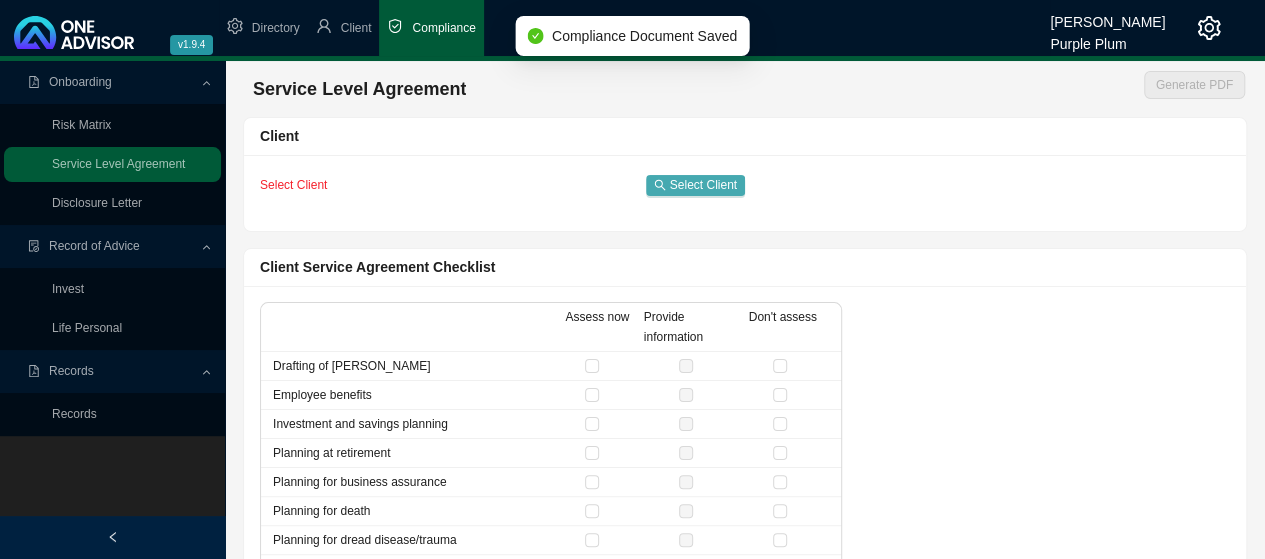 click on "Select Client" at bounding box center [703, 185] 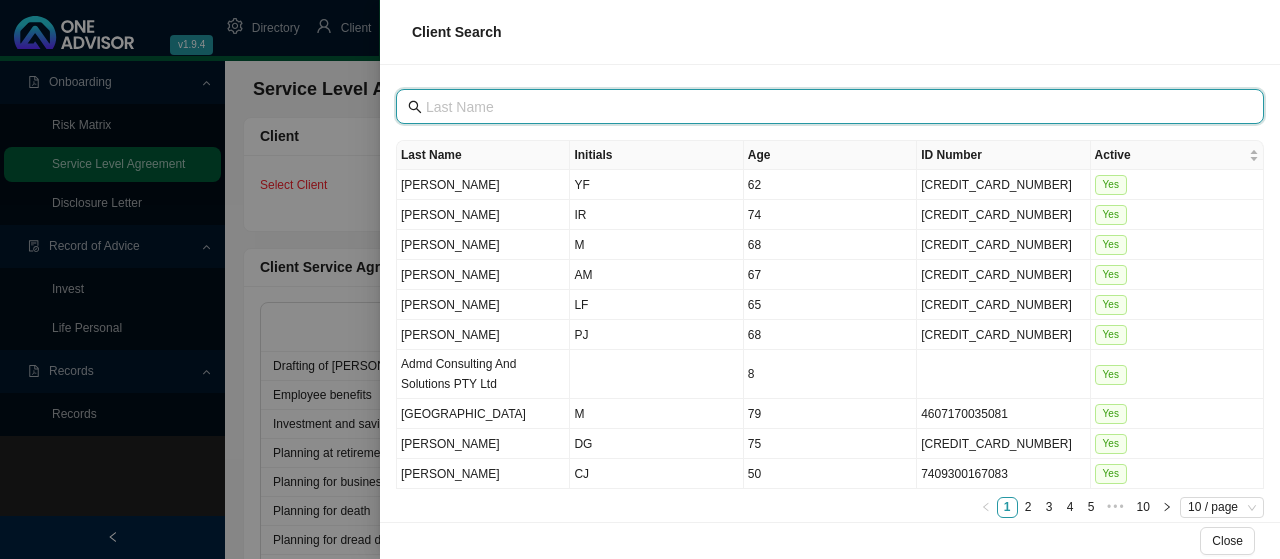 click at bounding box center [832, 107] 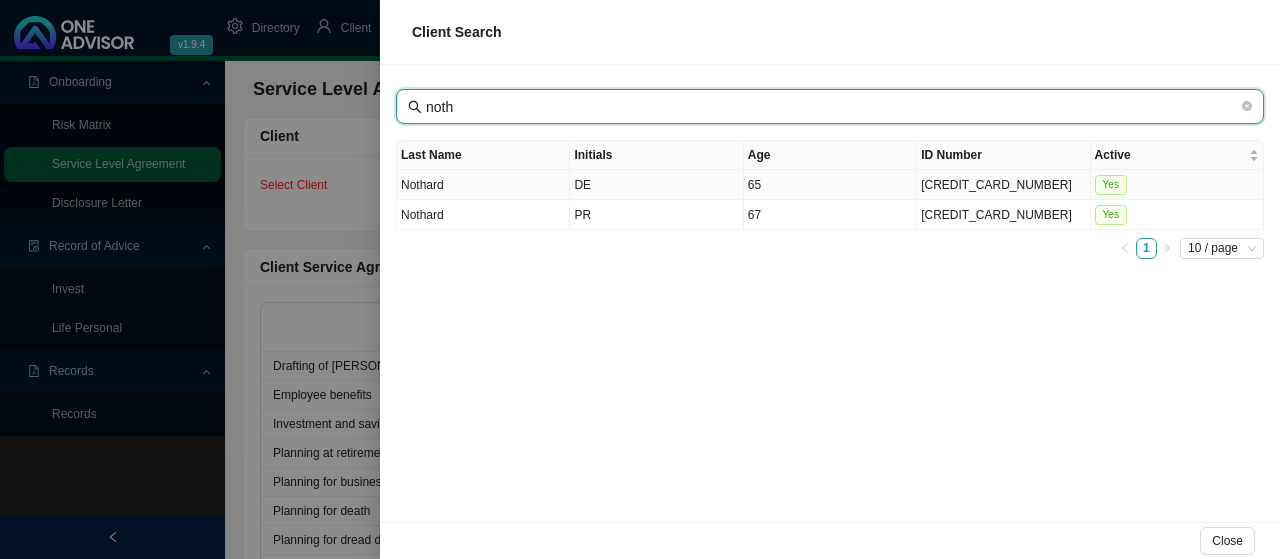 type on "noth" 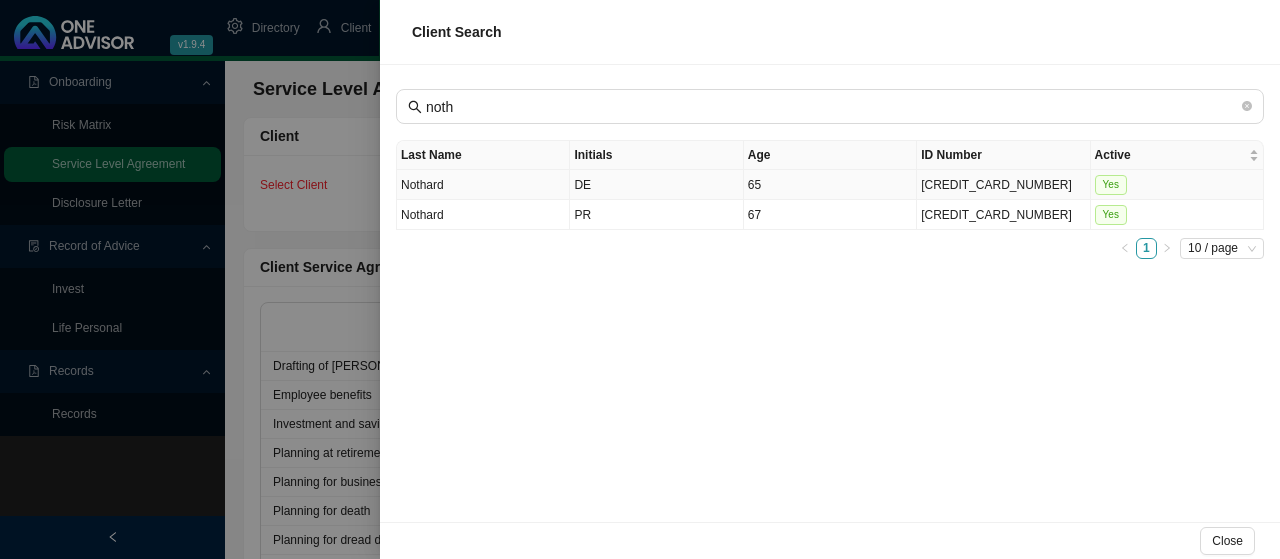 click on "Nothard" at bounding box center (483, 185) 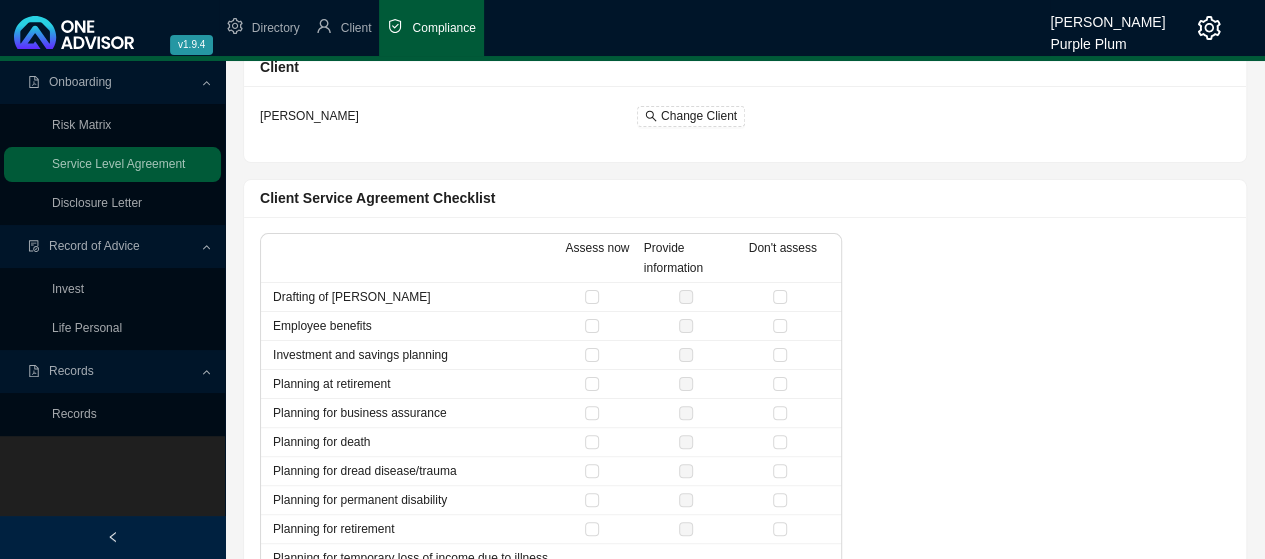 scroll, scrollTop: 100, scrollLeft: 0, axis: vertical 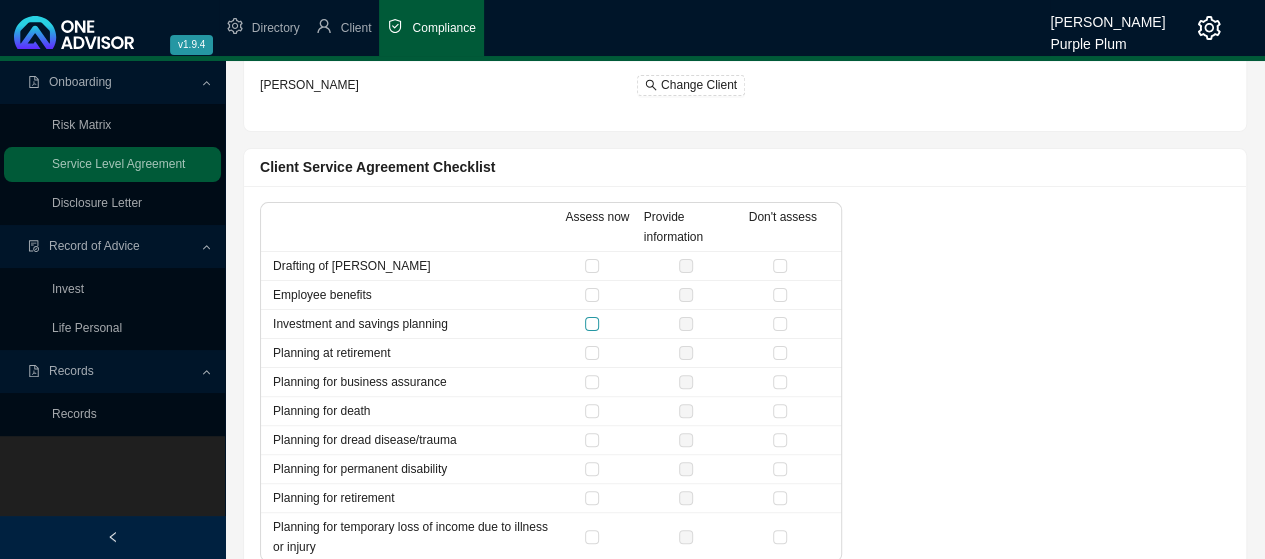 click at bounding box center [592, 324] 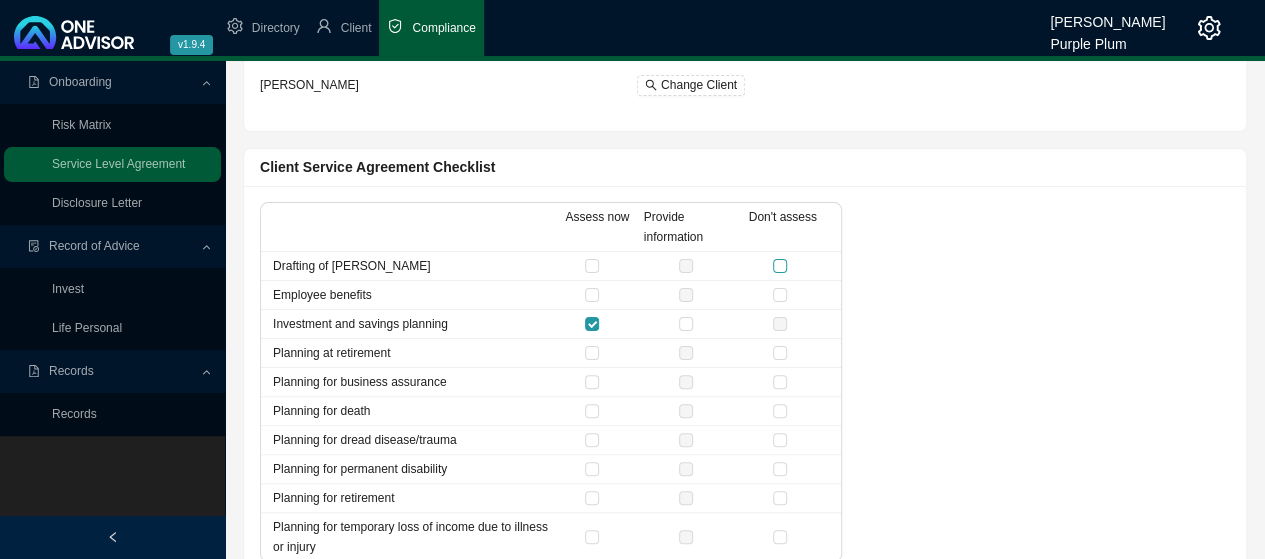 click at bounding box center [780, 266] 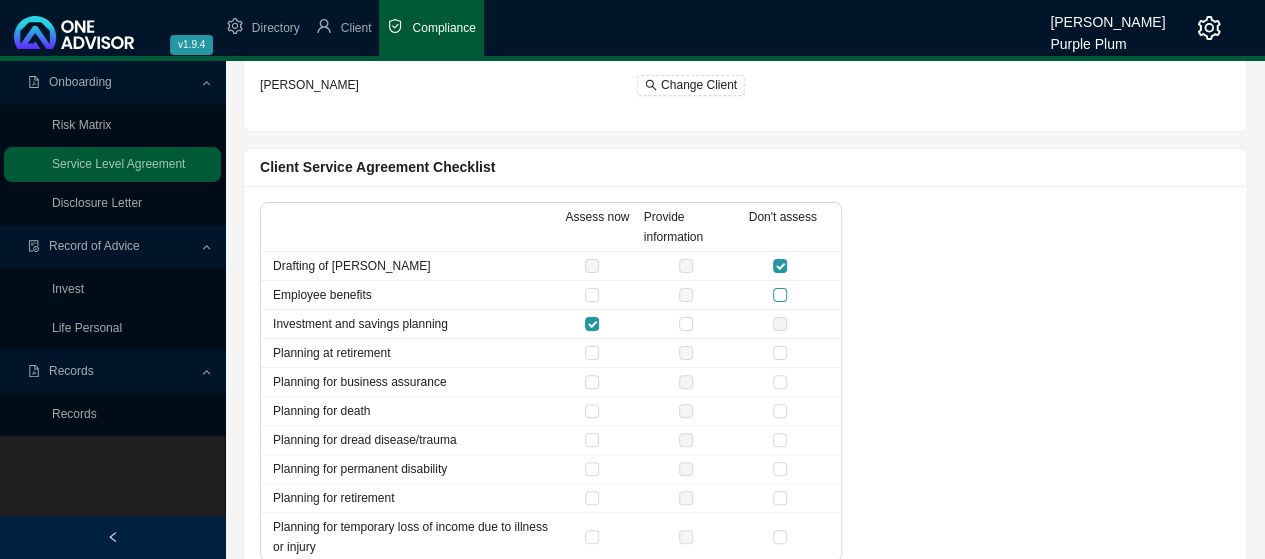 click at bounding box center [780, 295] 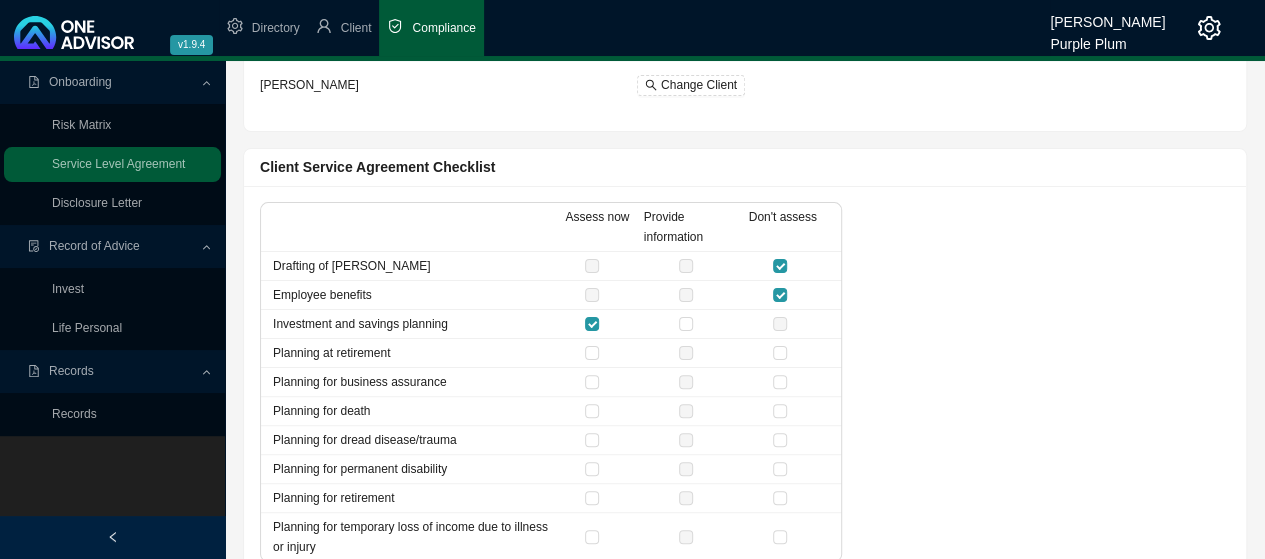 drag, startPoint x: 782, startPoint y: 351, endPoint x: 792, endPoint y: 368, distance: 19.723083 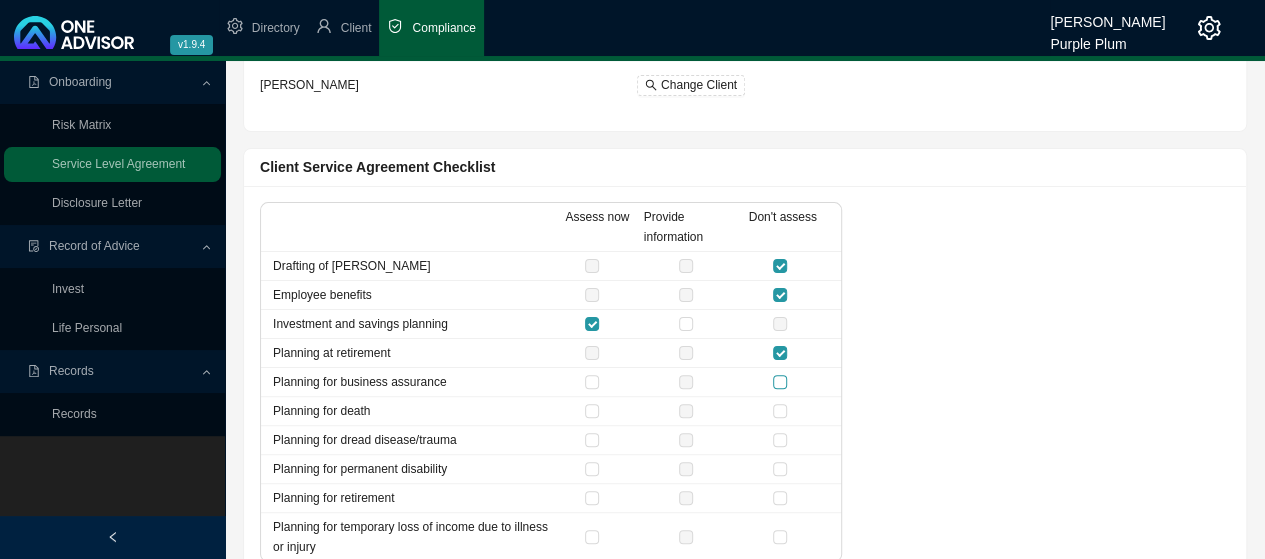 click at bounding box center (780, 382) 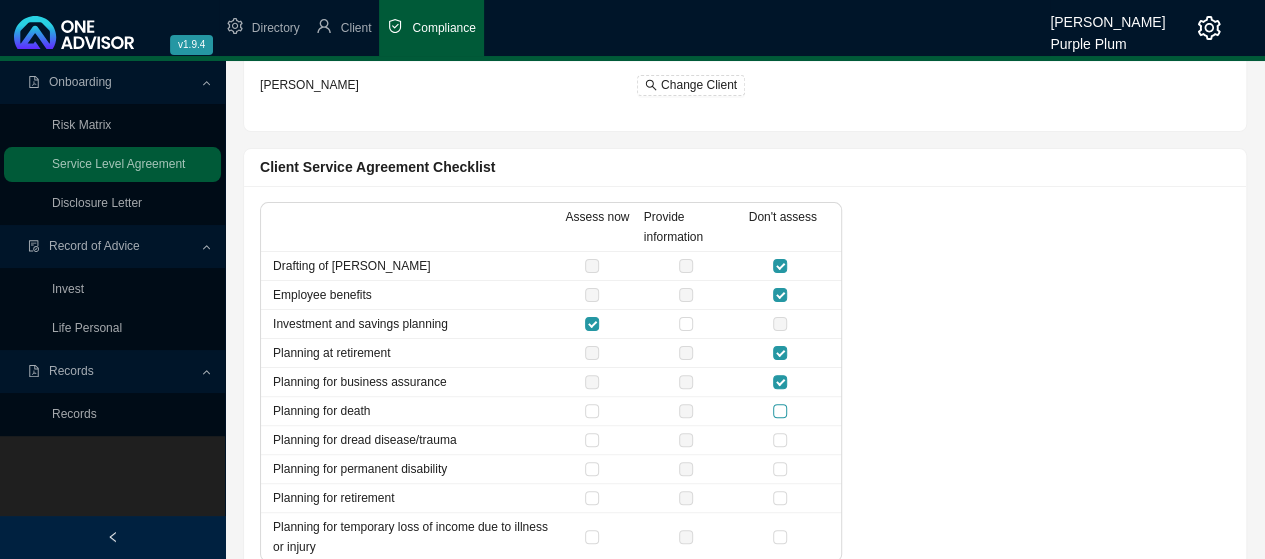 click at bounding box center (780, 411) 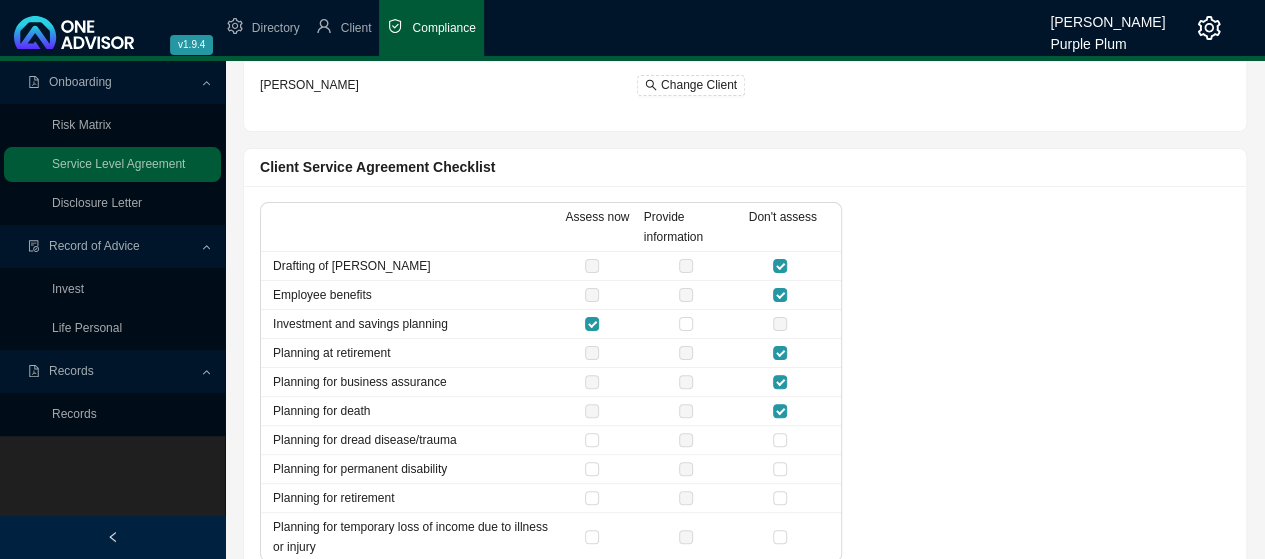 drag, startPoint x: 780, startPoint y: 438, endPoint x: 784, endPoint y: 449, distance: 11.7046995 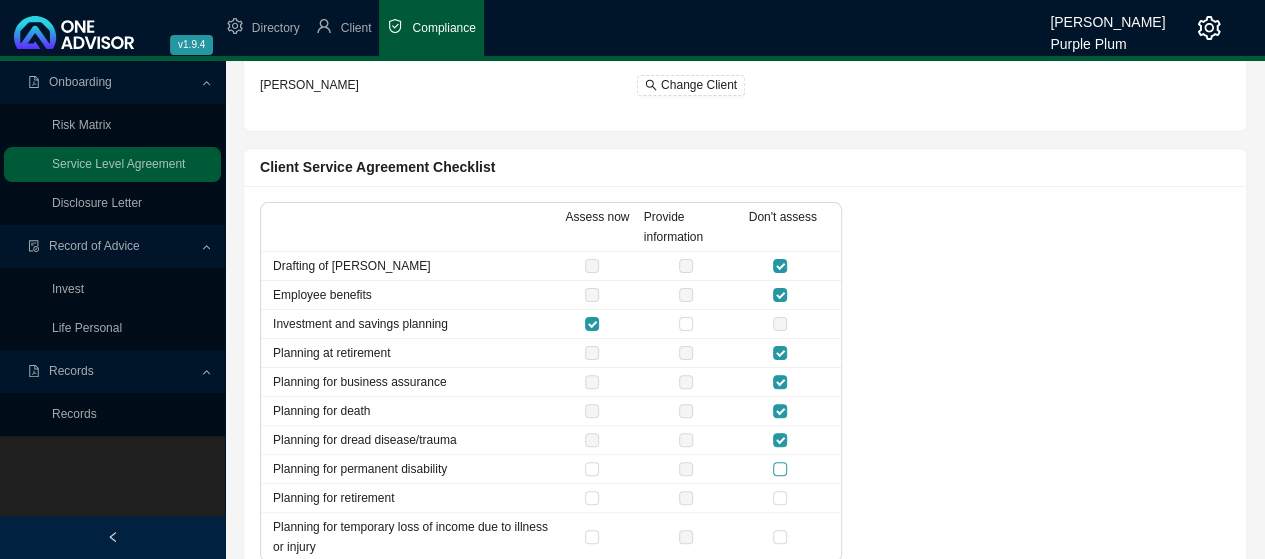 drag, startPoint x: 784, startPoint y: 469, endPoint x: 790, endPoint y: 505, distance: 36.496574 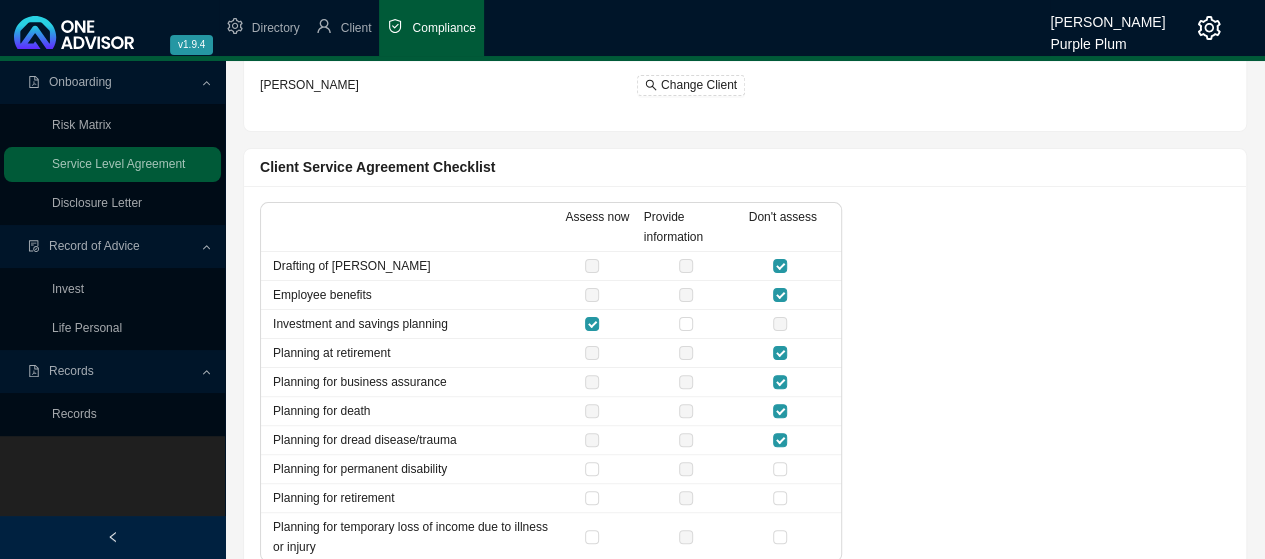 checkbox on "true" 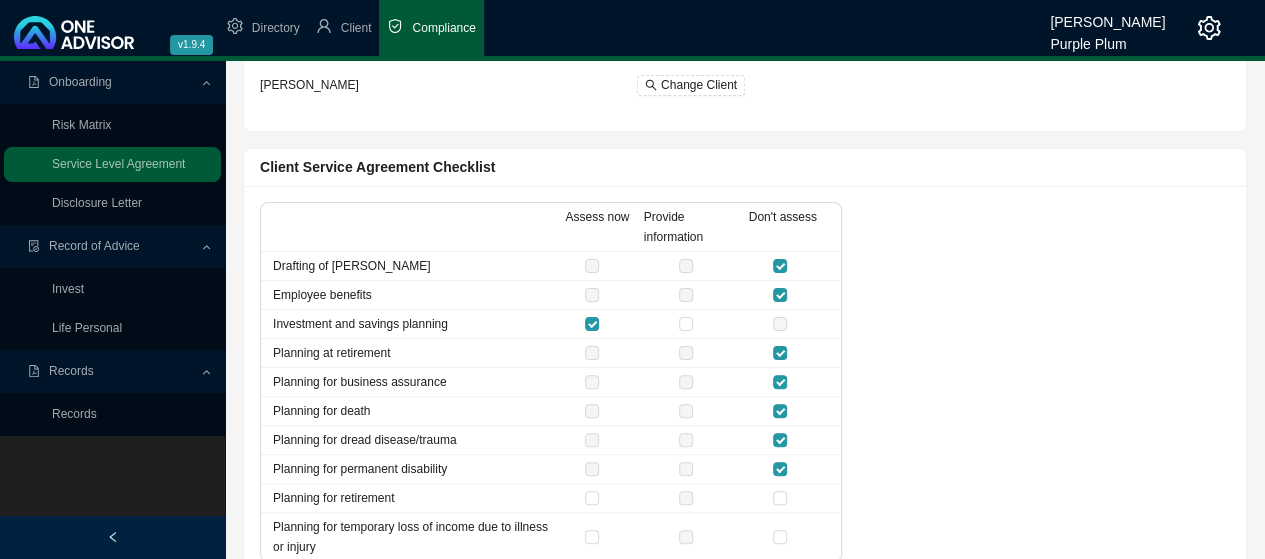 drag, startPoint x: 774, startPoint y: 494, endPoint x: 797, endPoint y: 517, distance: 32.526913 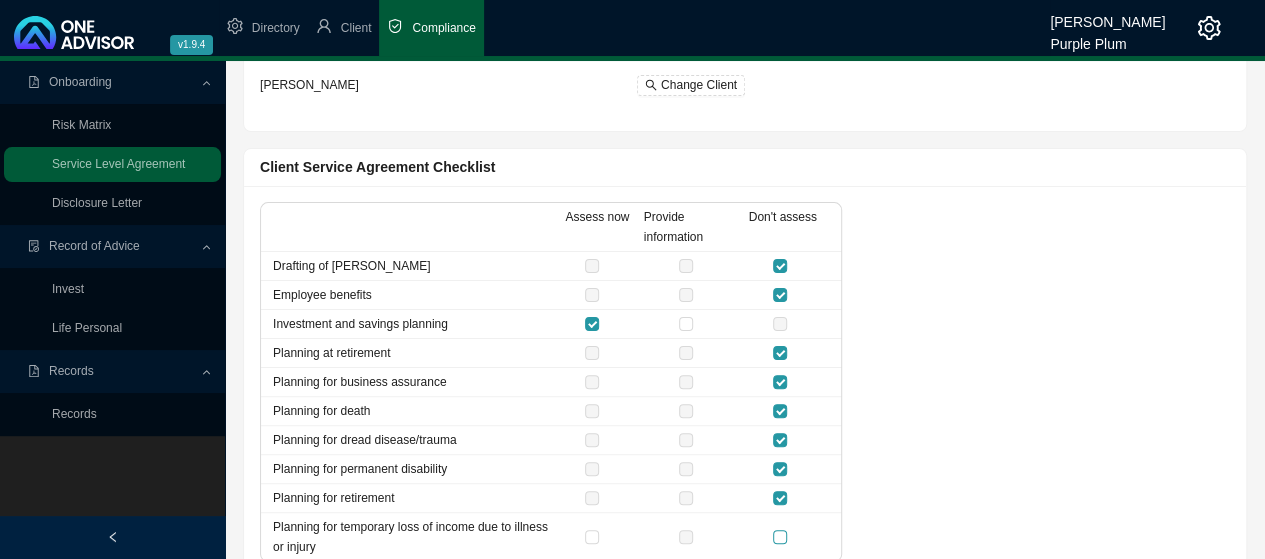 click at bounding box center (780, 537) 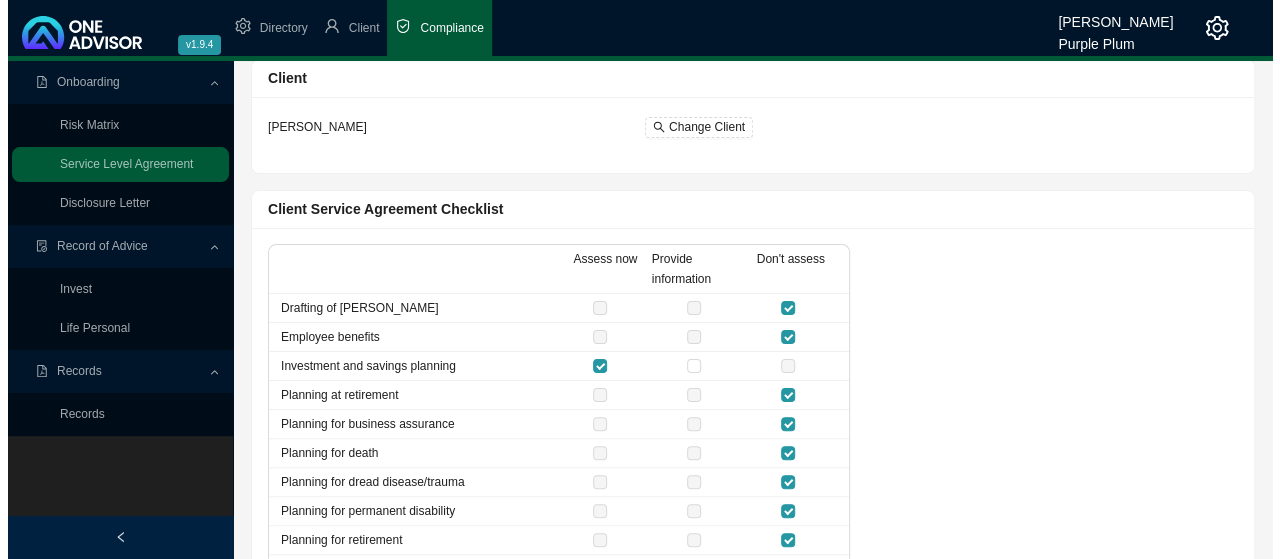 scroll, scrollTop: 0, scrollLeft: 0, axis: both 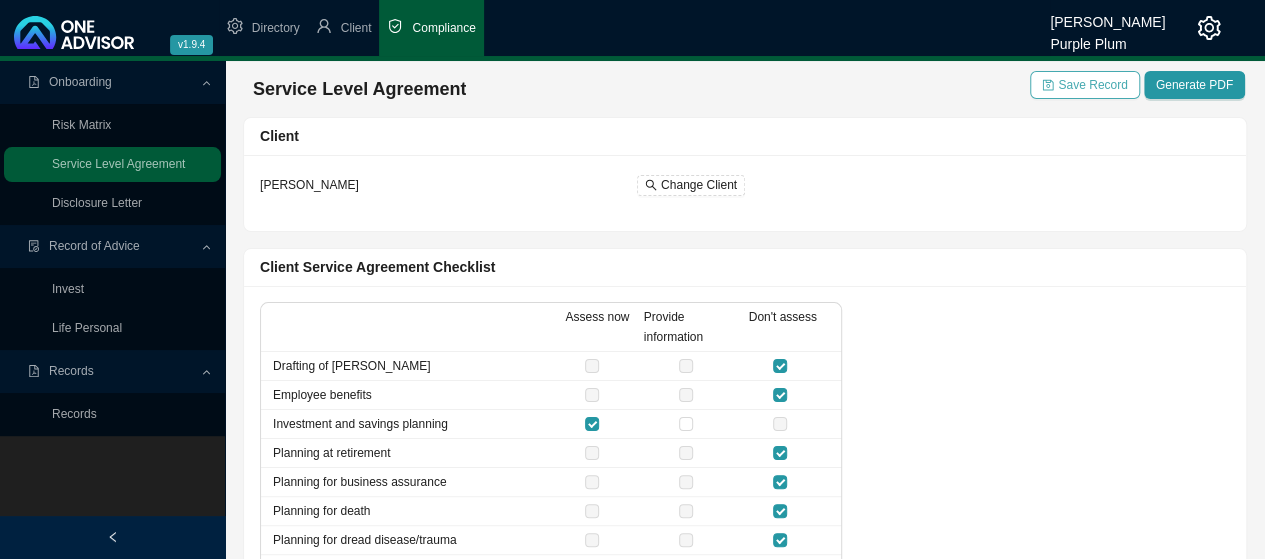 click on "Save Record" at bounding box center [1092, 85] 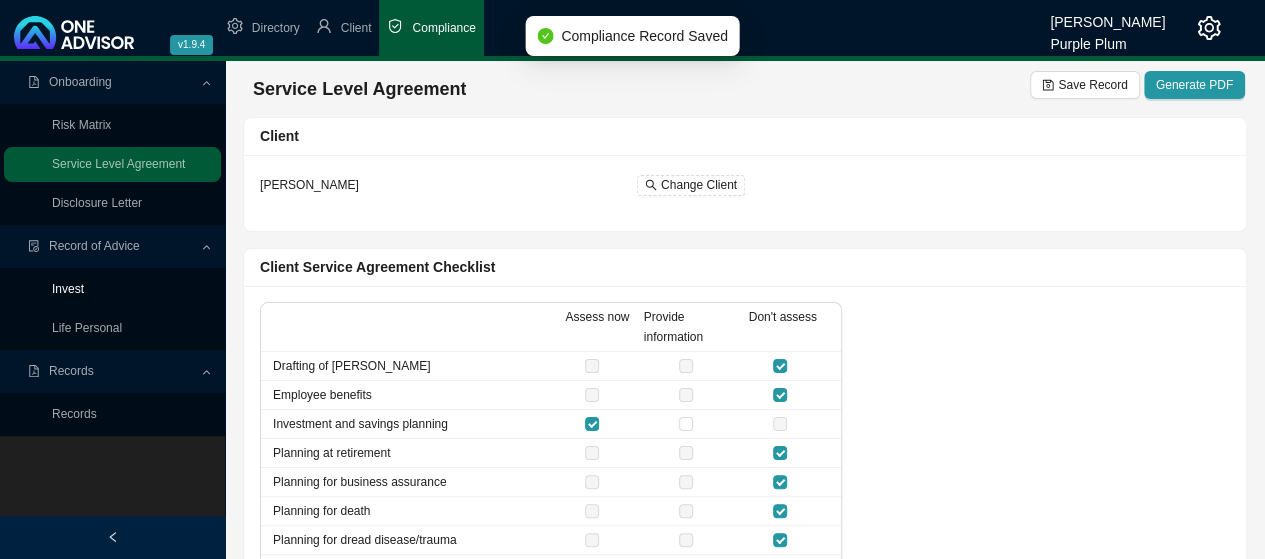 click on "Invest" at bounding box center [68, 289] 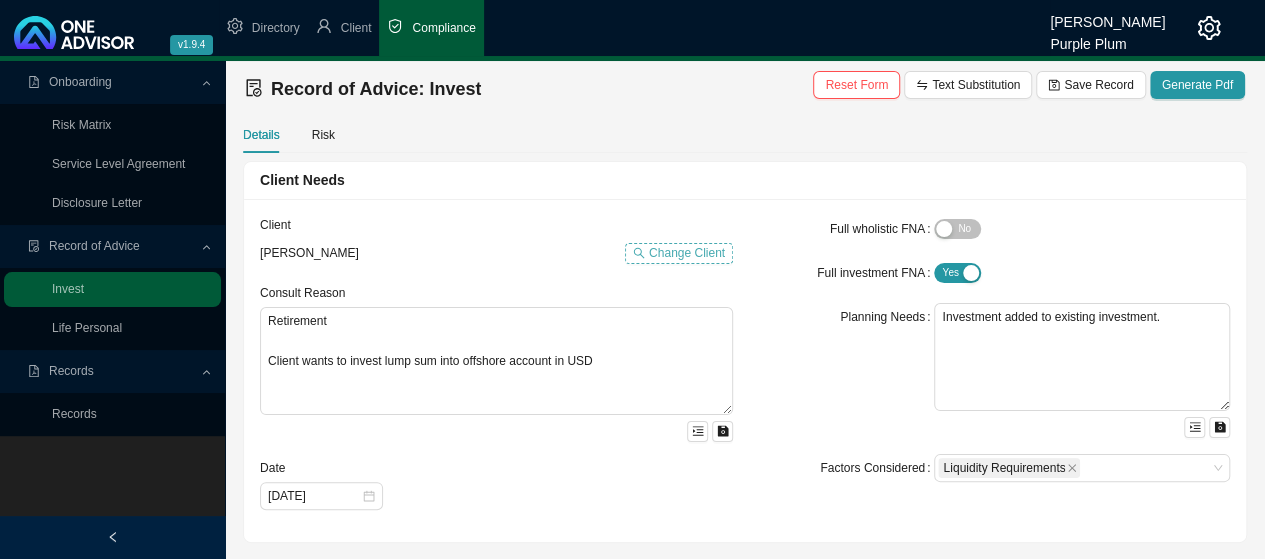 click on "Change Client" at bounding box center [687, 253] 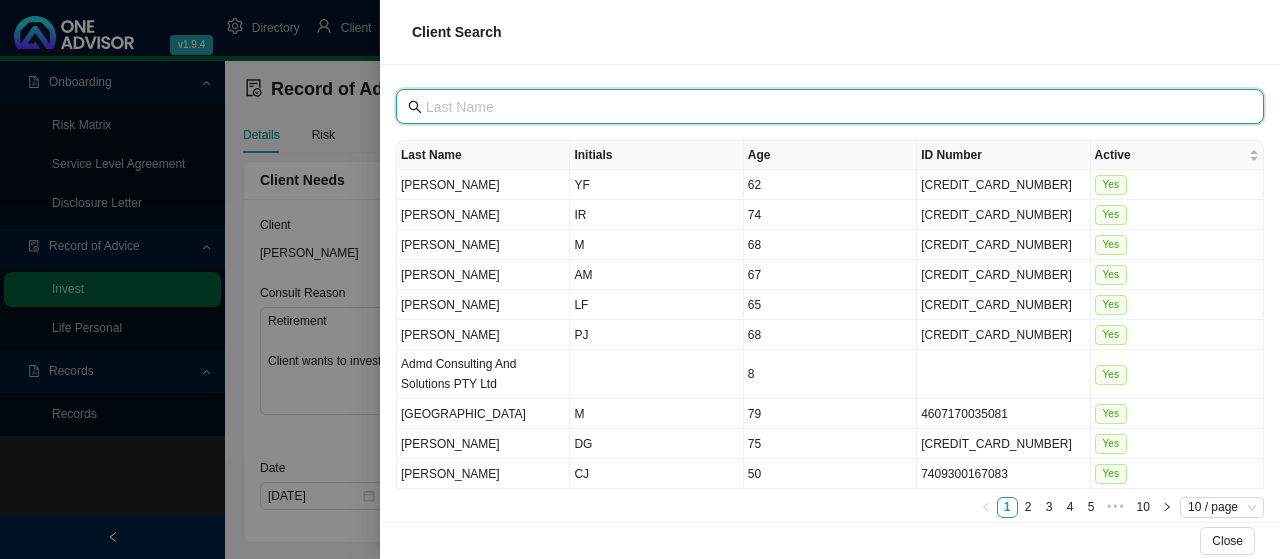 click at bounding box center [832, 107] 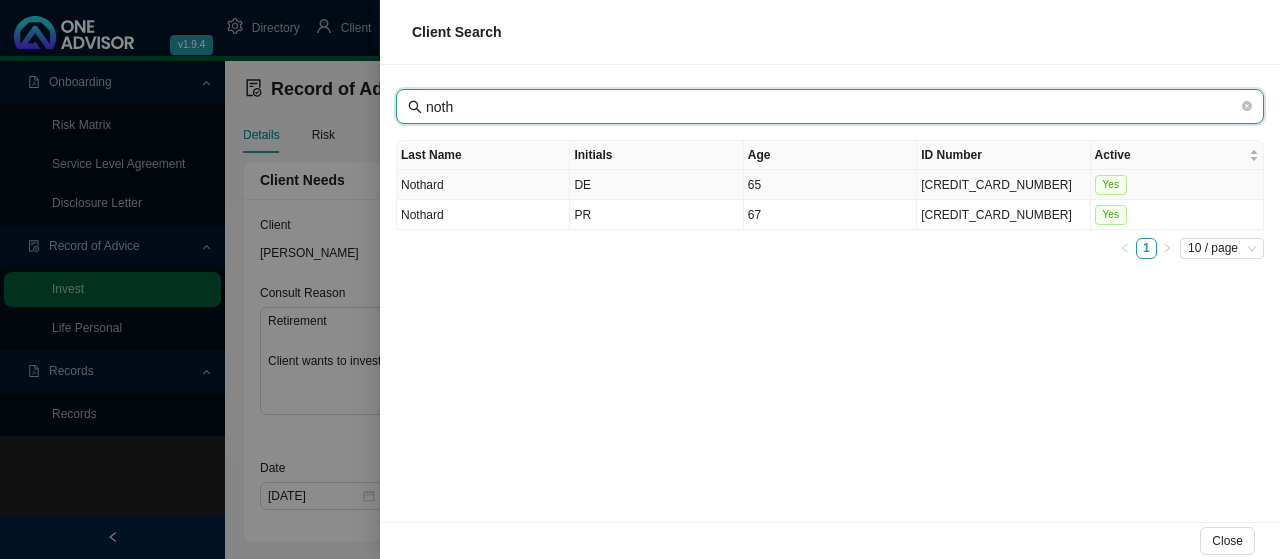 type on "noth" 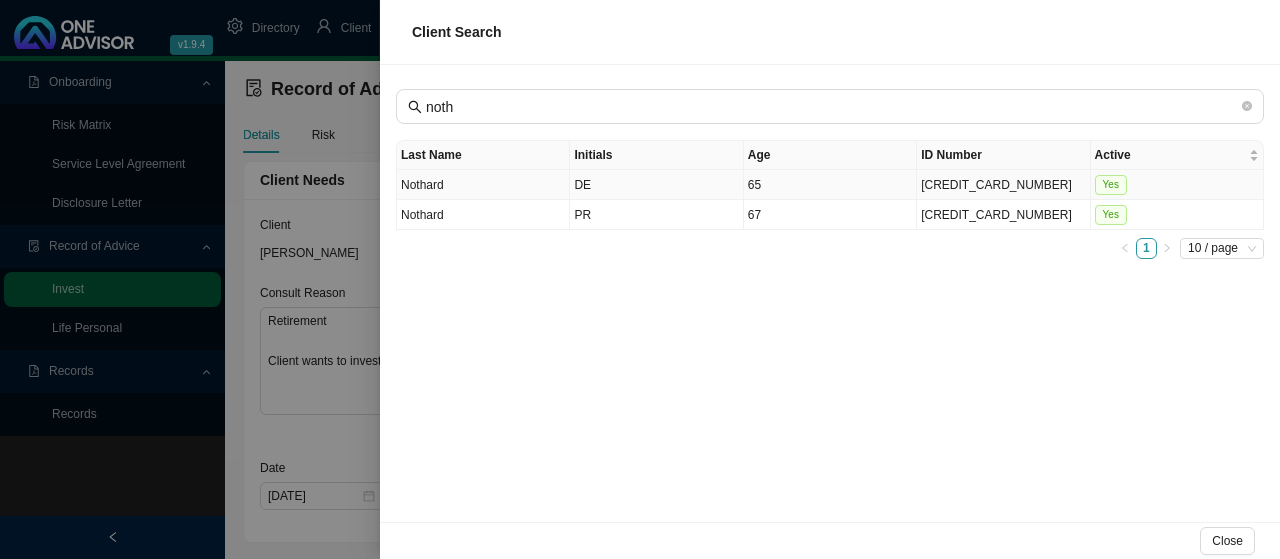 click on "Nothard" at bounding box center (483, 185) 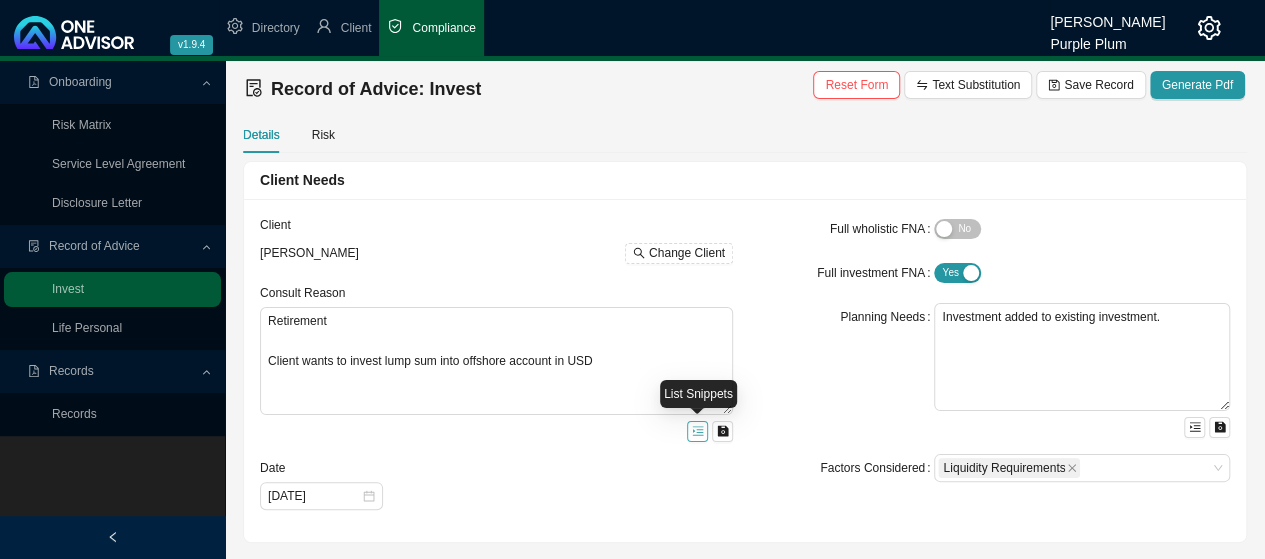 click 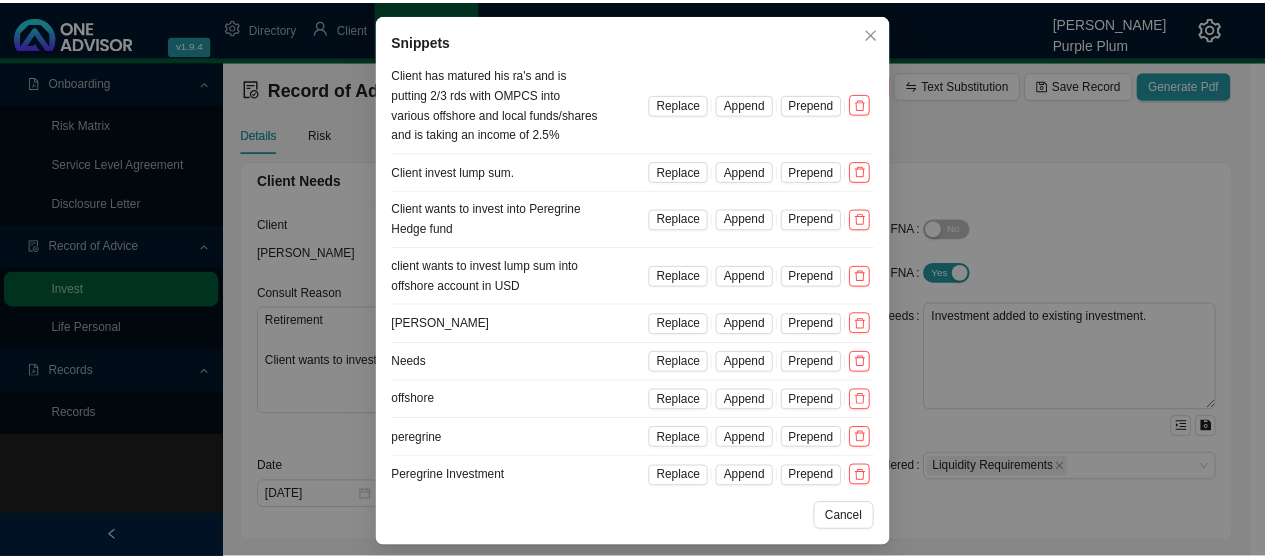 scroll, scrollTop: 0, scrollLeft: 0, axis: both 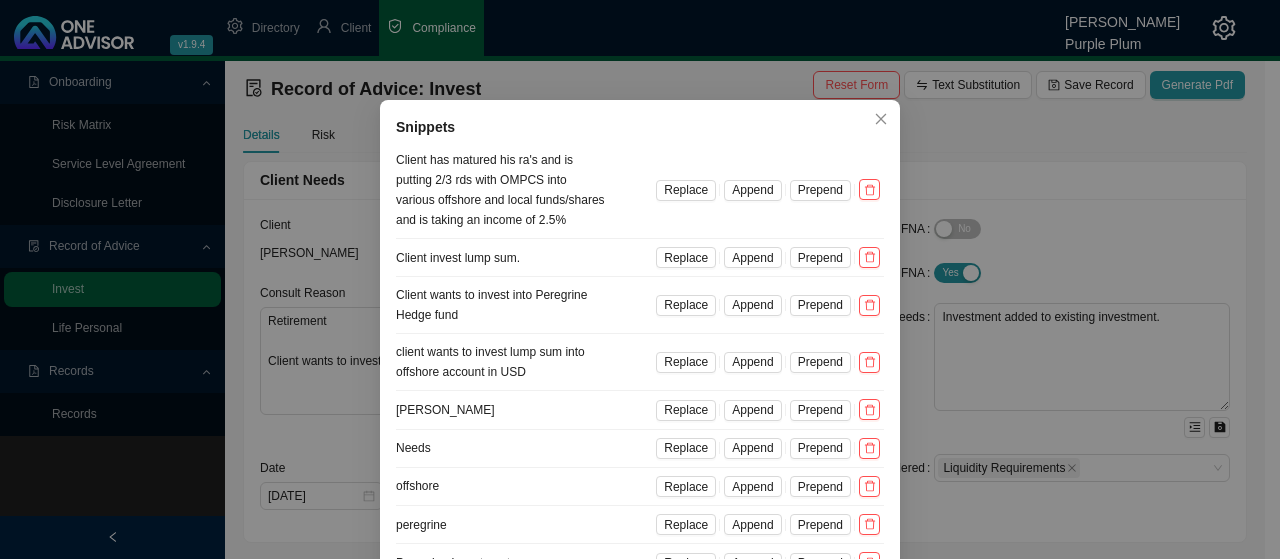 click on "Snippets Client has matured his ra's and is putting 2/3 rds with OMPCS into various offshore and local funds/shares and is taking an income of 2.5% Replace Append Prepend Client invest lump sum. Replace Append Prepend Client wants to invest into Peregrine Hedge fund Replace Append Prepend client wants to invest lump sum into offshore account in USD Replace Append Prepend [PERSON_NAME] Replace Append Prepend Needs Replace Append Prepend offshore Replace Append Prepend peregrine Replace Append Prepend Peregrine Investment Replace Append Prepend Cancel OK" at bounding box center (640, 279) 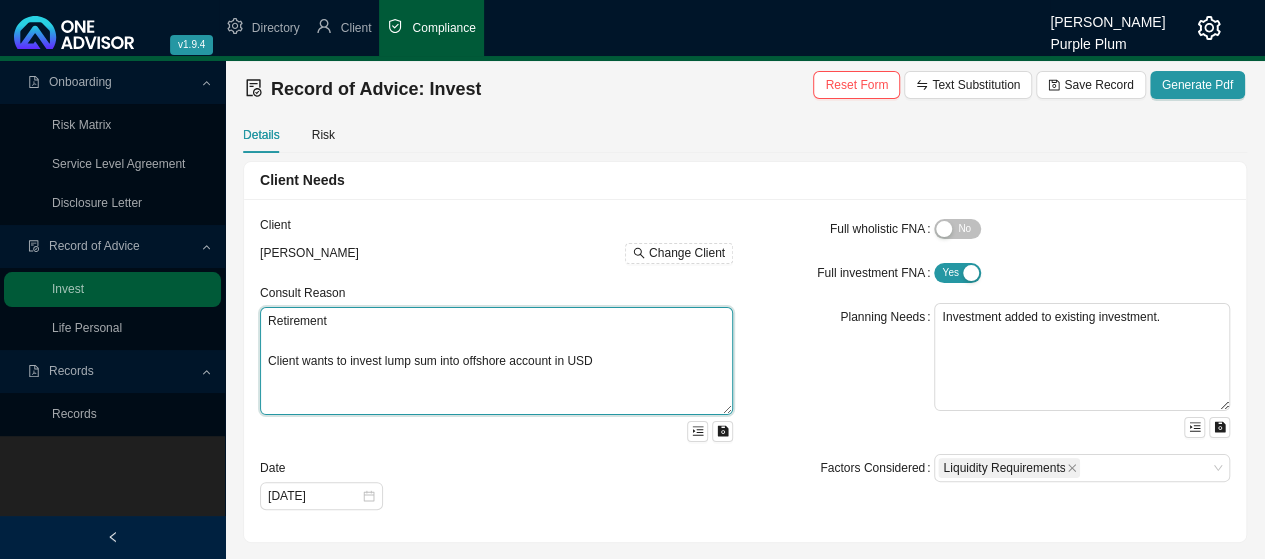 click on "Retirement
Client wants to invest lump sum into offshore account in USD" at bounding box center (496, 361) 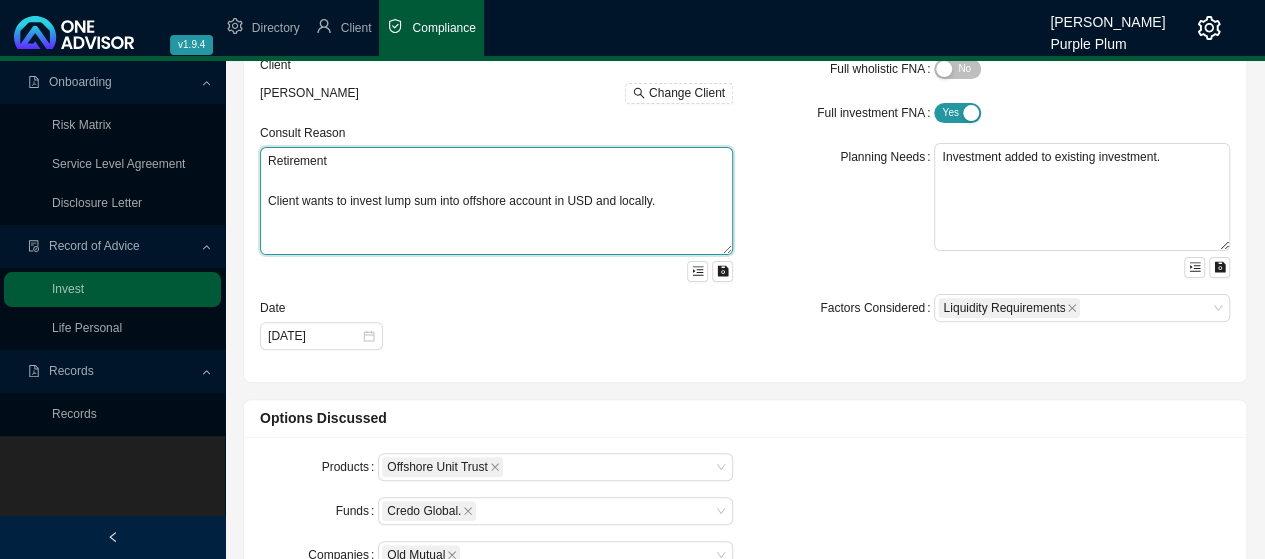 scroll, scrollTop: 200, scrollLeft: 0, axis: vertical 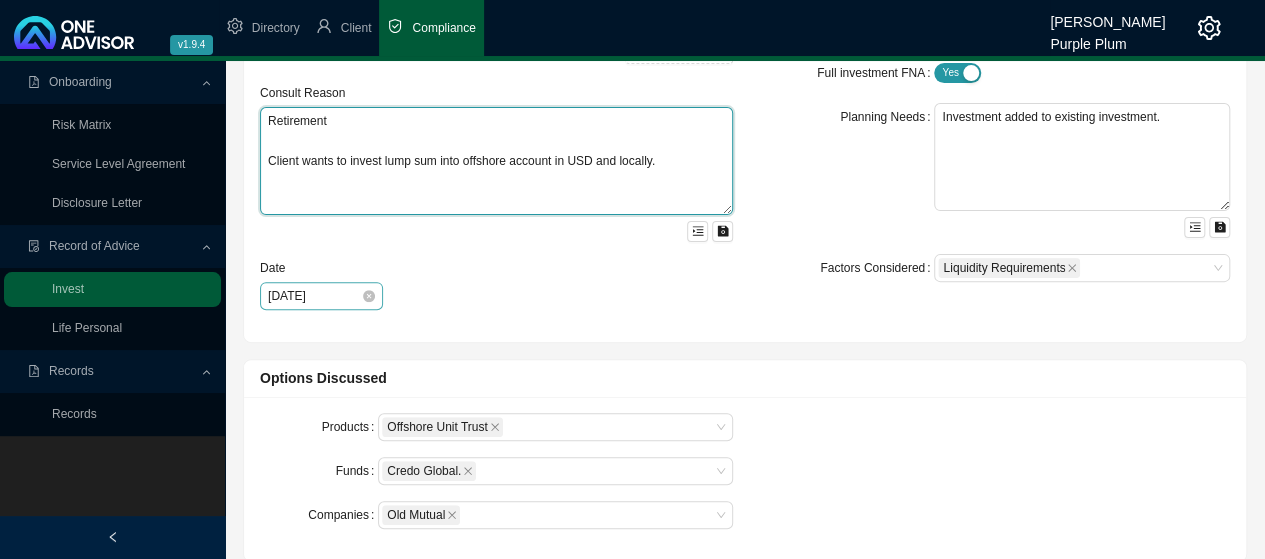 type on "Retirement
Client wants to invest lump sum into offshore account in USD and locally." 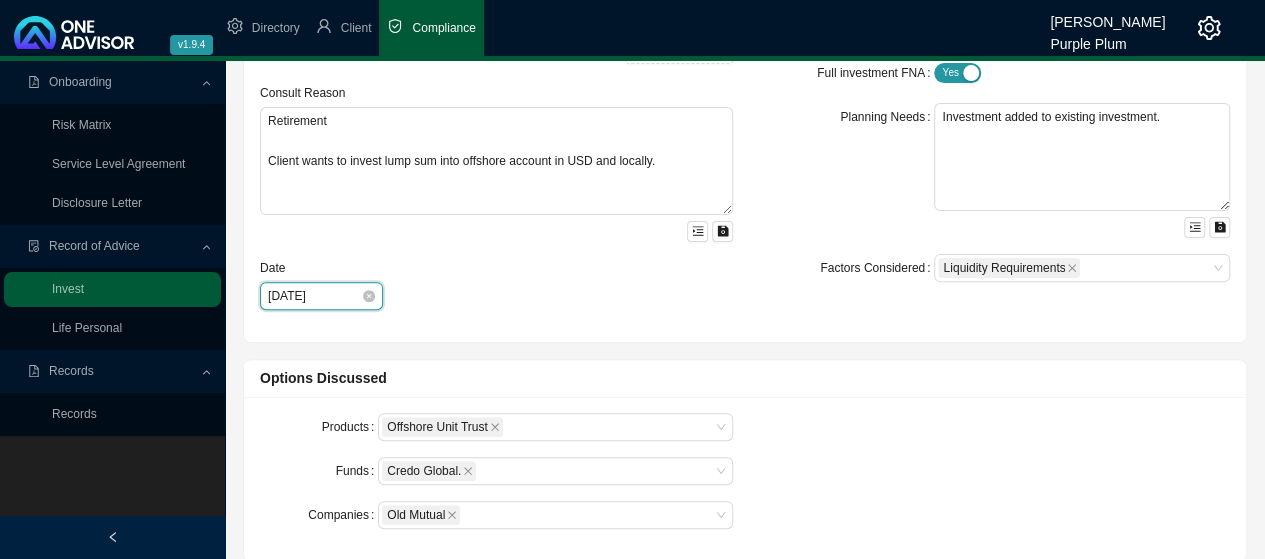 click on "[DATE]" at bounding box center [314, 296] 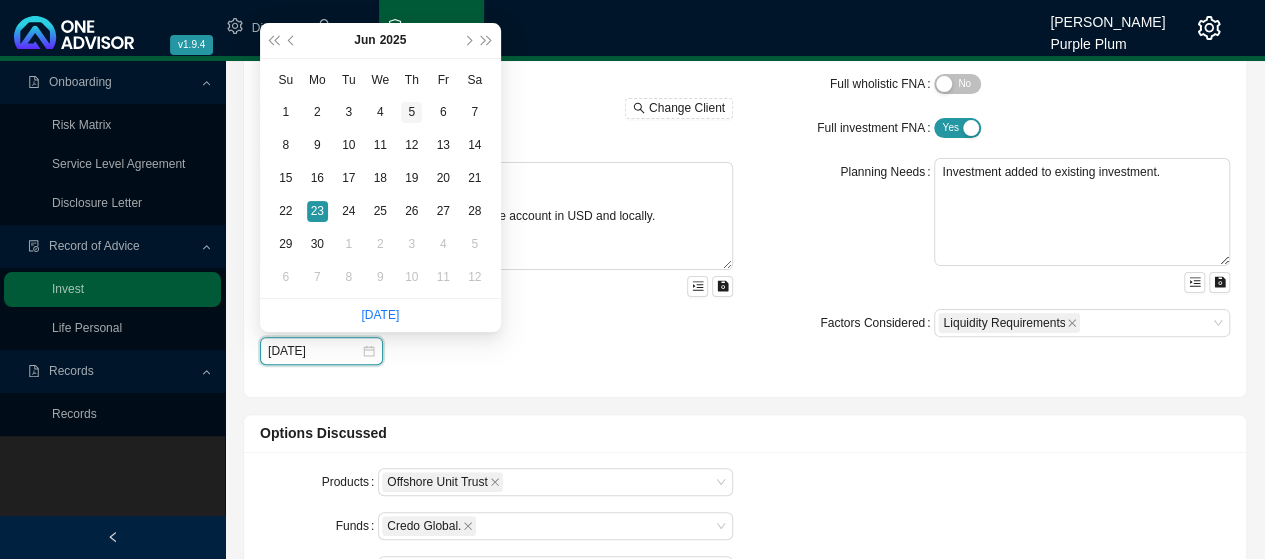scroll, scrollTop: 100, scrollLeft: 0, axis: vertical 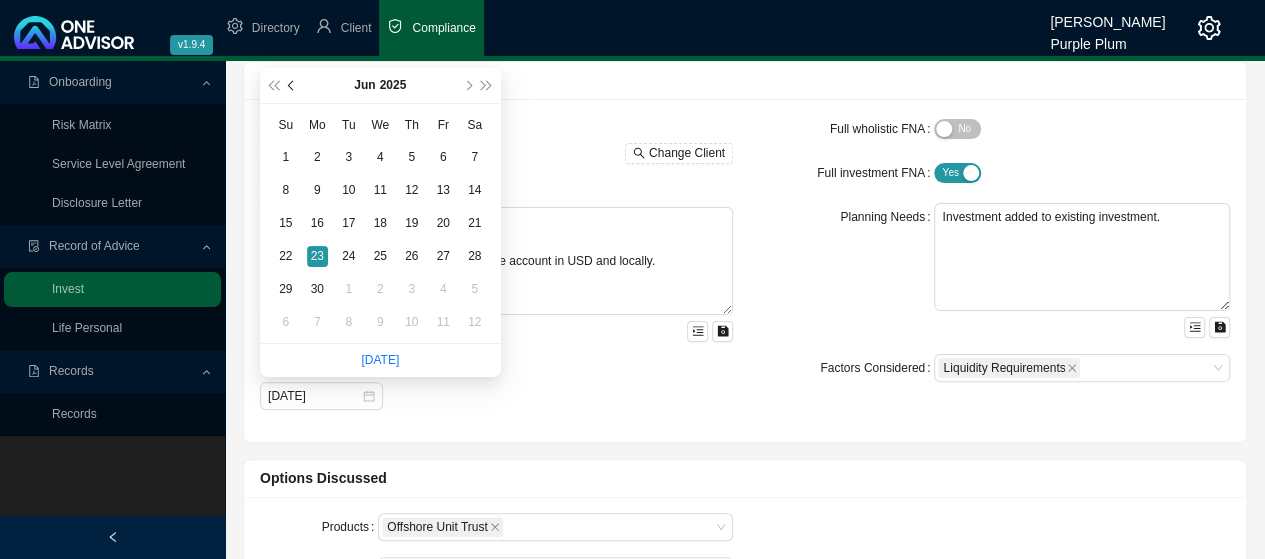 click at bounding box center [293, 86] 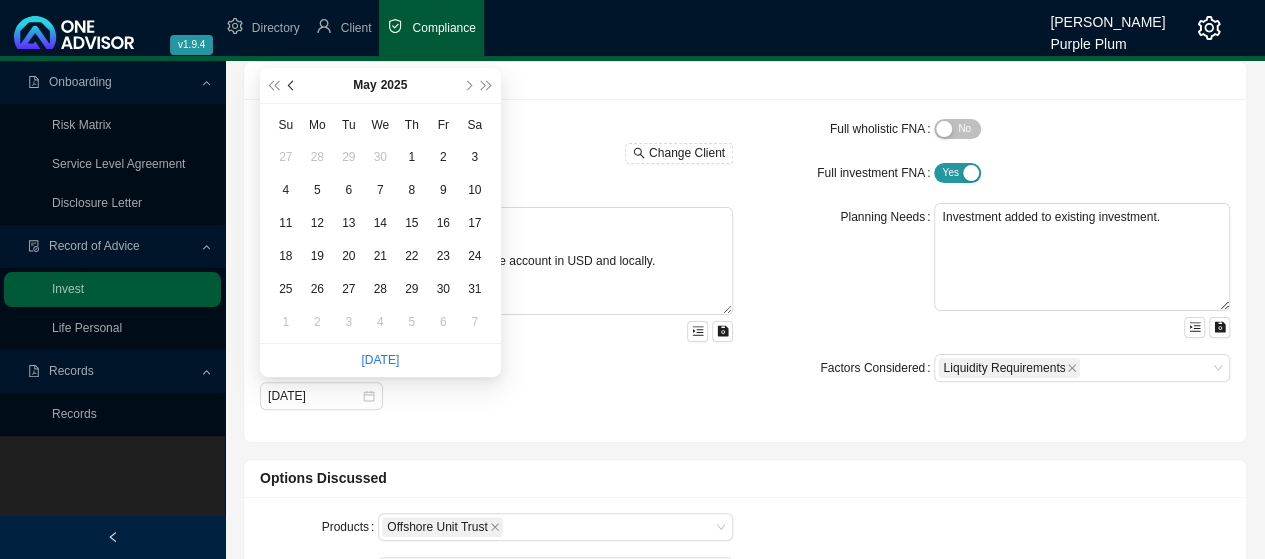 click at bounding box center [293, 86] 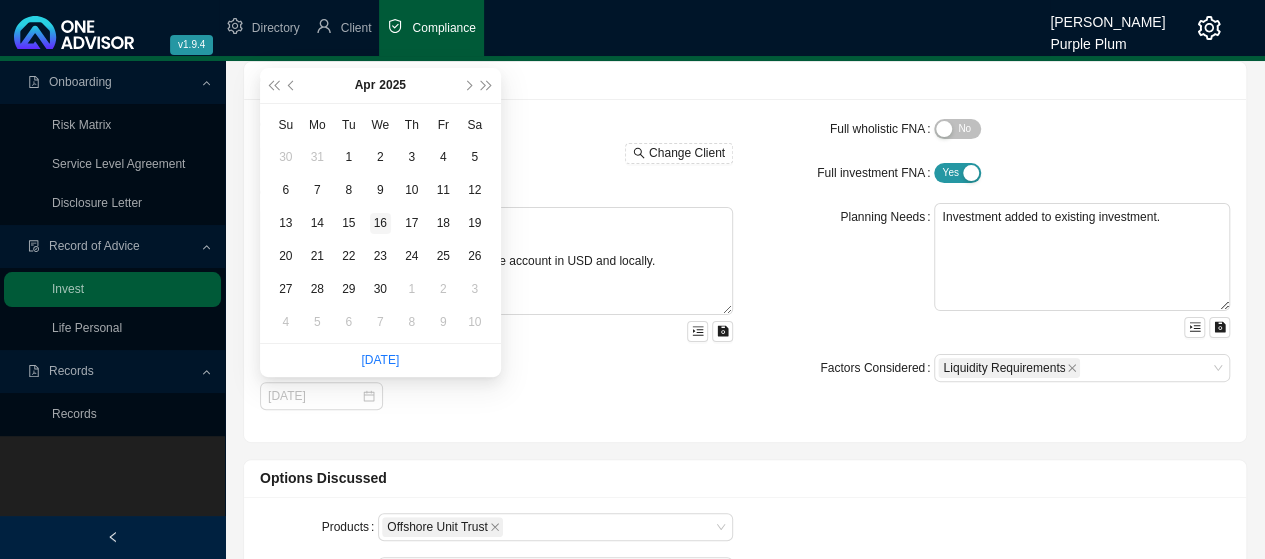 type on "[DATE]" 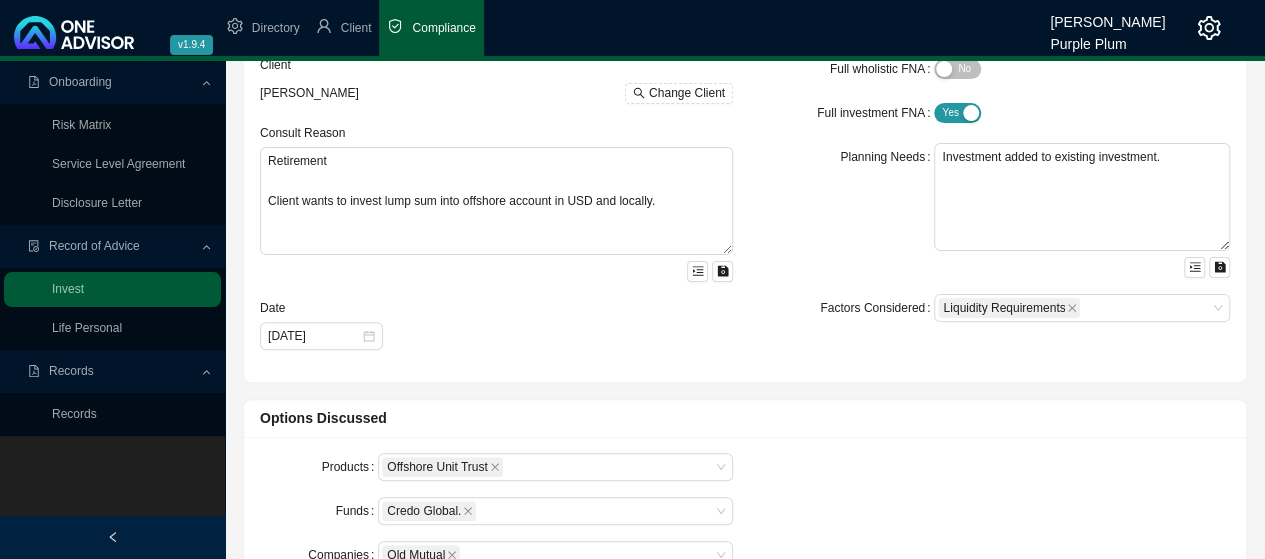 scroll, scrollTop: 200, scrollLeft: 0, axis: vertical 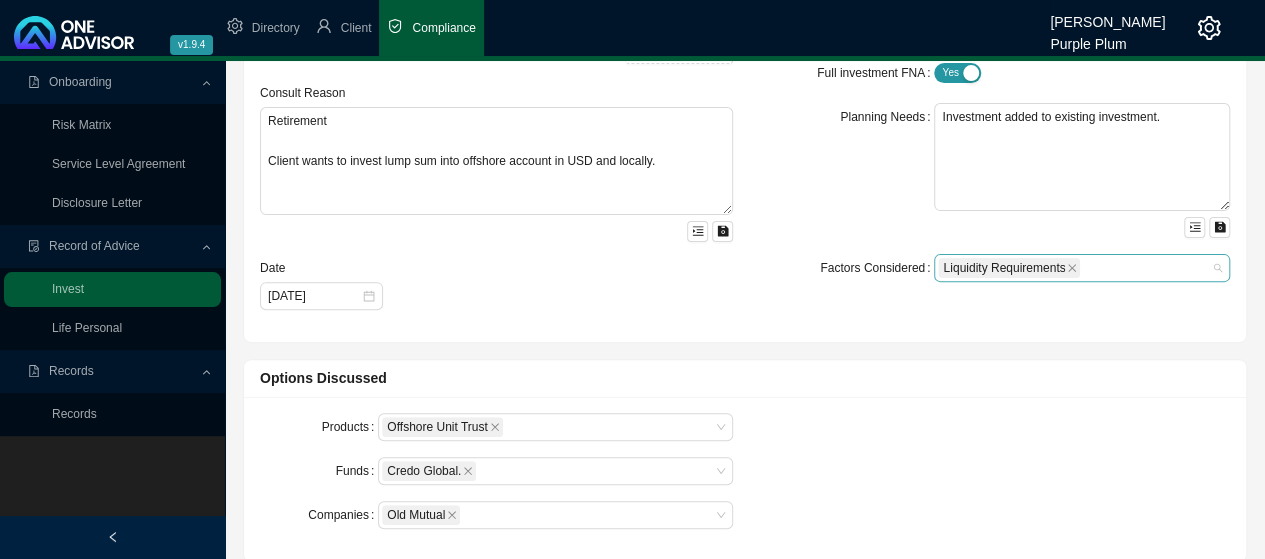 click on "Liquidity Requirements" at bounding box center (1072, 268) 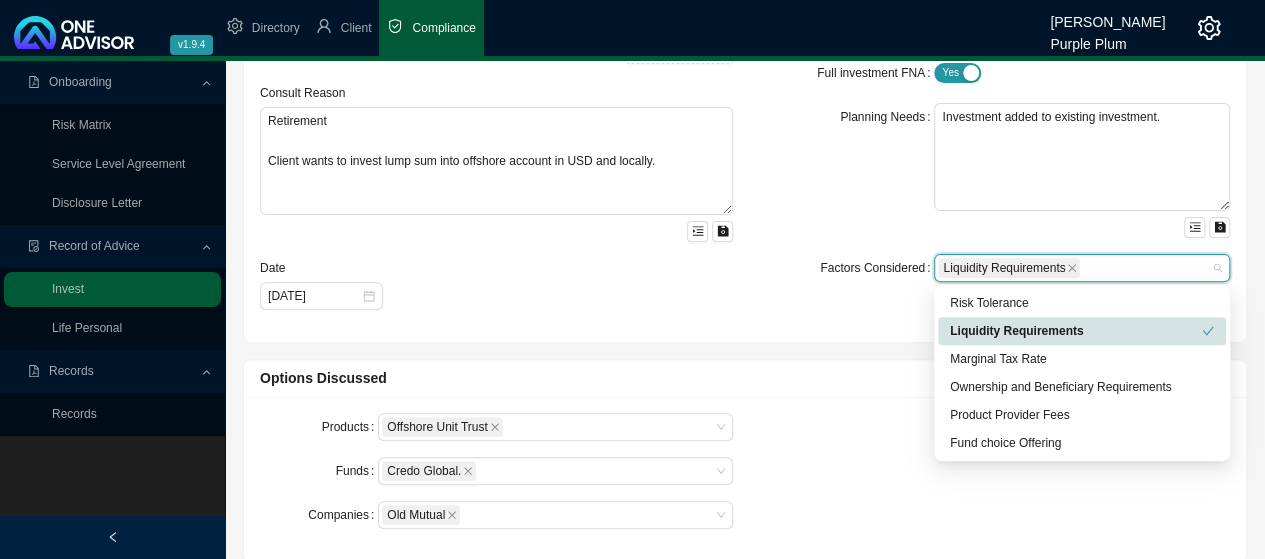 click on "Liquidity Requirements" at bounding box center [1076, 331] 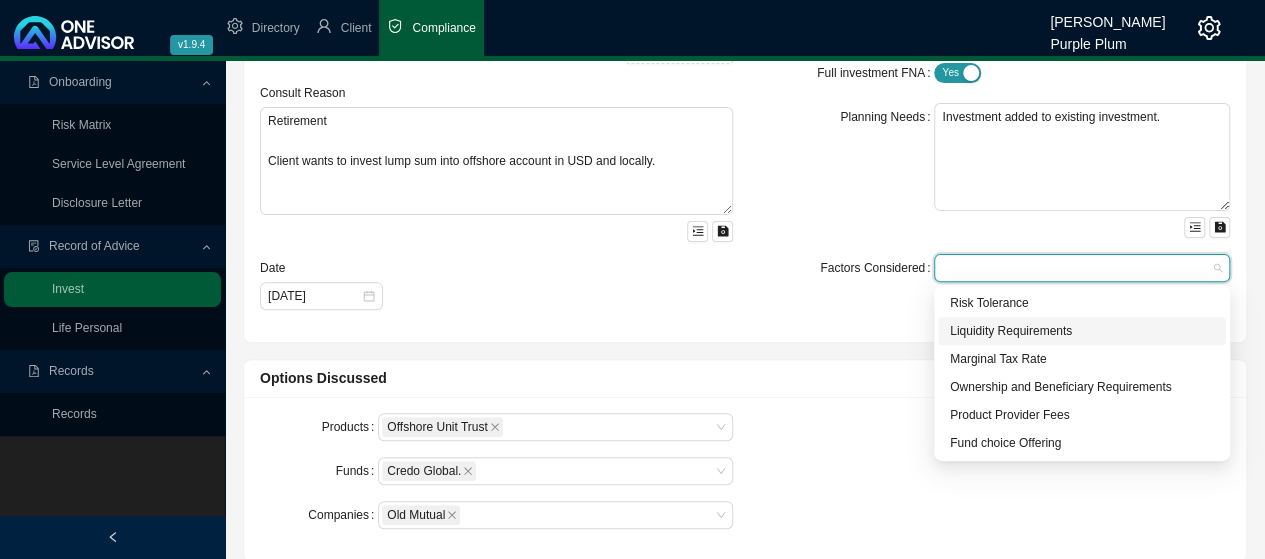 click on "Liquidity Requirements" at bounding box center (1082, 331) 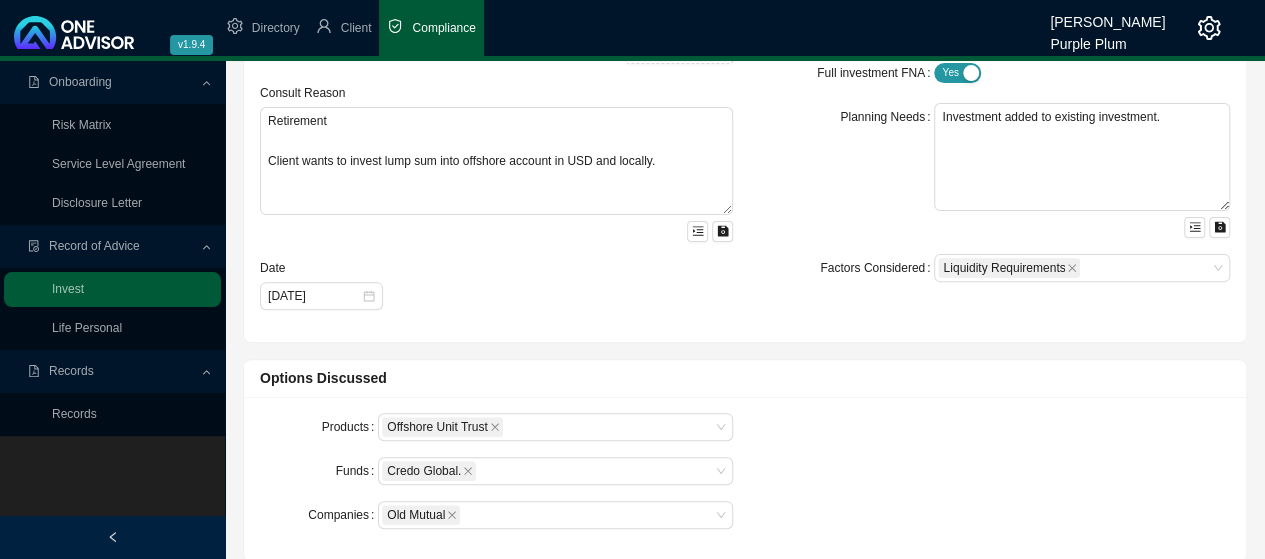 click on "Client [PERSON_NAME] Change Client Consult Reason Retirement
Client wants to invest lump sum into offshore account in USD and locally. Date [DATE] Full wholistic FNA Yes No Full investment FNA Yes No Planning Needs Investment added to existing investment. Factors Considered Liquidity Requirements" at bounding box center [745, 170] 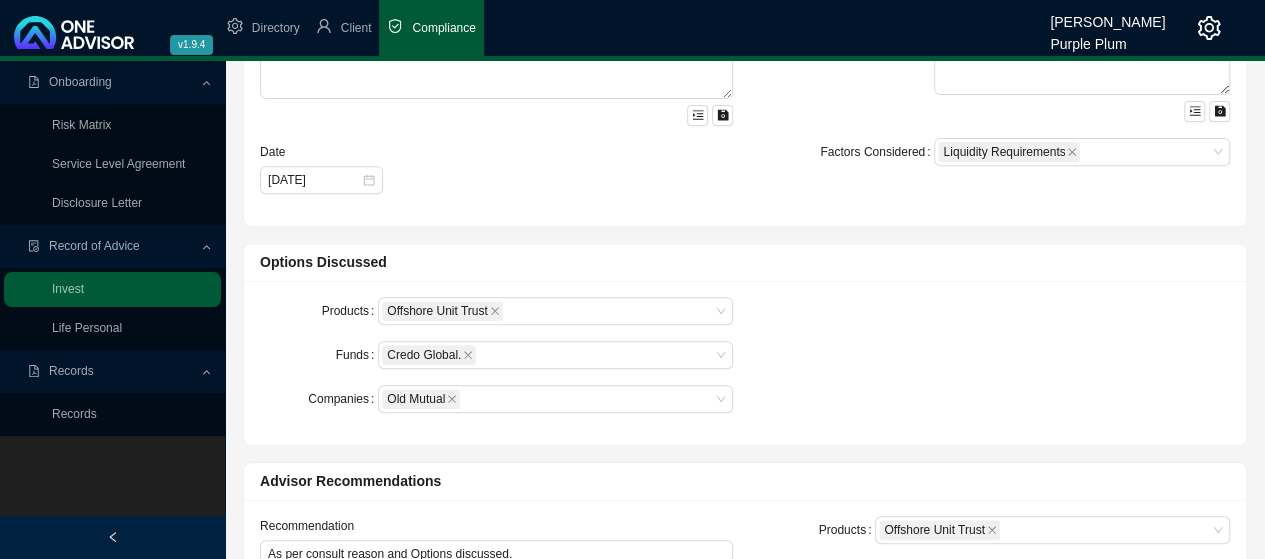 scroll, scrollTop: 300, scrollLeft: 0, axis: vertical 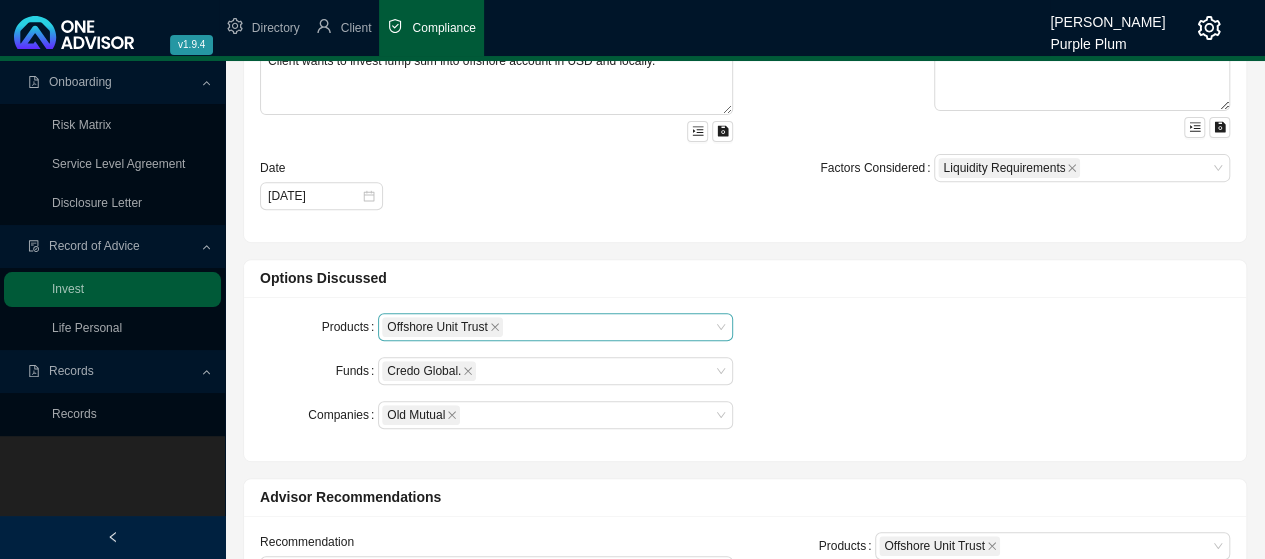click on "Offshore Unit Trust" at bounding box center [546, 327] 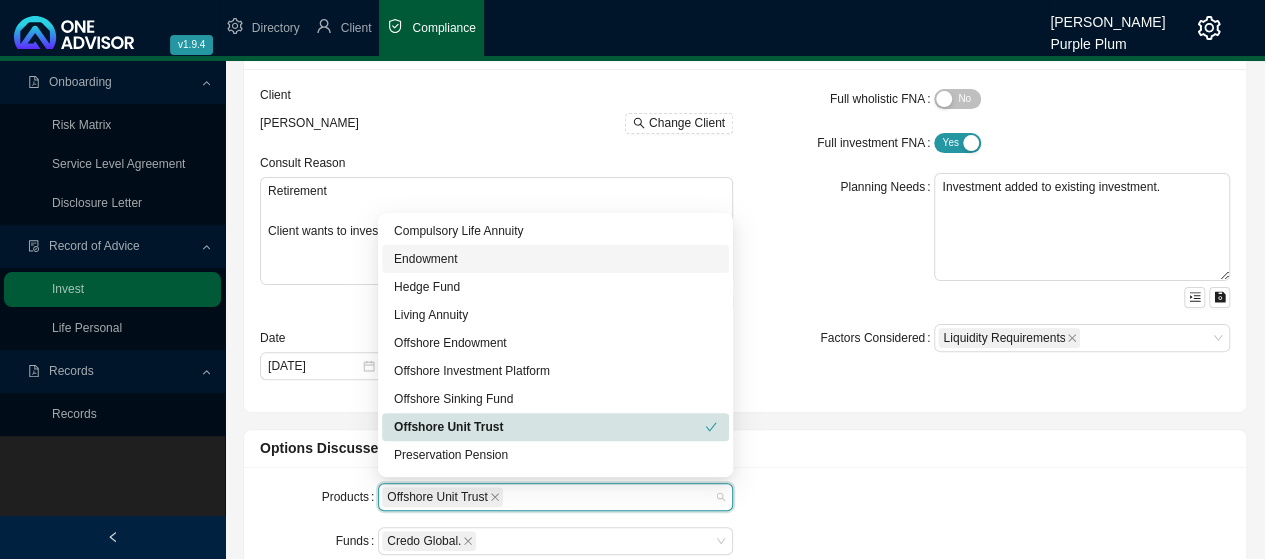 scroll, scrollTop: 100, scrollLeft: 0, axis: vertical 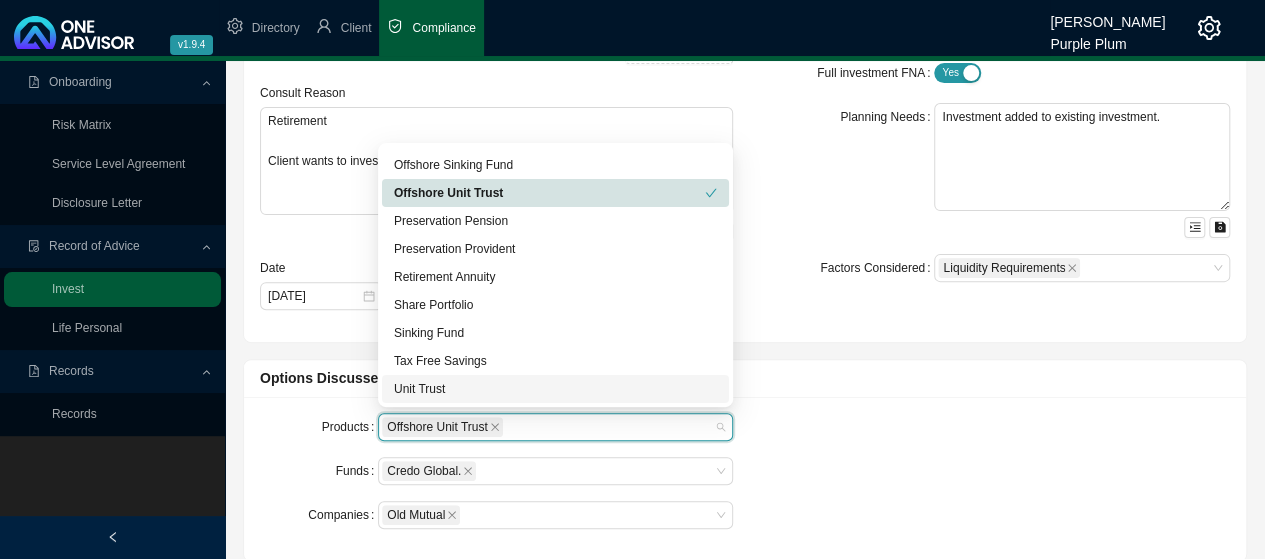 click on "Unit Trust" at bounding box center (555, 389) 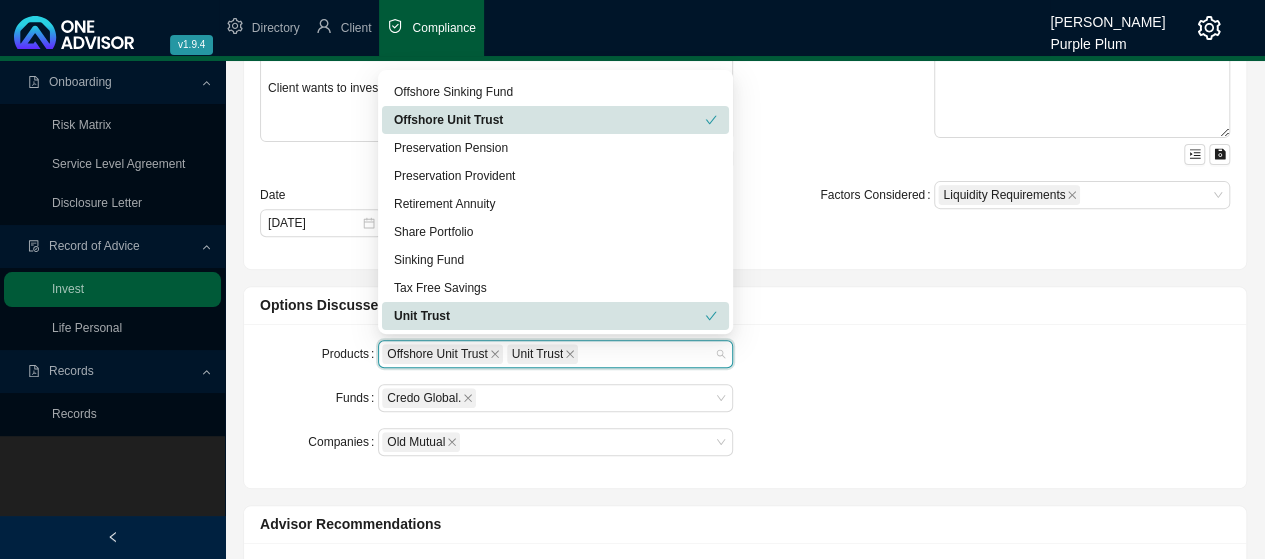 scroll, scrollTop: 300, scrollLeft: 0, axis: vertical 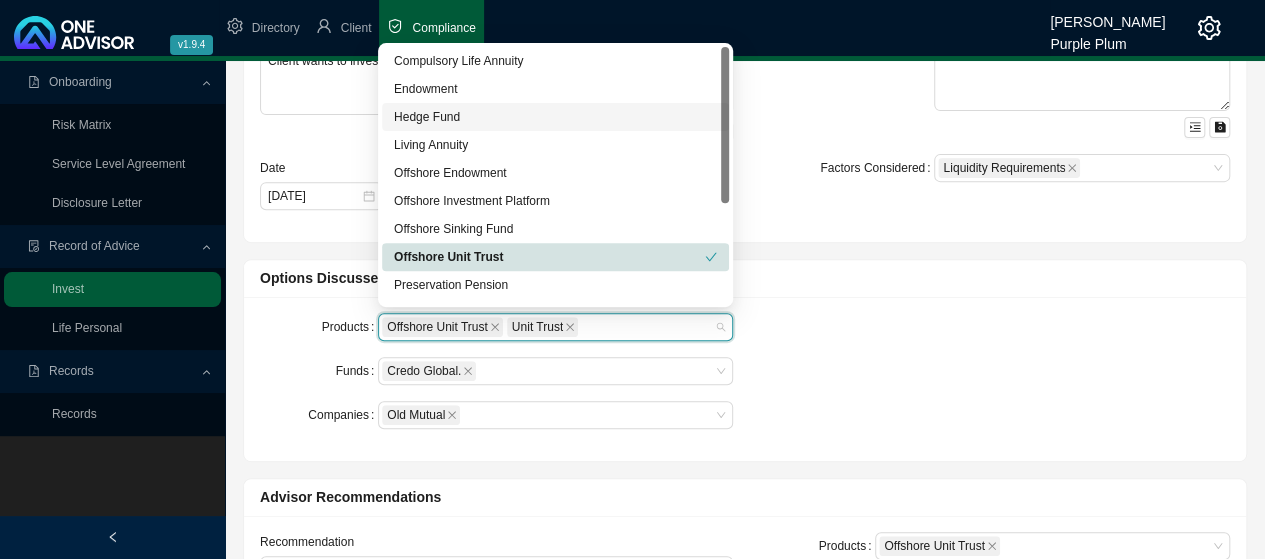 click on "Hedge Fund" at bounding box center (555, 117) 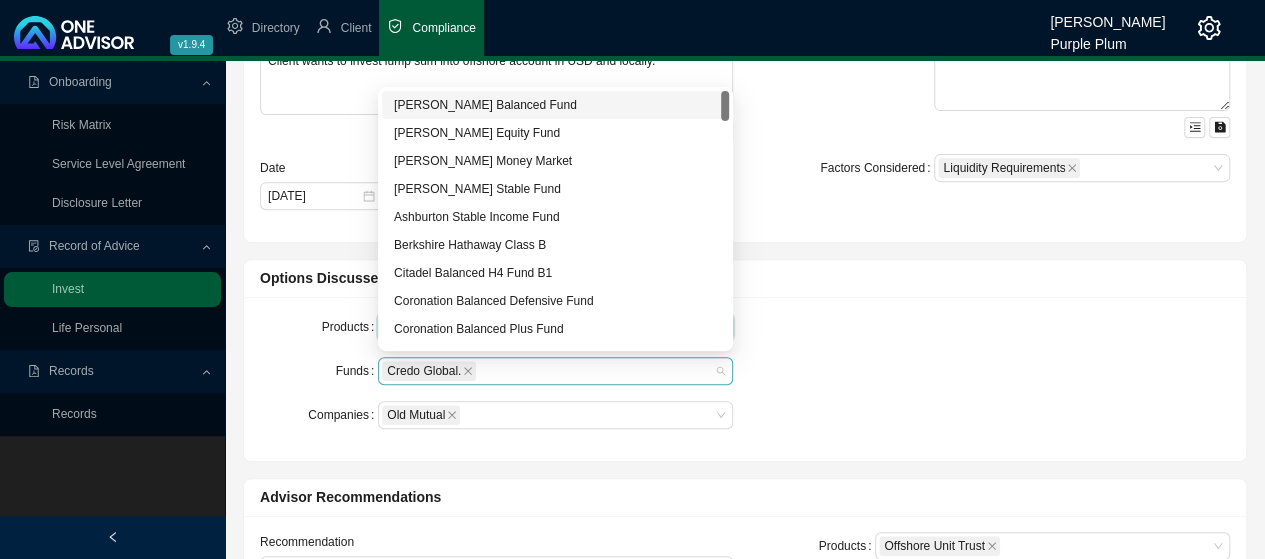 click on "Credo Global." at bounding box center (546, 371) 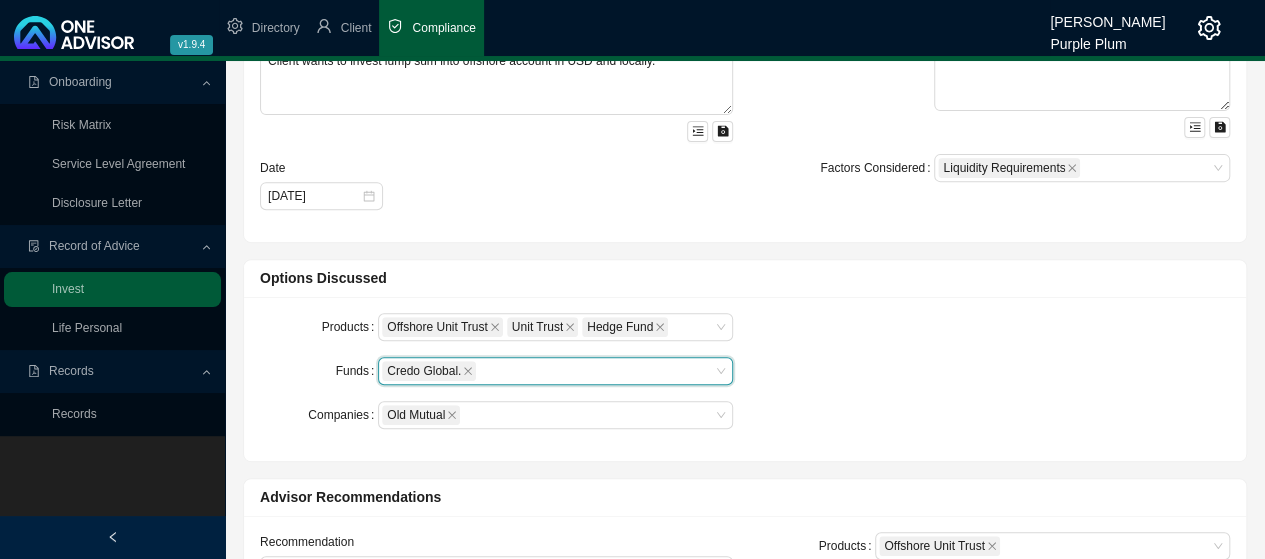 click on "Credo Global." at bounding box center [546, 371] 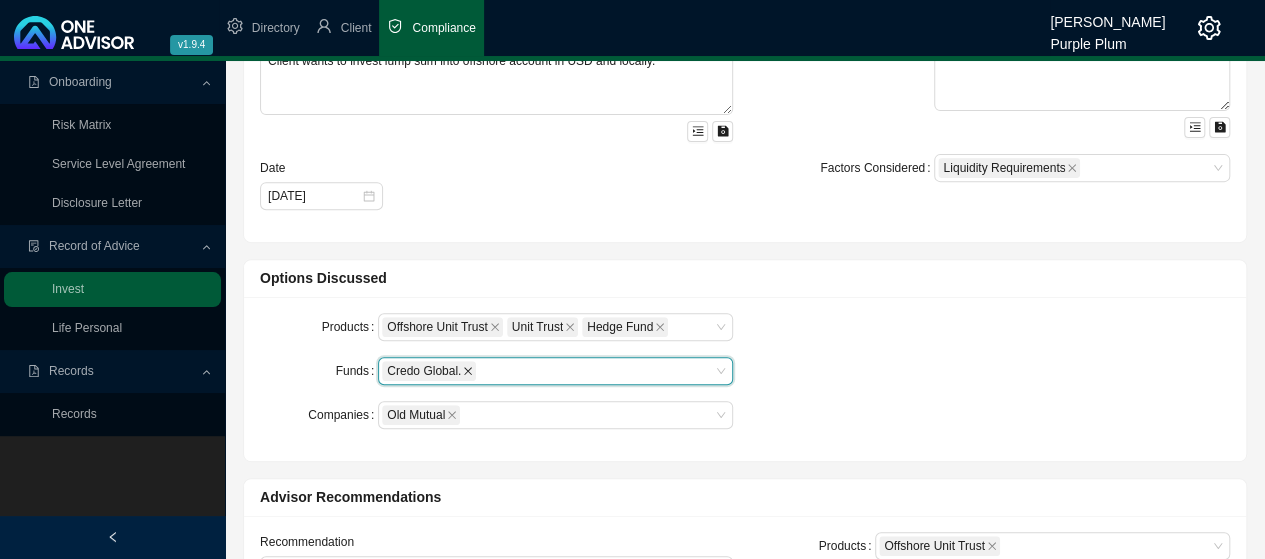 click 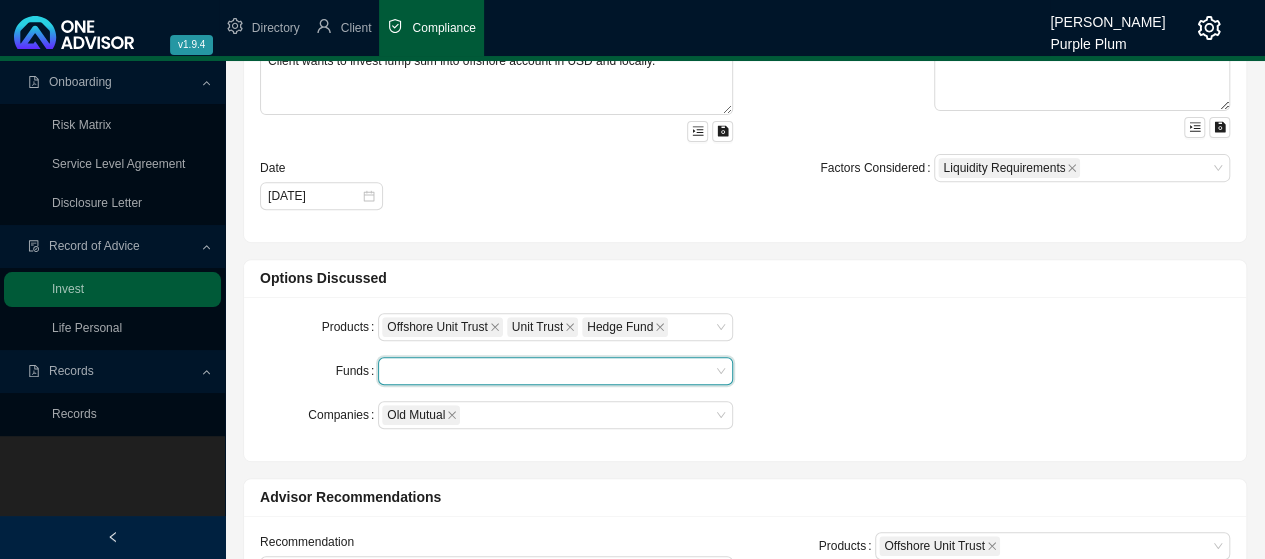 type on "p" 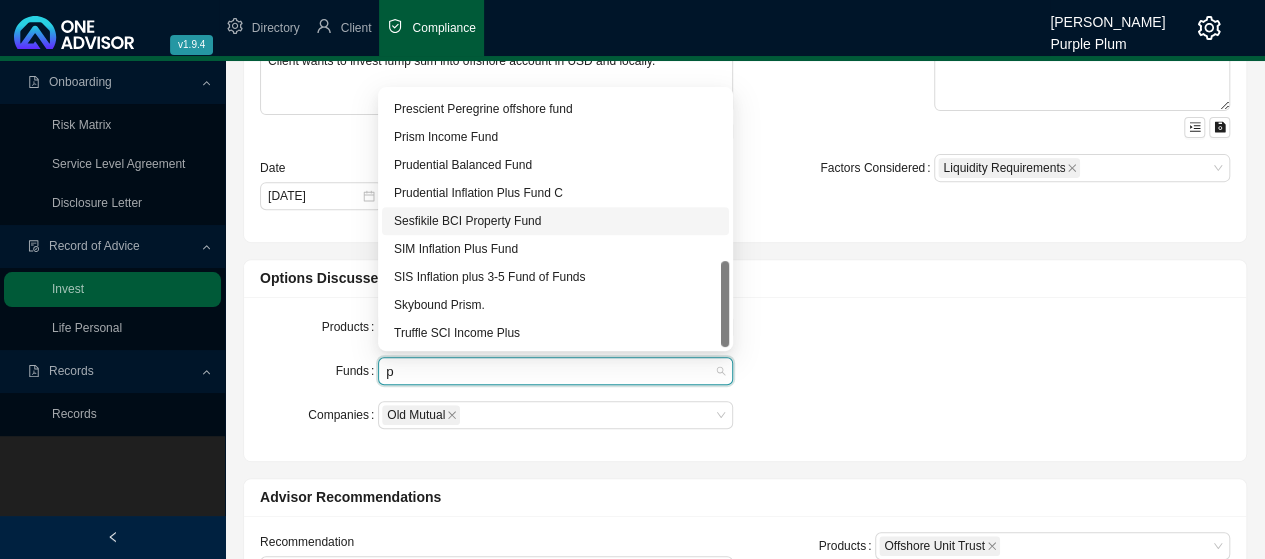 scroll, scrollTop: 400, scrollLeft: 0, axis: vertical 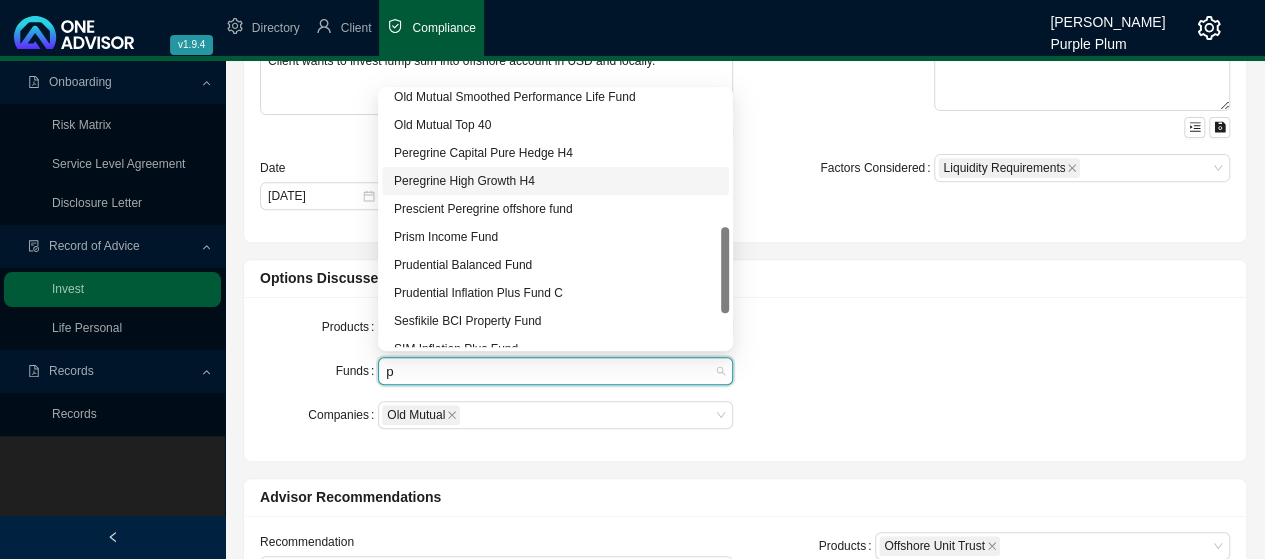 click on "Peregrine High Growth H4" at bounding box center (555, 181) 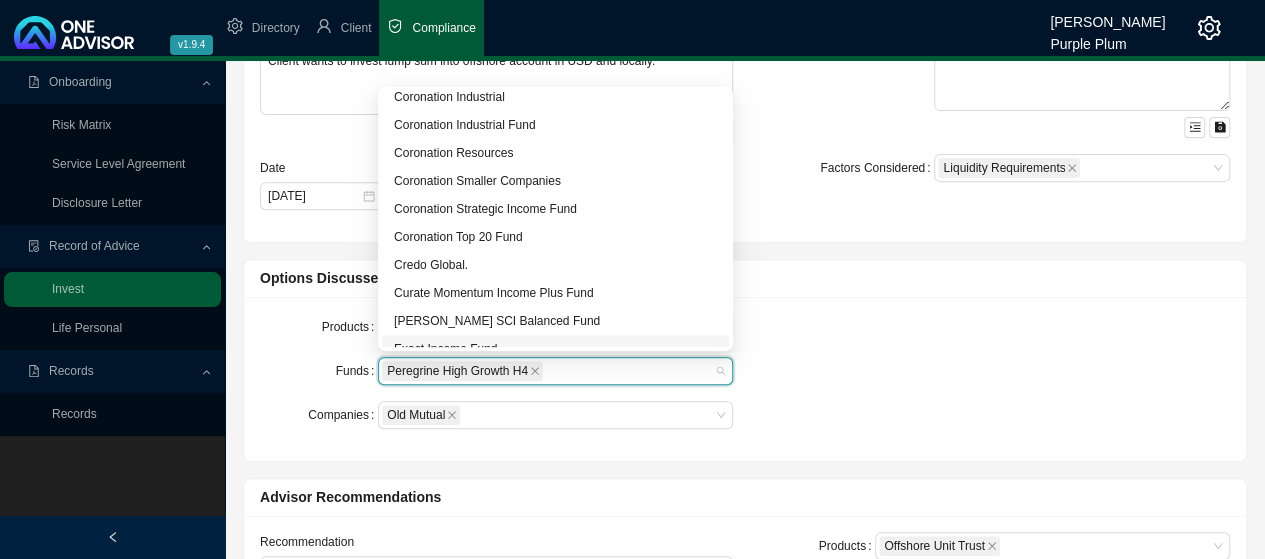 click on "Peregrine High Growth H4" at bounding box center [546, 371] 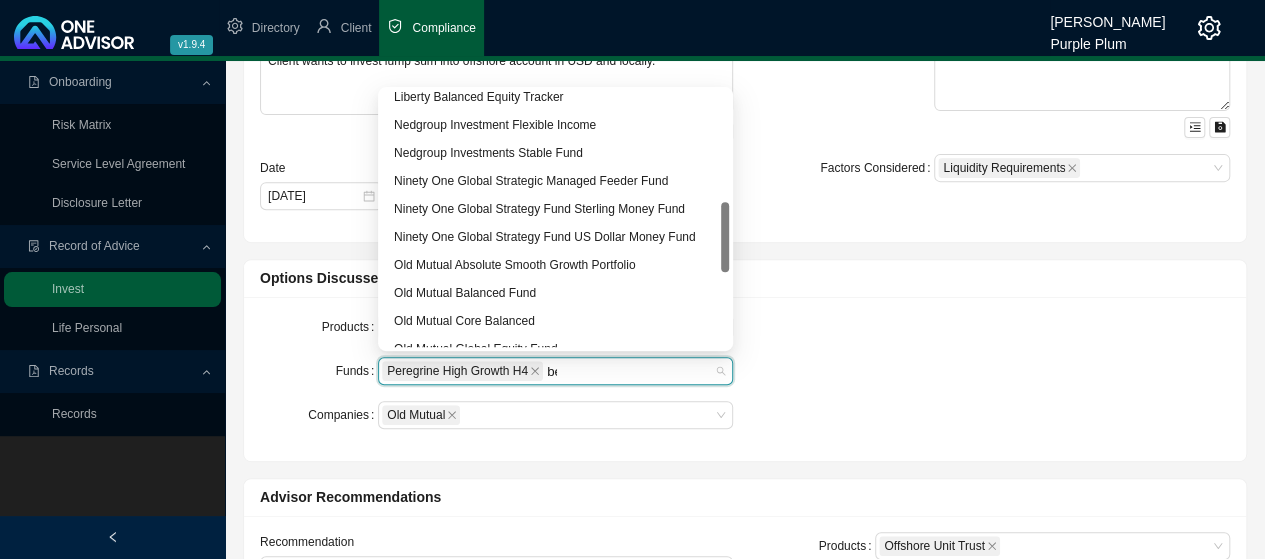 scroll, scrollTop: 0, scrollLeft: 0, axis: both 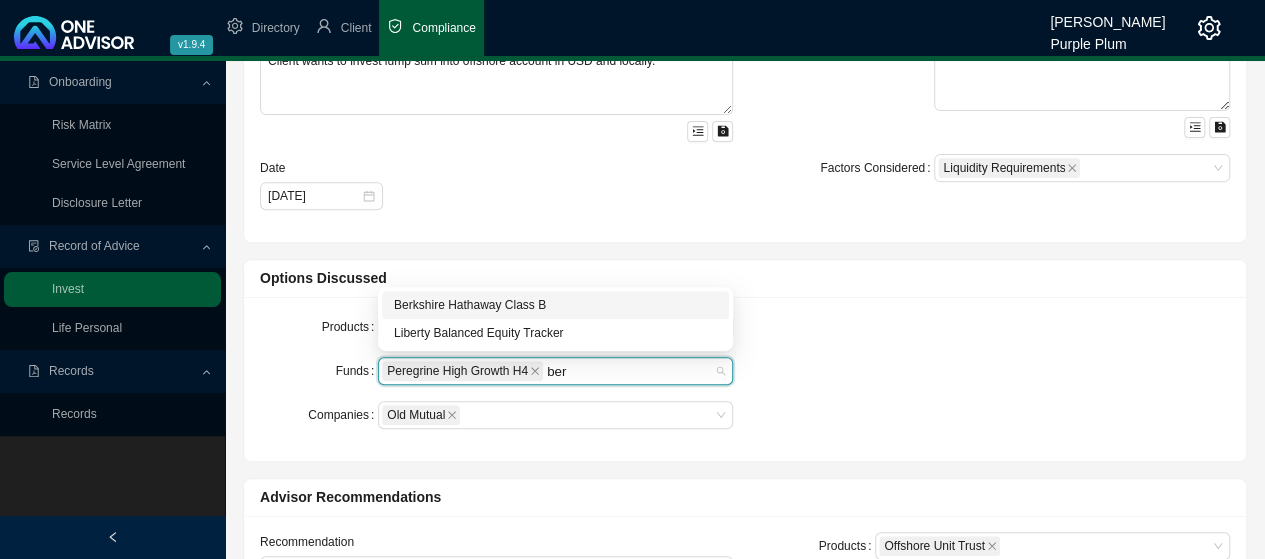 type on "[PERSON_NAME]" 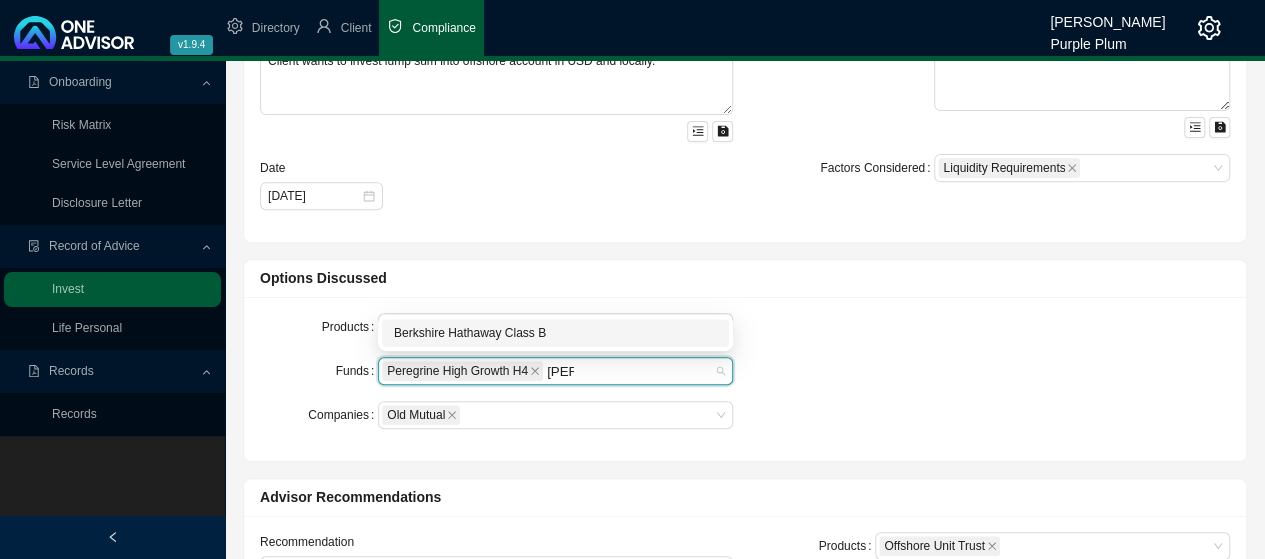 click on "Berkshire Hathaway Class B" at bounding box center (555, 333) 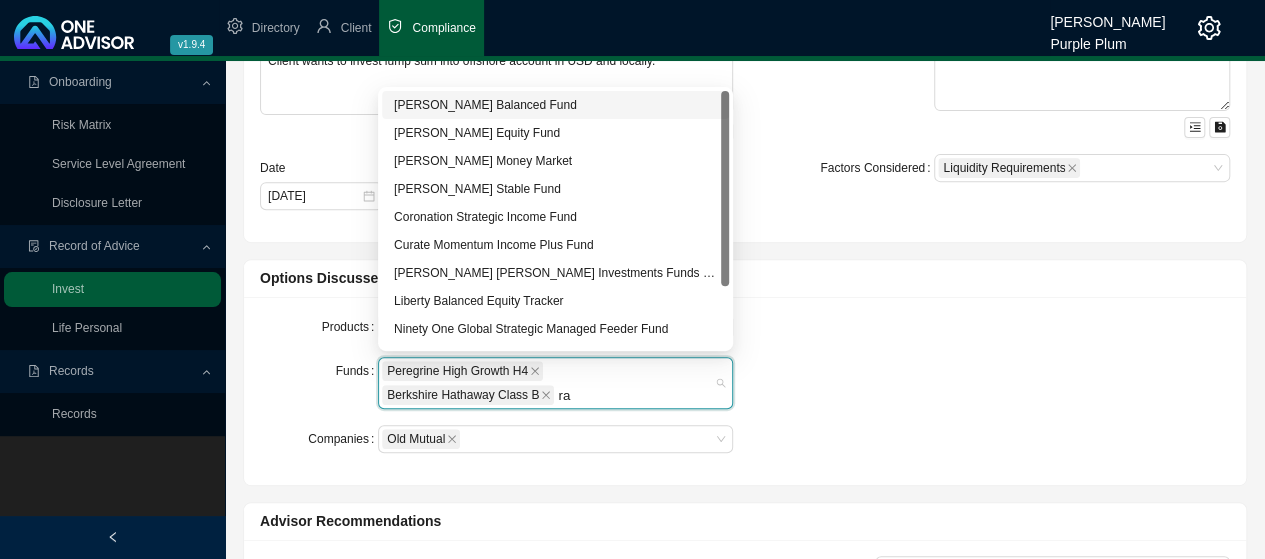 type on "ran" 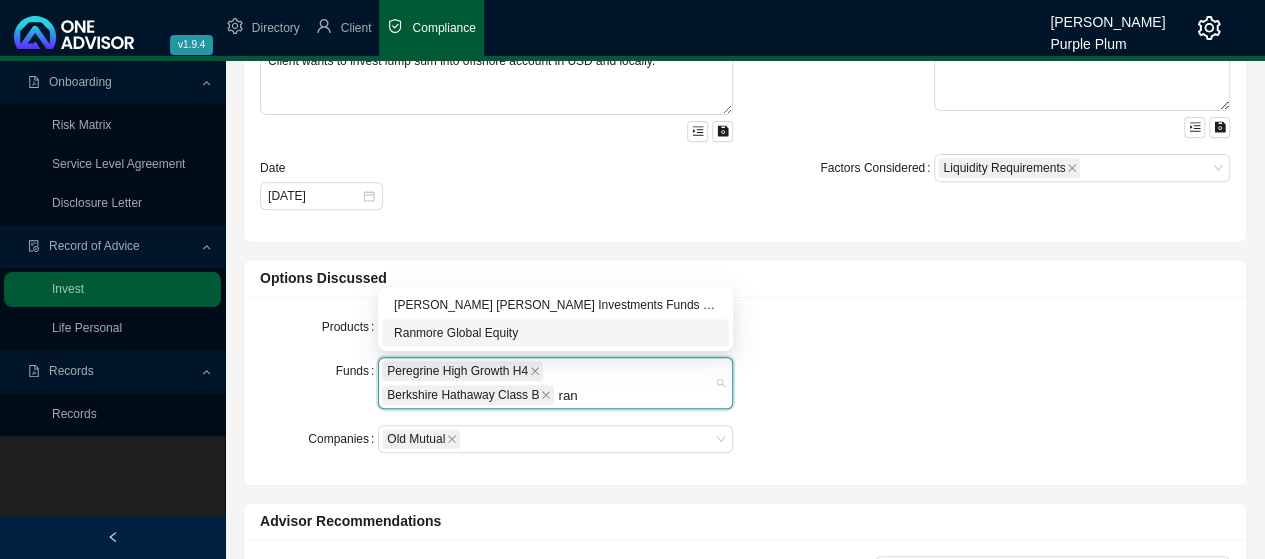 click on "Ranmore Global Equity" at bounding box center [555, 333] 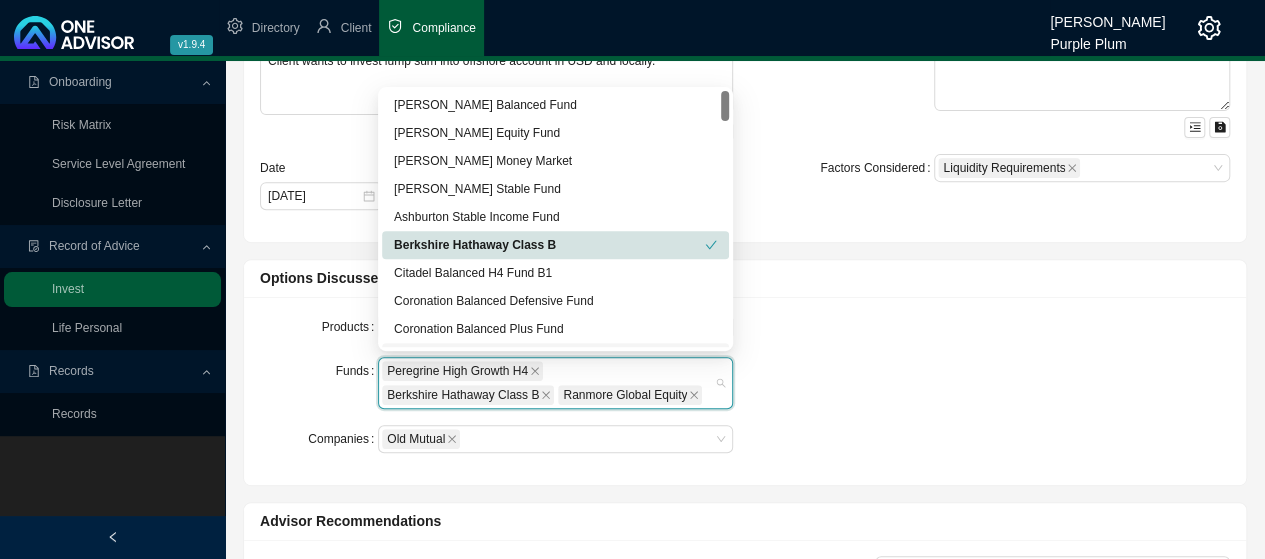 click on "Products Offshore Unit Trust Unit Trust Hedge Fund   Funds Peregrine High Growth H4 Berkshire Hathaway Class B  Ranmore Global Equity   Companies Old Mutual" at bounding box center [745, 391] 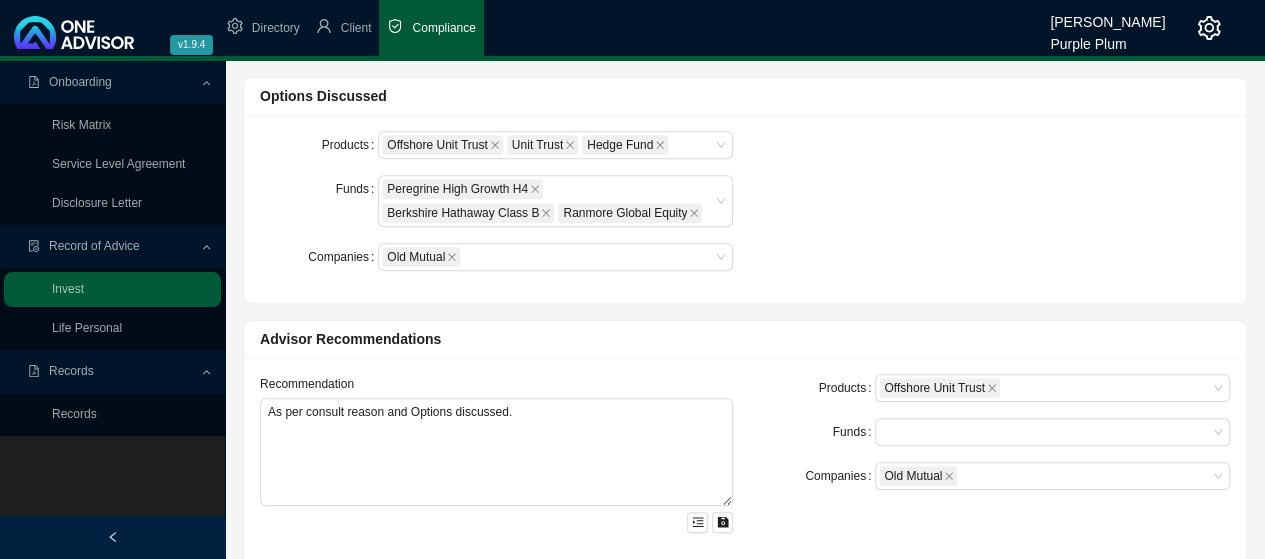 scroll, scrollTop: 500, scrollLeft: 0, axis: vertical 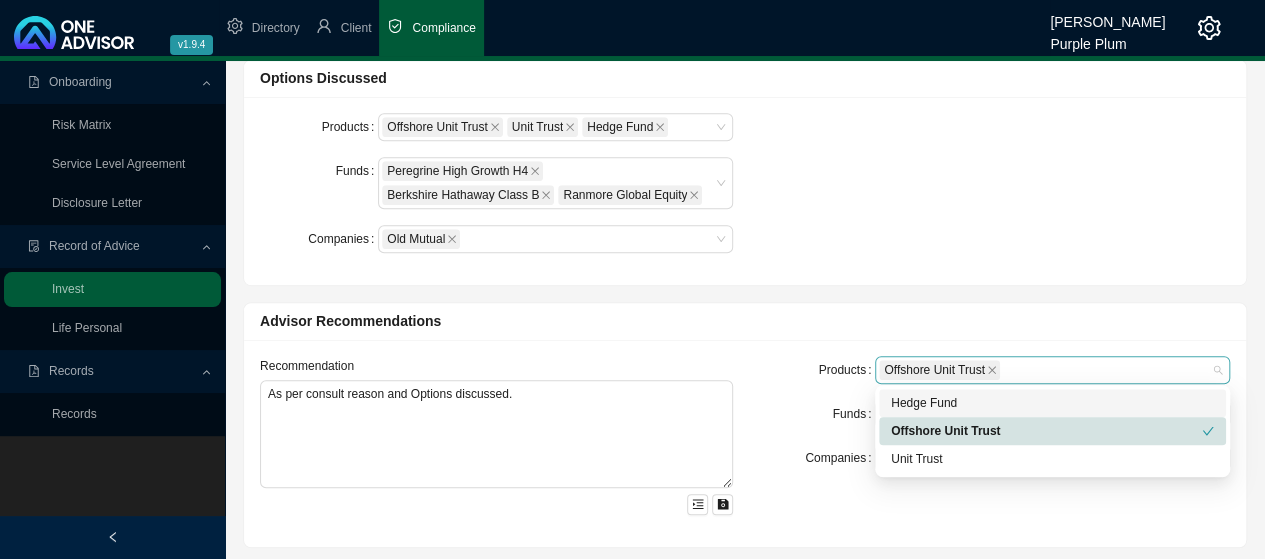 click on "Offshore Unit Trust" at bounding box center [1043, 370] 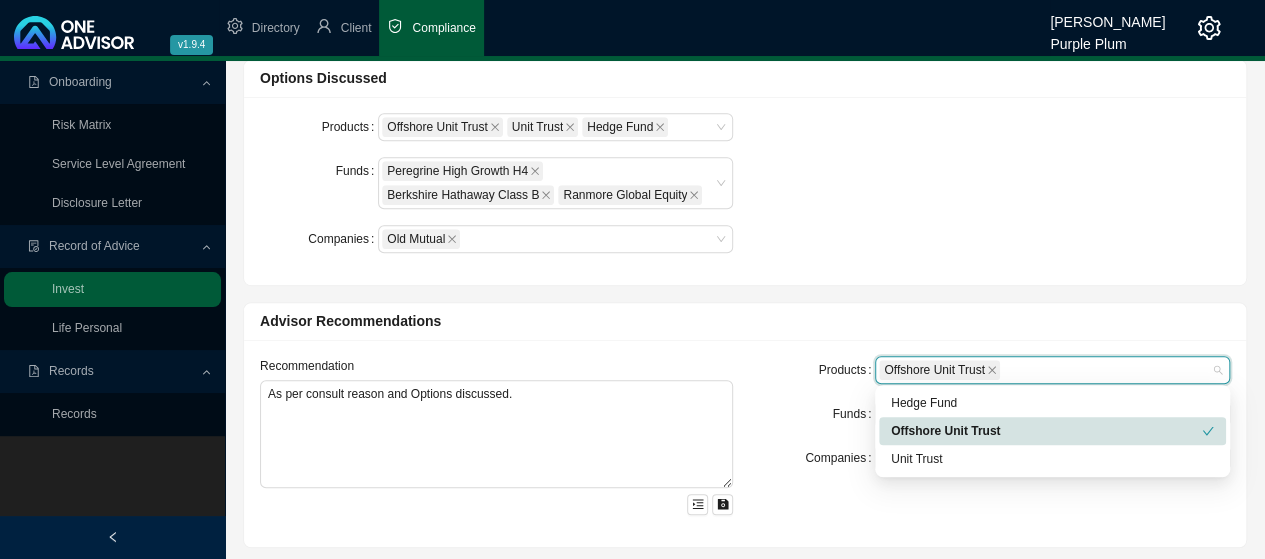 click on "Offshore Unit Trust" at bounding box center (1046, 431) 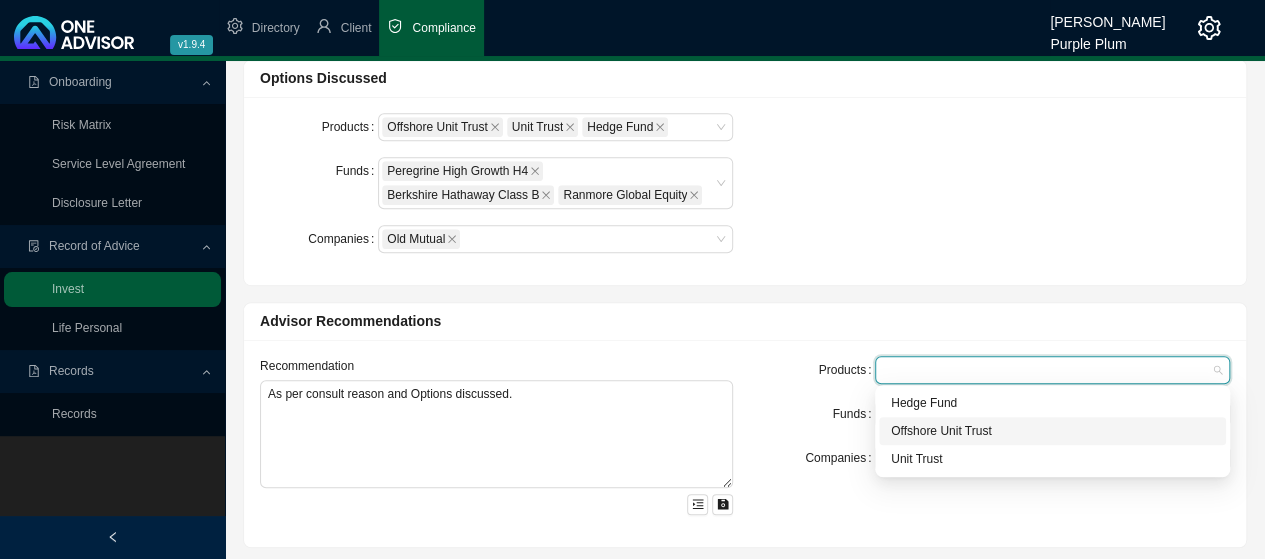 click on "Offshore Unit Trust" at bounding box center (1052, 431) 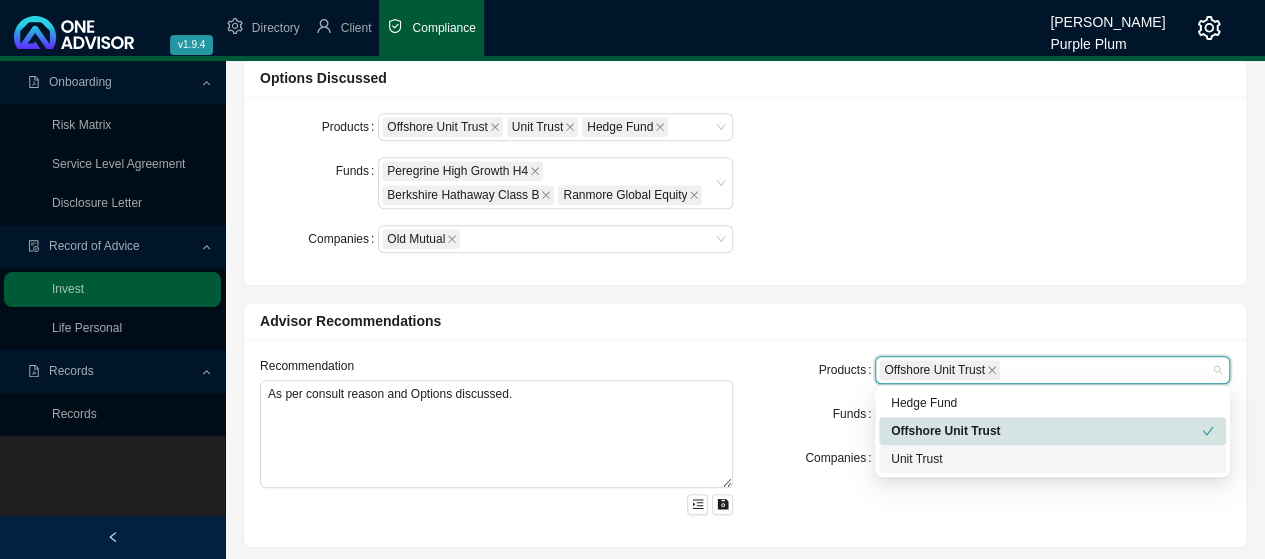 click on "Unit Trust" at bounding box center [1052, 459] 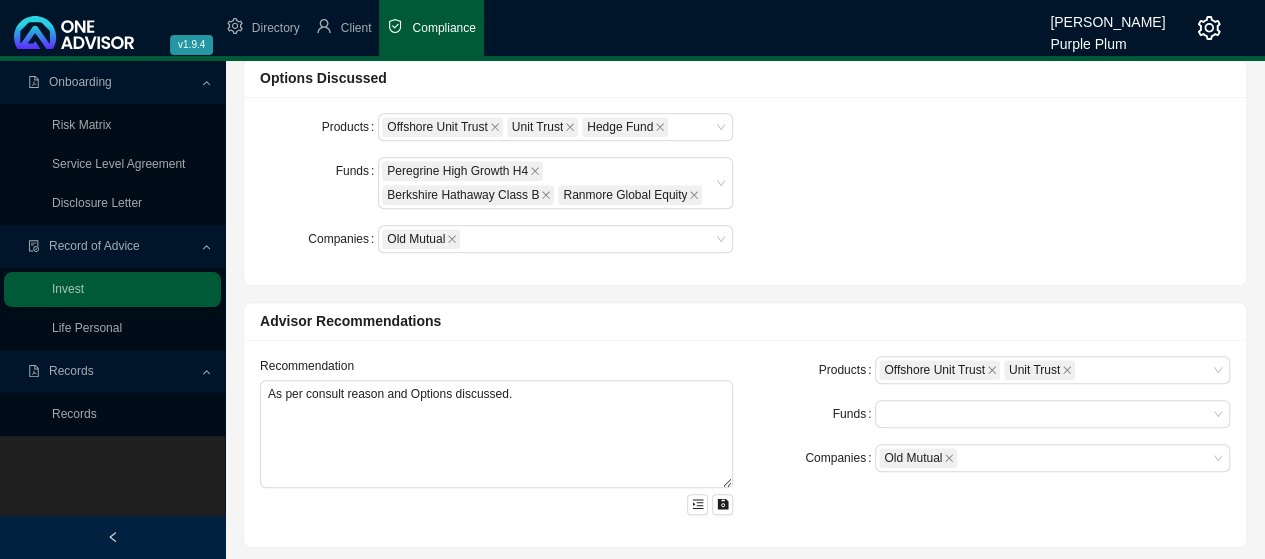 click on "Products Offshore Unit Trust Unit Trust Hedge Fund   Funds Peregrine High Growth H4 Berkshire Hathaway Class B  Ranmore Global Equity   Companies Old Mutual" at bounding box center [745, 191] 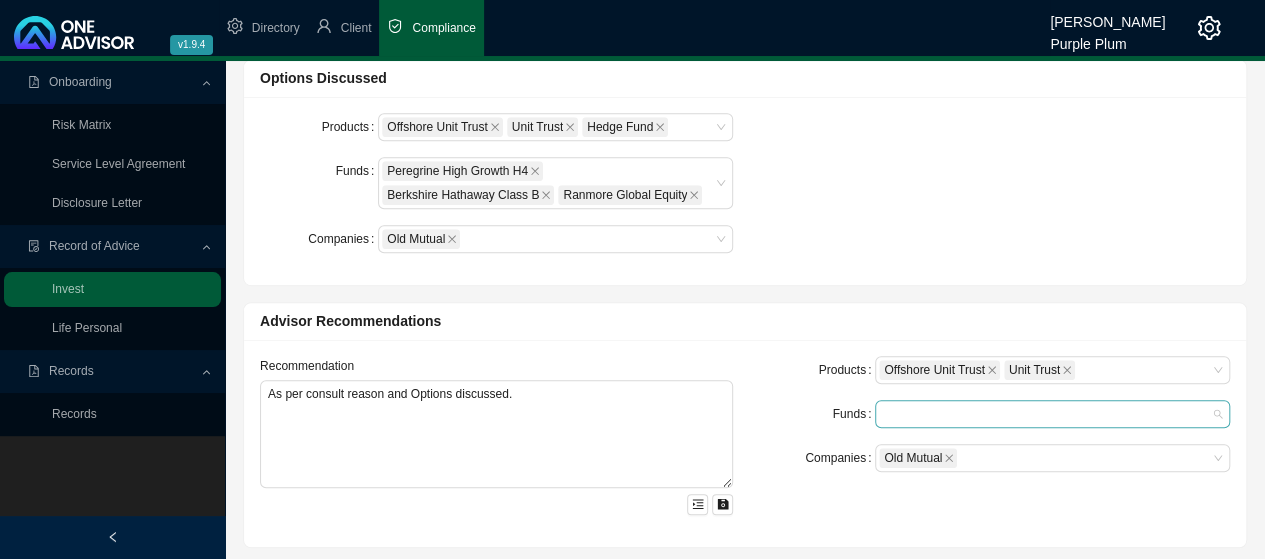 click at bounding box center [1043, 414] 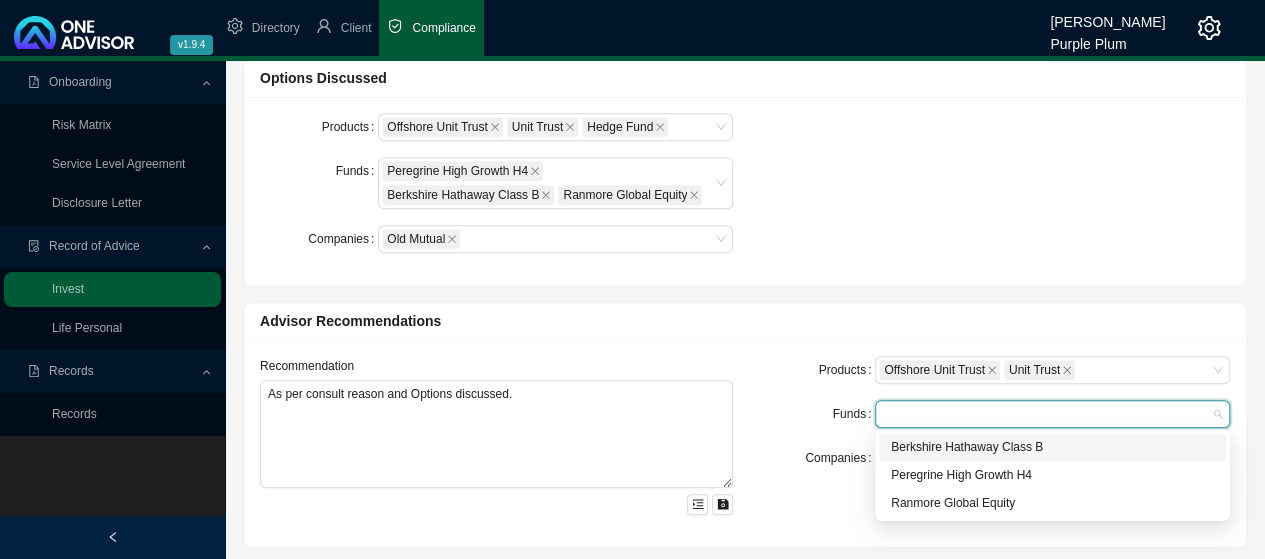 click on "Products Offshore Unit Trust Unit Trust   Funds   Companies Old Mutual" at bounding box center (993, 414) 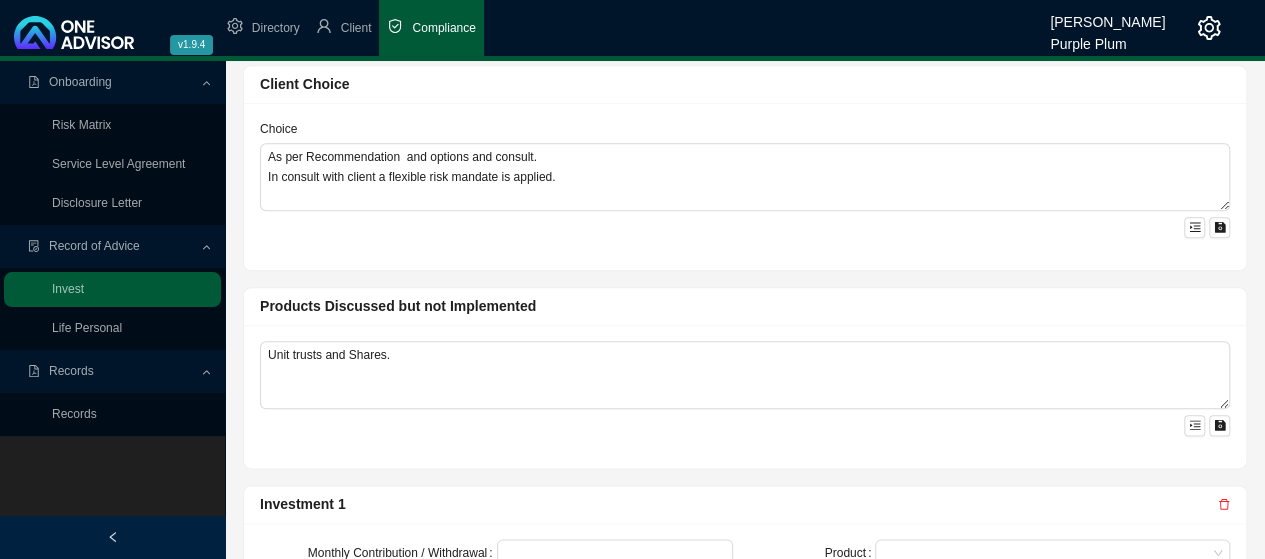 scroll, scrollTop: 1000, scrollLeft: 0, axis: vertical 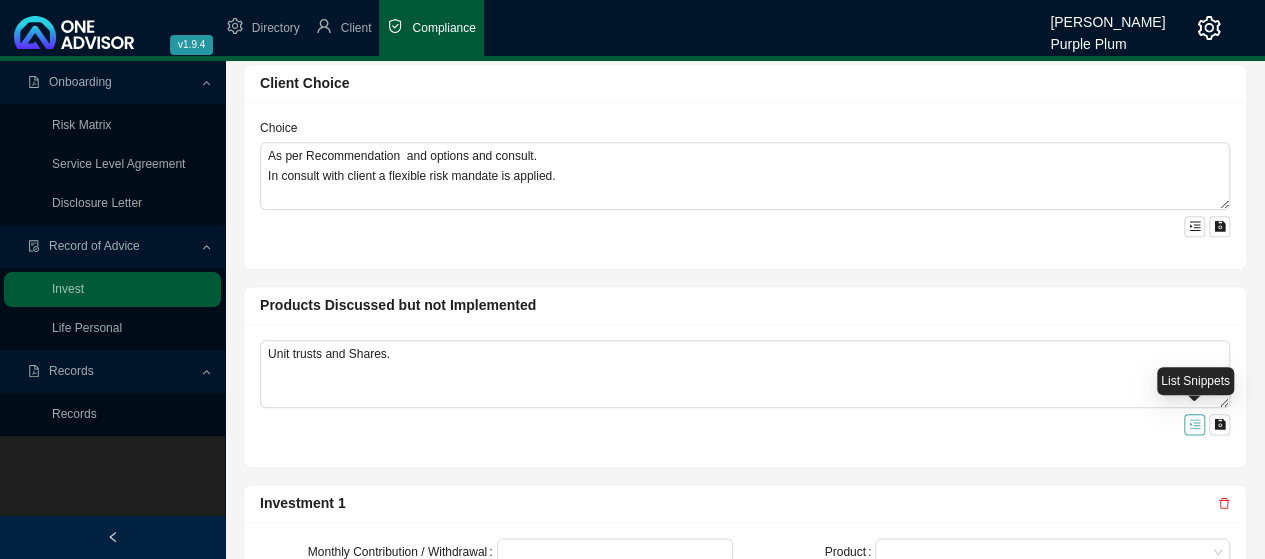 click 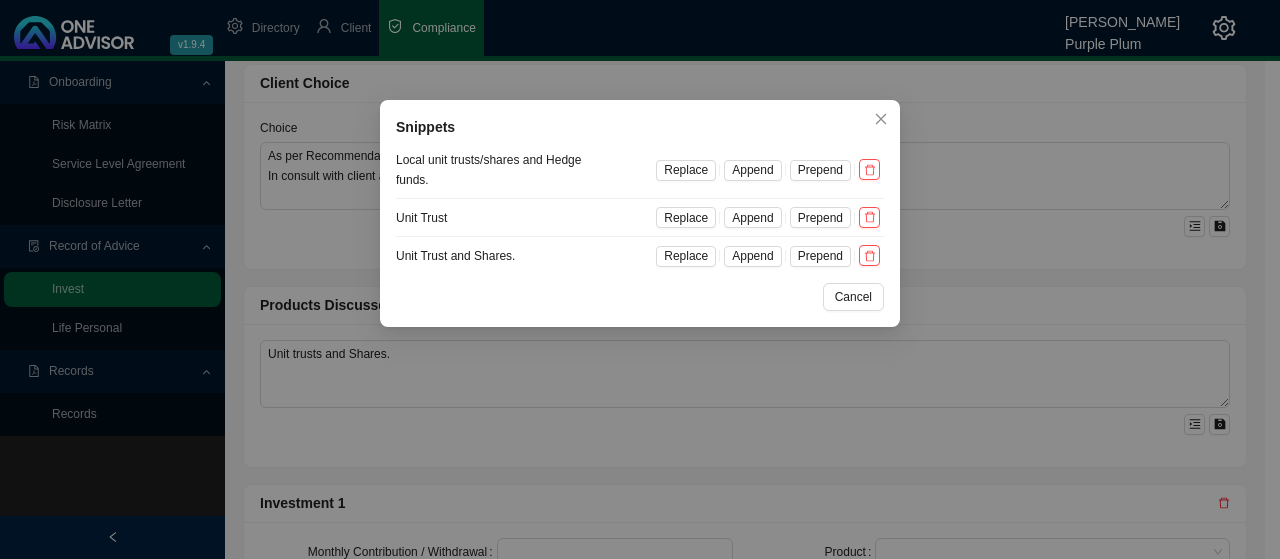 click on "Snippets Local unit trusts/shares and Hedge funds. Replace Append Prepend Unit Trust Replace Append Prepend Unit Trust and Shares. Replace Append Prepend Cancel OK" at bounding box center [640, 279] 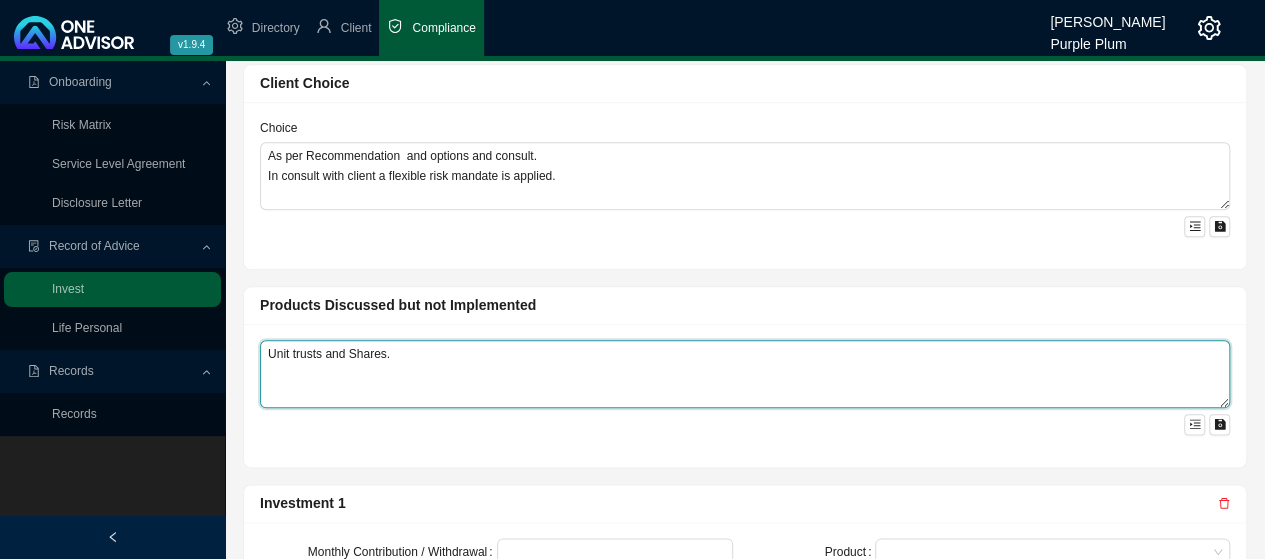 click on "Unit trusts and Shares." at bounding box center (745, 374) 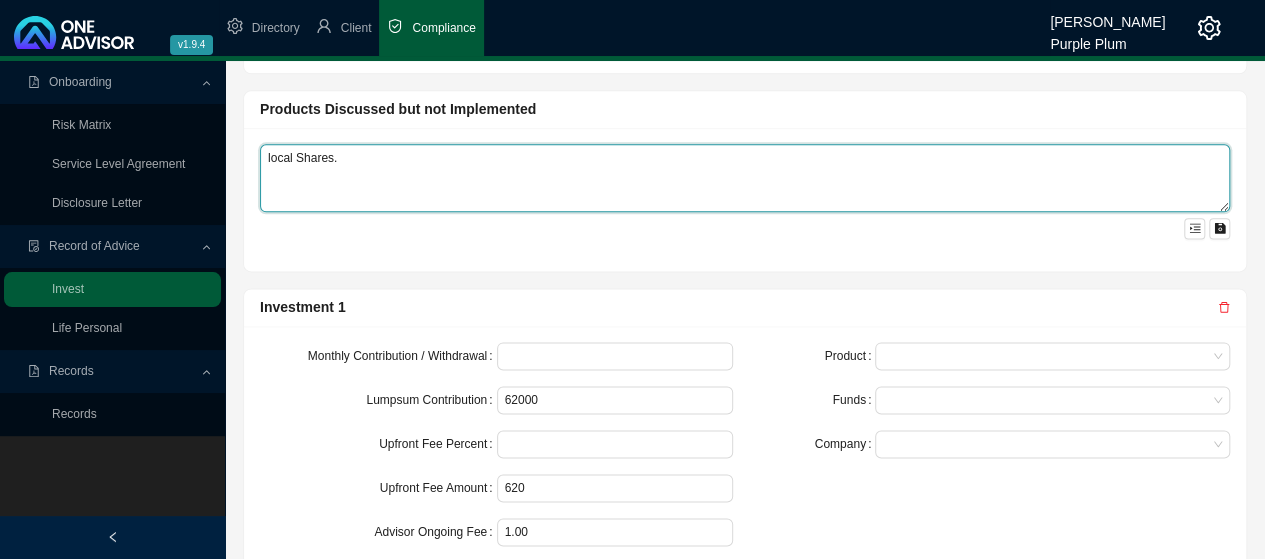 scroll, scrollTop: 1291, scrollLeft: 0, axis: vertical 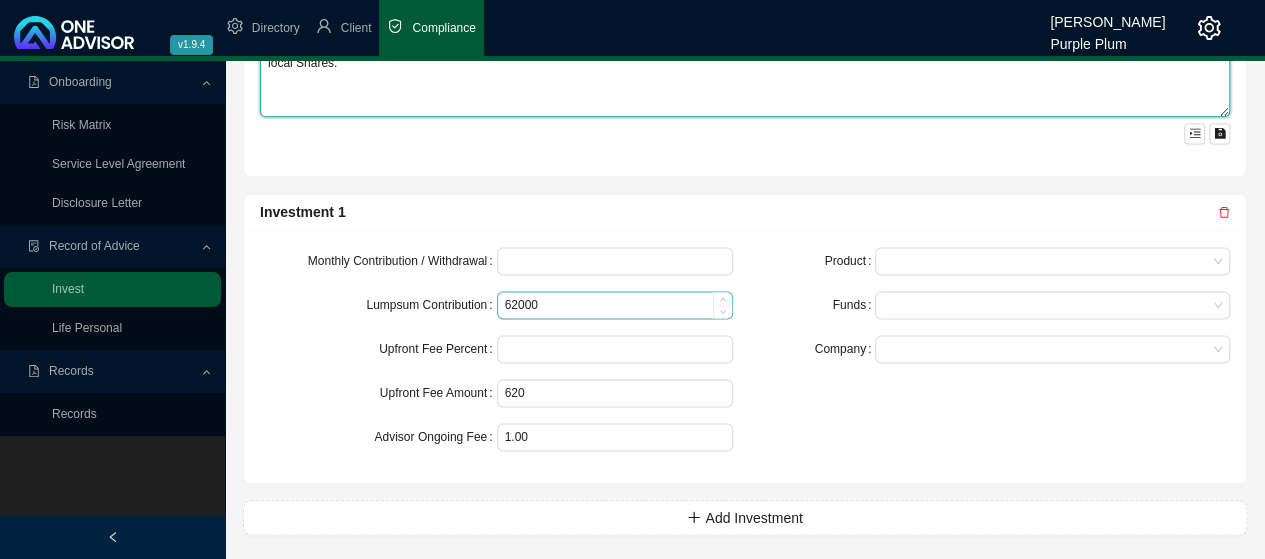 type on "local Shares." 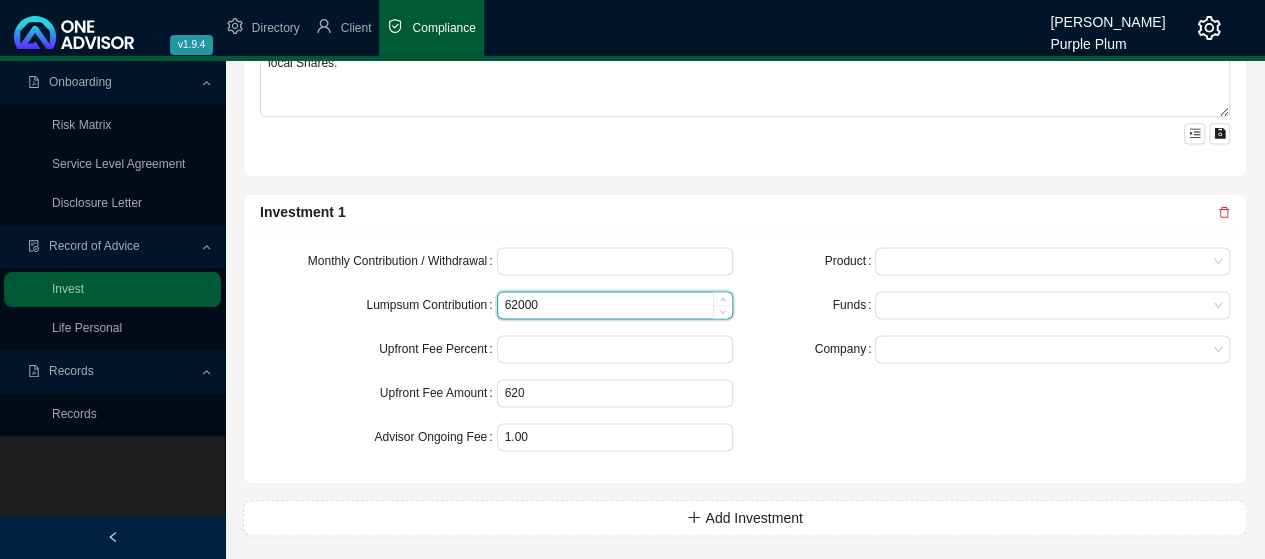 click on "62000" at bounding box center [615, 305] 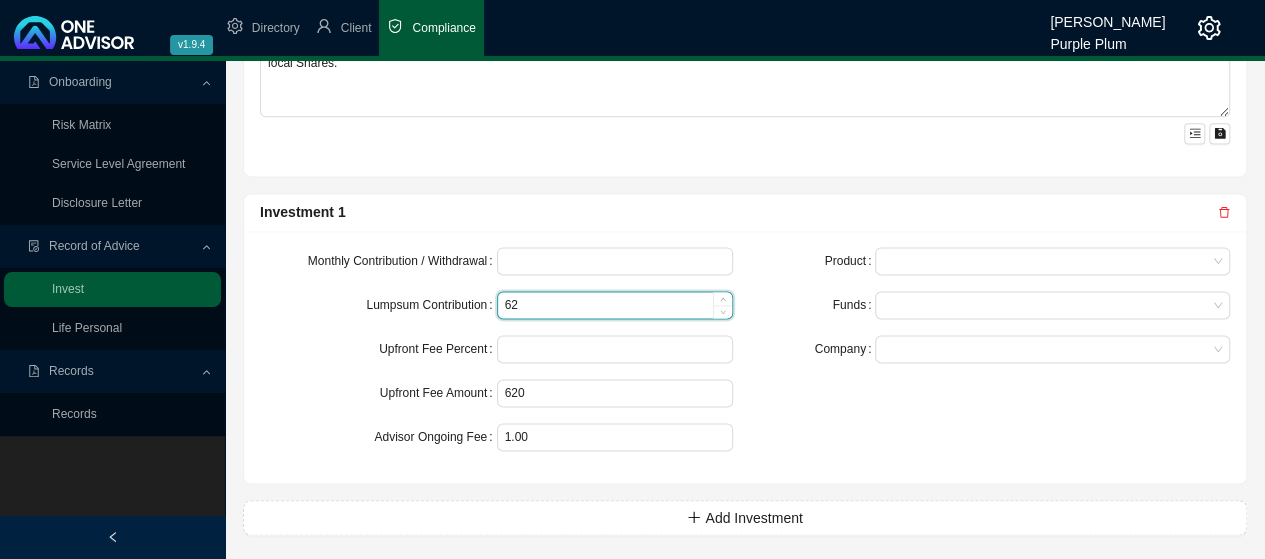type on "6" 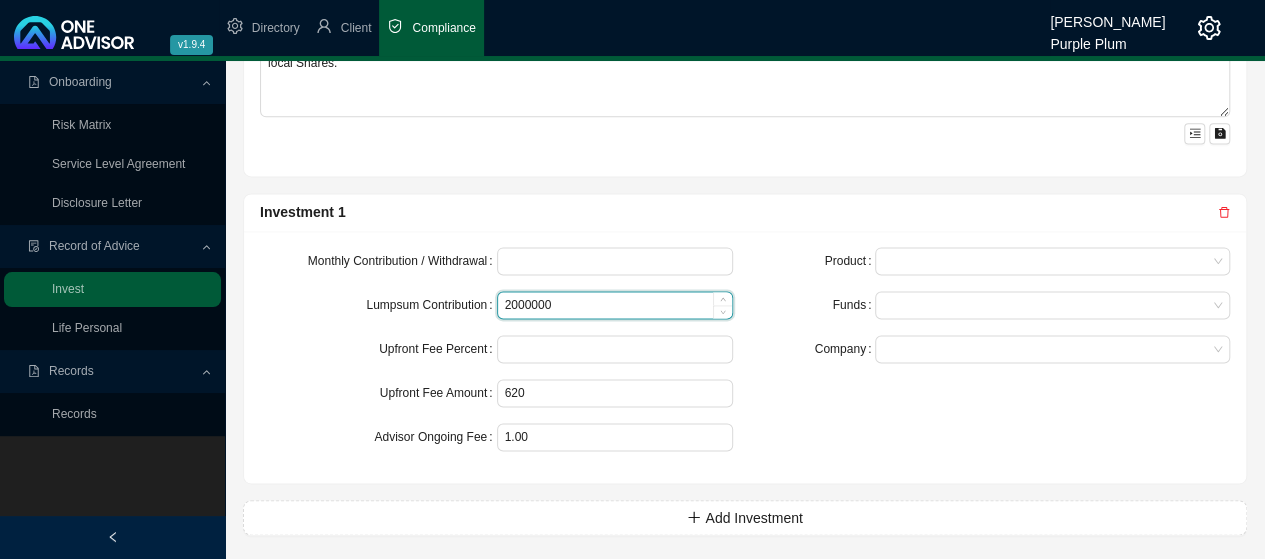 type on "2000000" 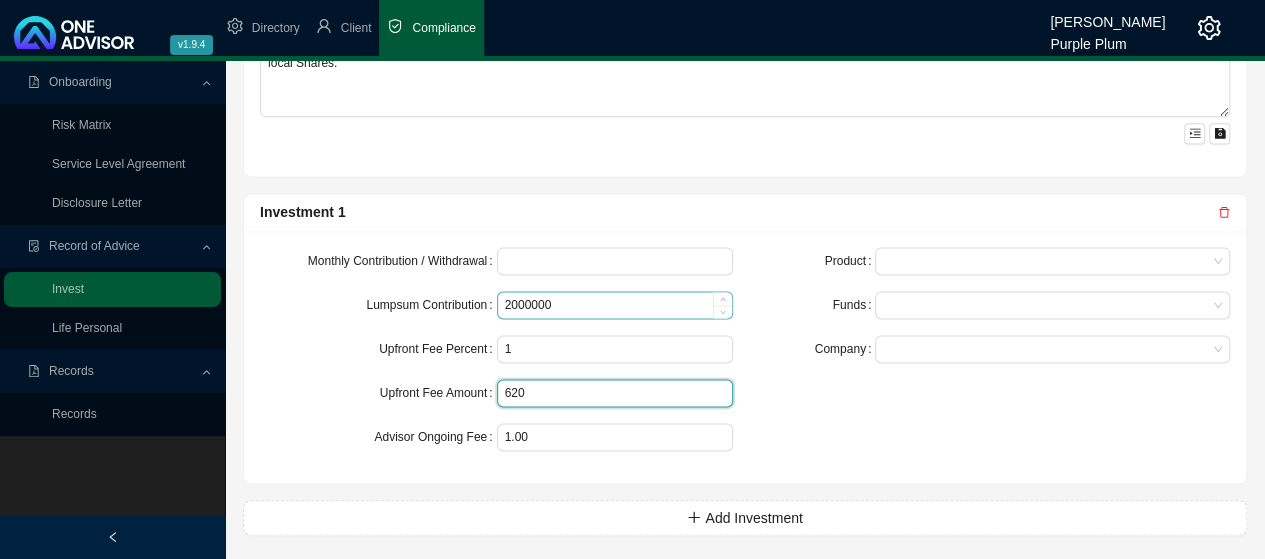 type on "1.00" 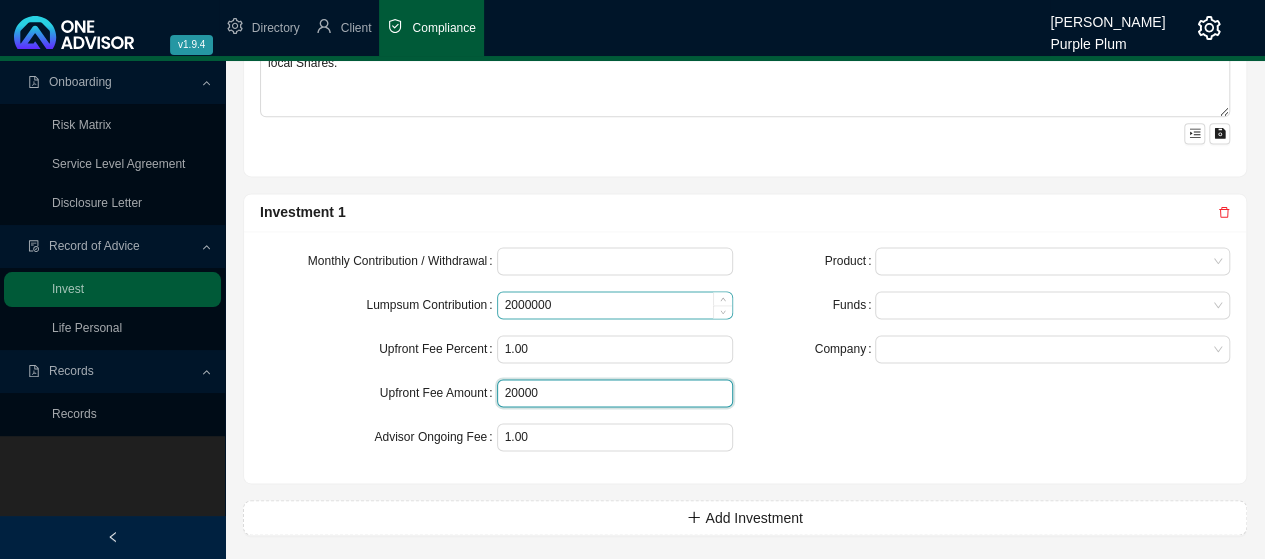 type on "20000" 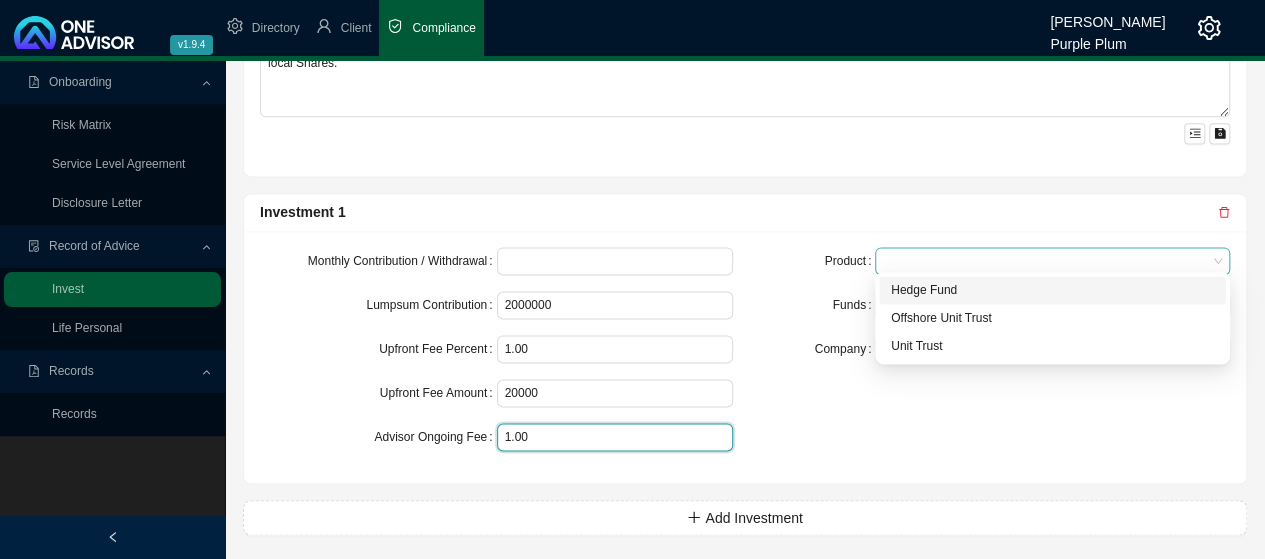 click at bounding box center [1052, 261] 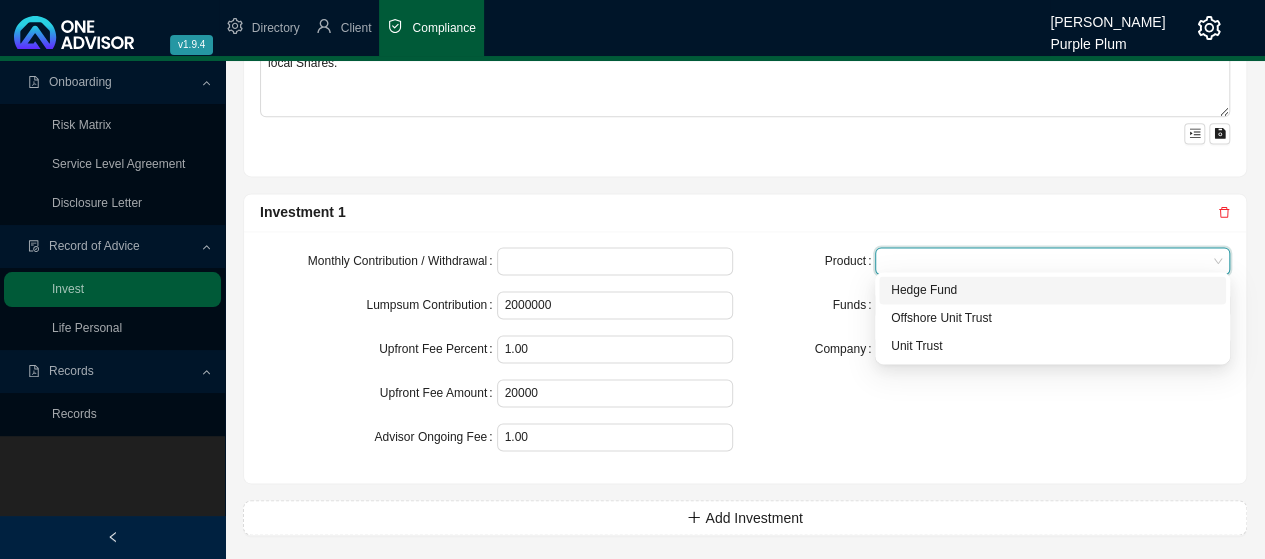 click on "Hedge Fund" at bounding box center [1052, 290] 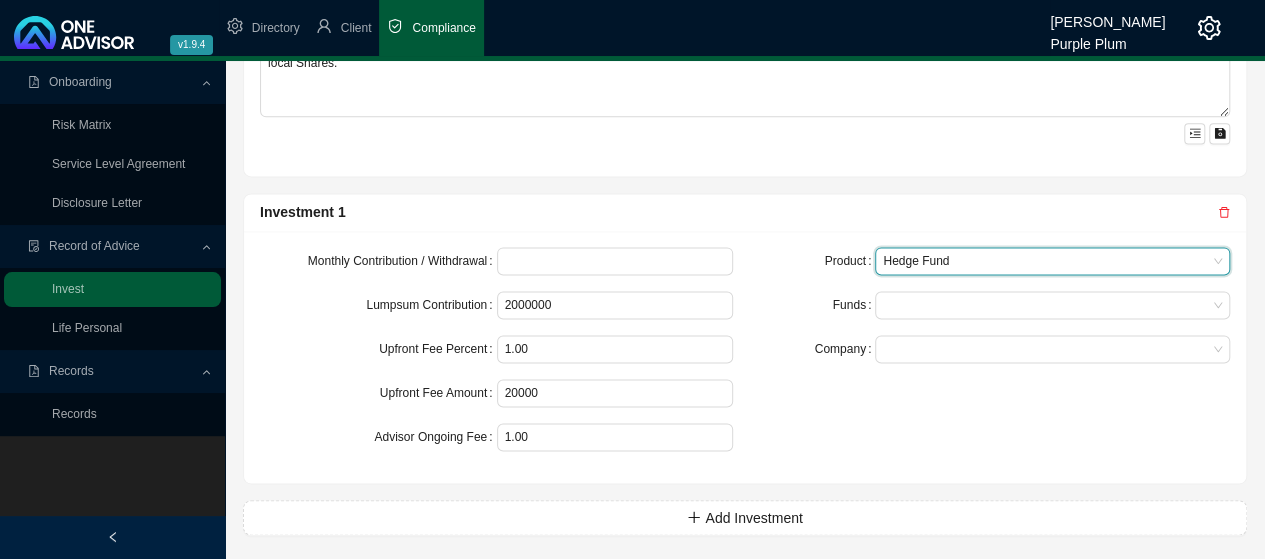click on "Hedge Fund" at bounding box center (1052, 261) 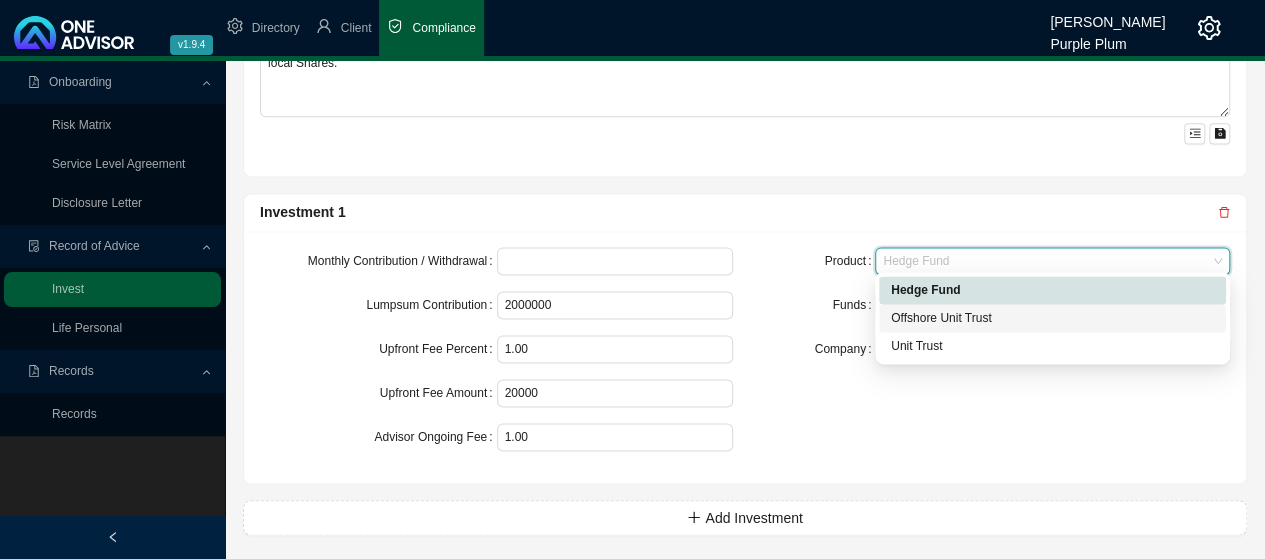 click on "Offshore Unit Trust" at bounding box center (1052, 318) 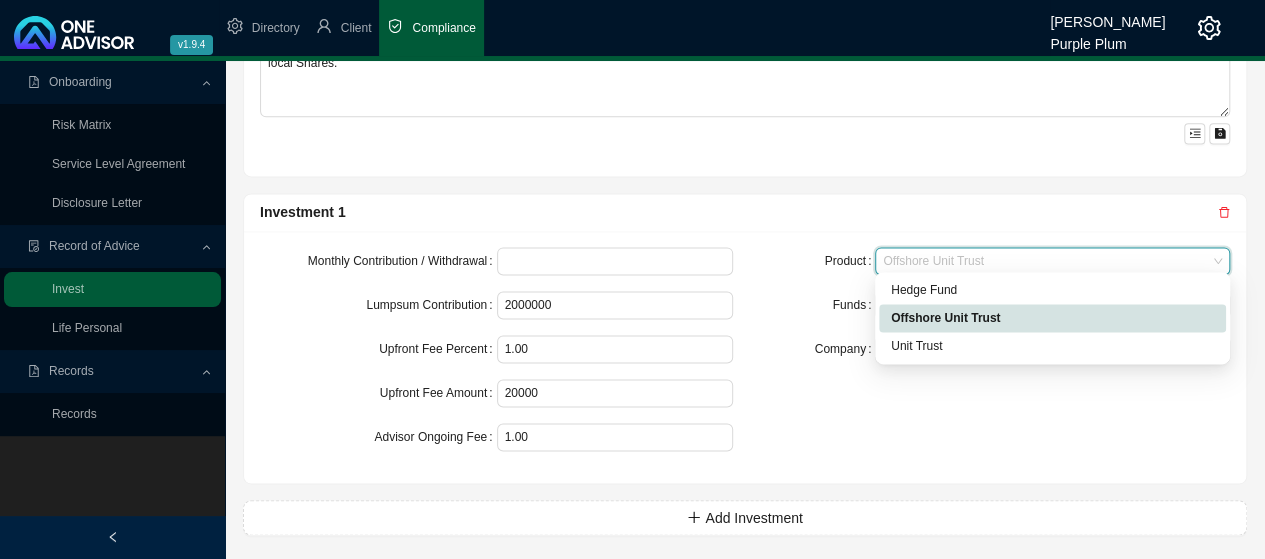 click on "Offshore Unit Trust" at bounding box center [1052, 261] 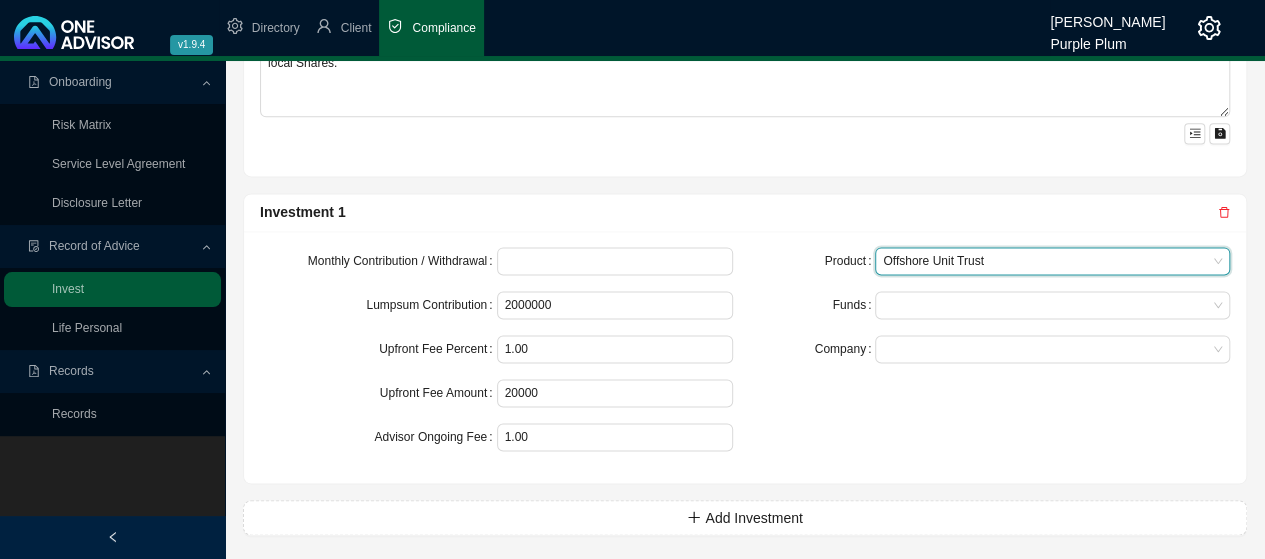 click on "Product Offshore Unit Trust Offshore Unit Trust Funds   Company" at bounding box center [993, 305] 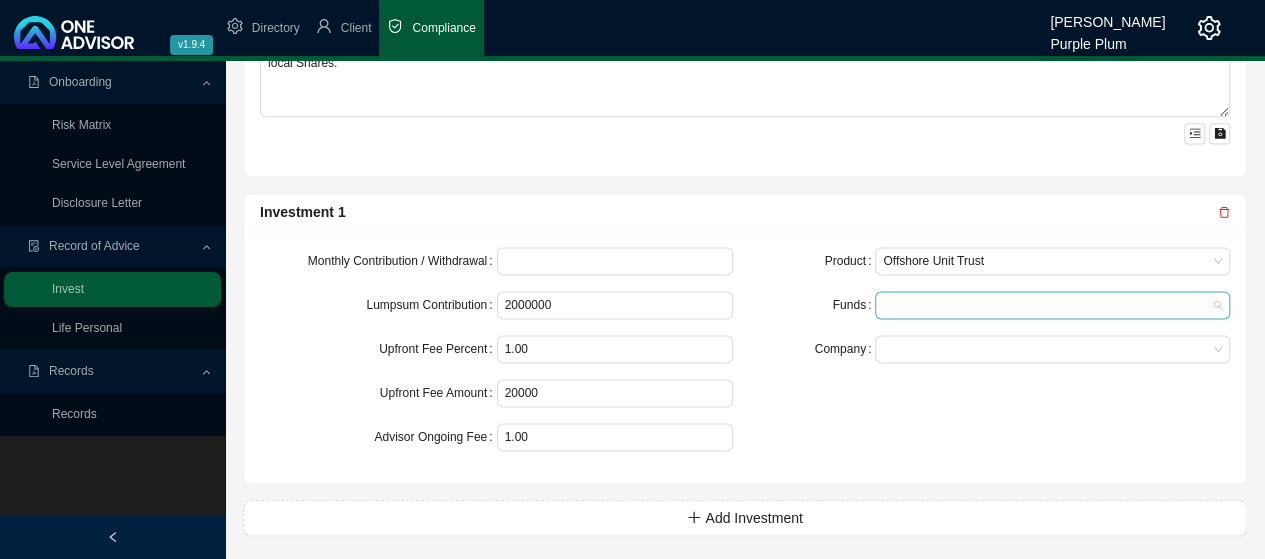 click at bounding box center (1043, 305) 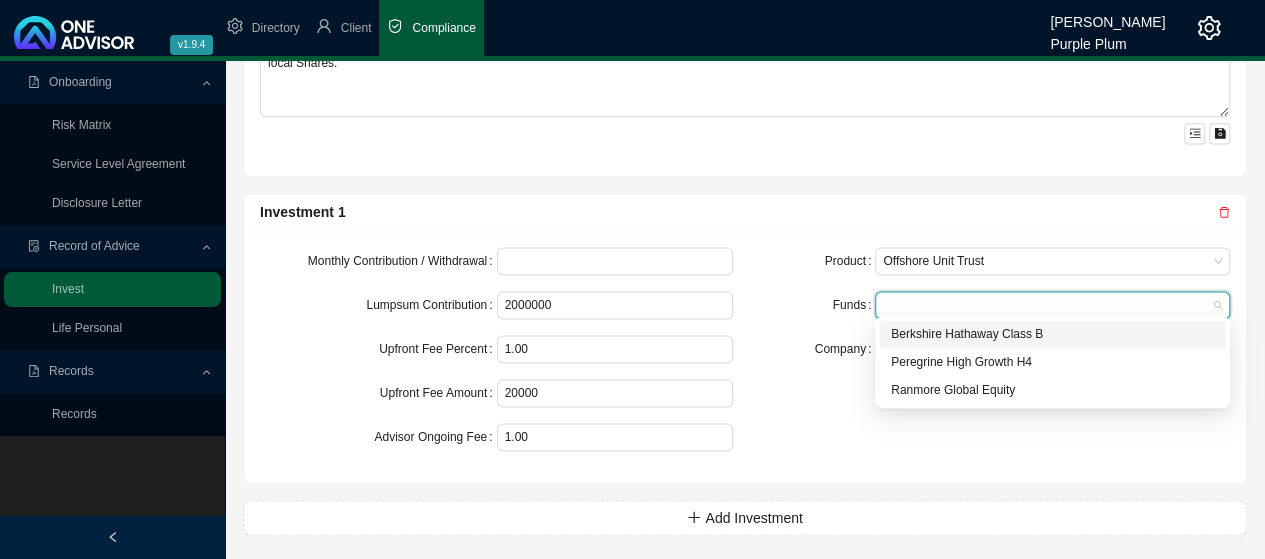 click on "Berkshire Hathaway Class B" at bounding box center (1052, 334) 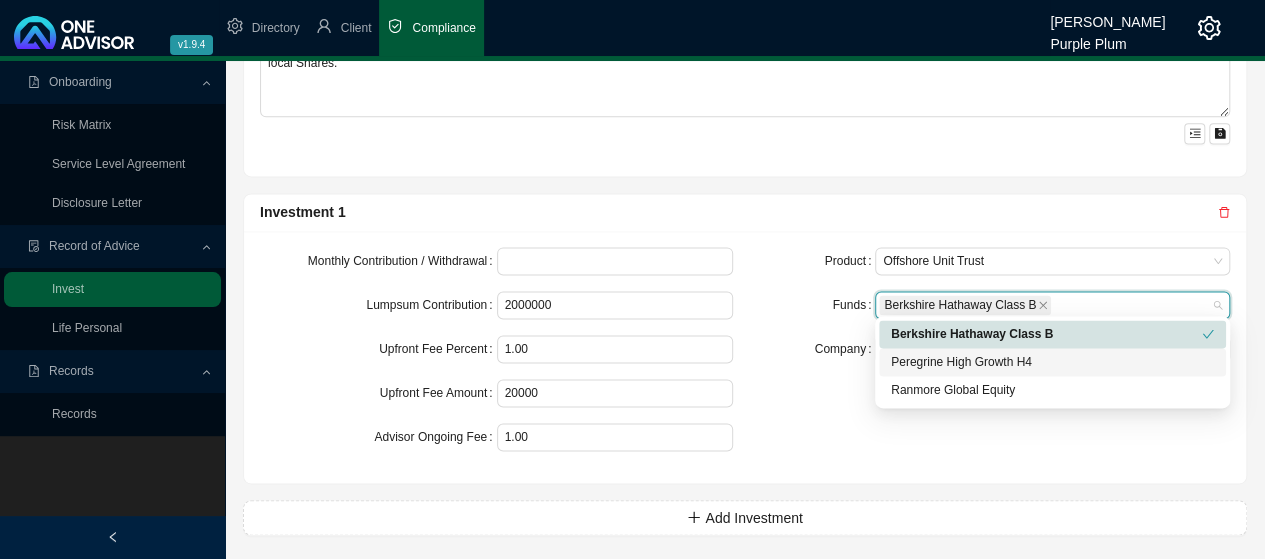 click on "Peregrine High Growth H4" at bounding box center [1052, 362] 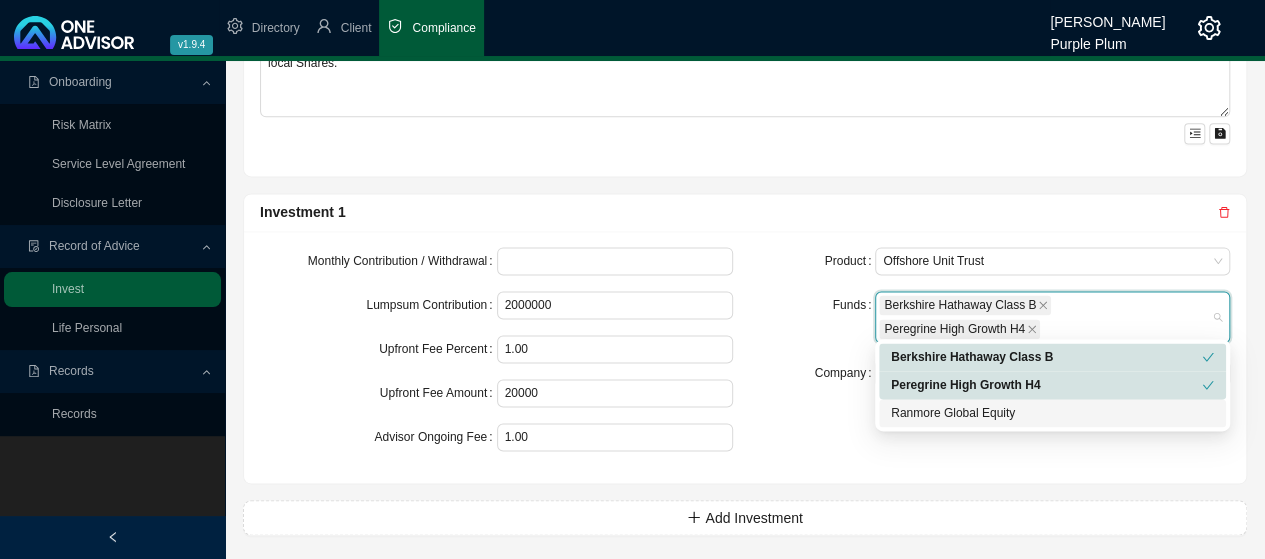 click on "Ranmore Global Equity" at bounding box center [1052, 413] 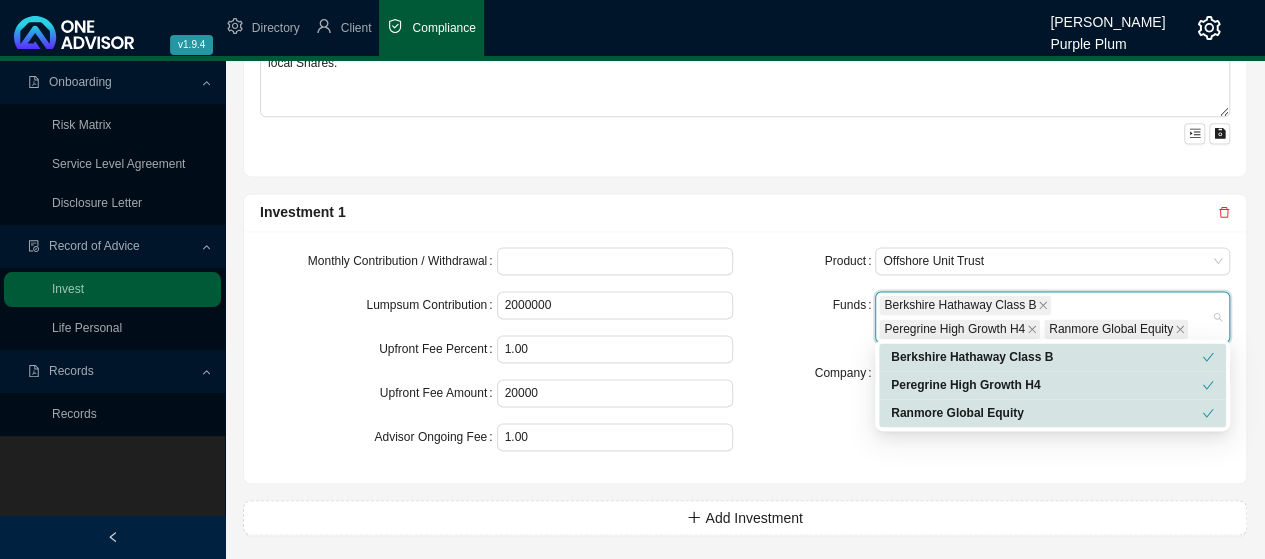 click on "Product Offshore Unit Trust Funds Berkshire Hathaway Class B  Peregrine High Growth H4 Ranmore Global Equity   Company" at bounding box center (993, 357) 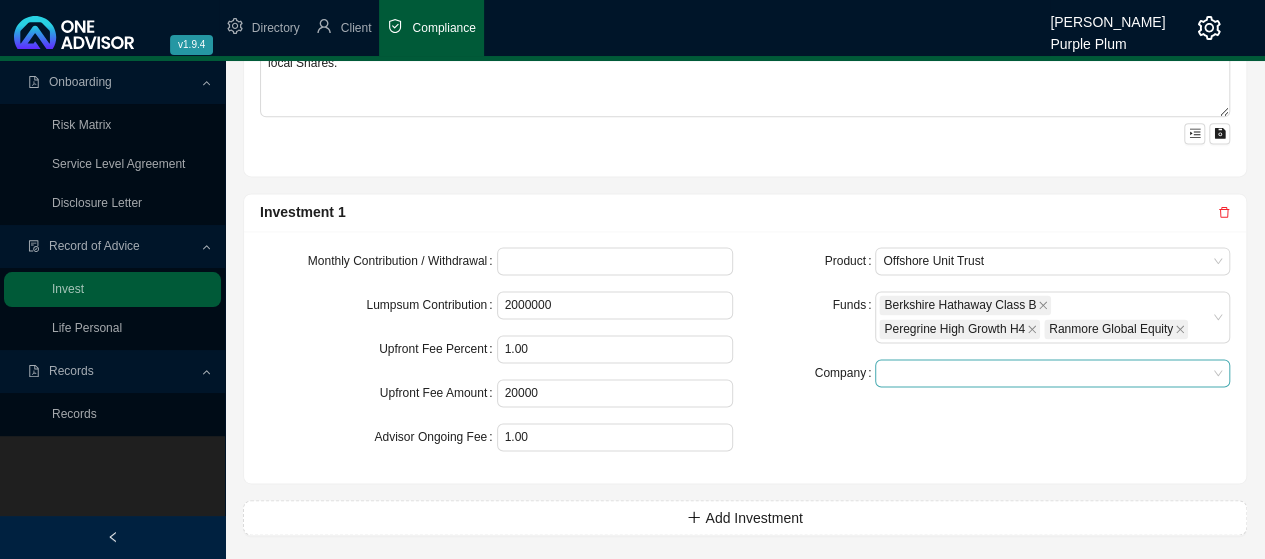 click at bounding box center [1052, 373] 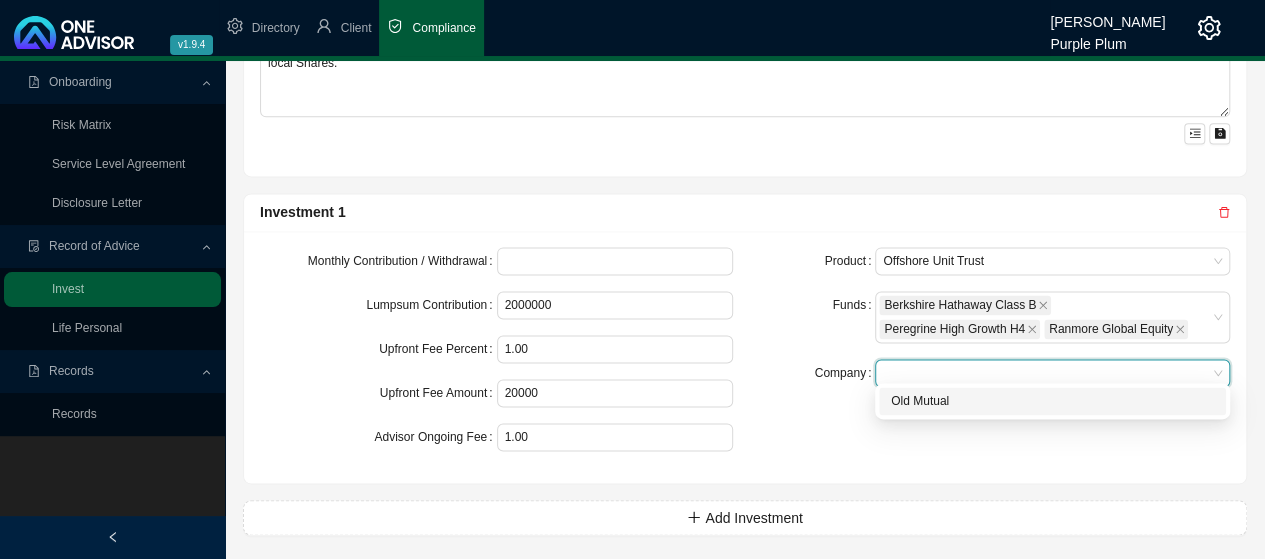 click on "Old Mutual" at bounding box center [1052, 401] 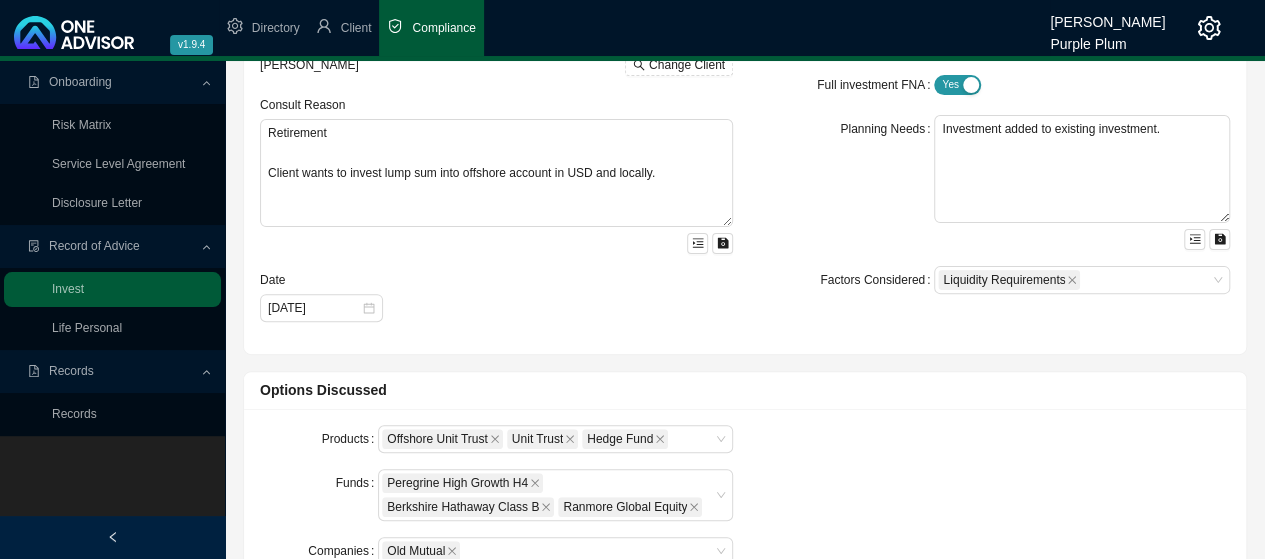 scroll, scrollTop: 0, scrollLeft: 0, axis: both 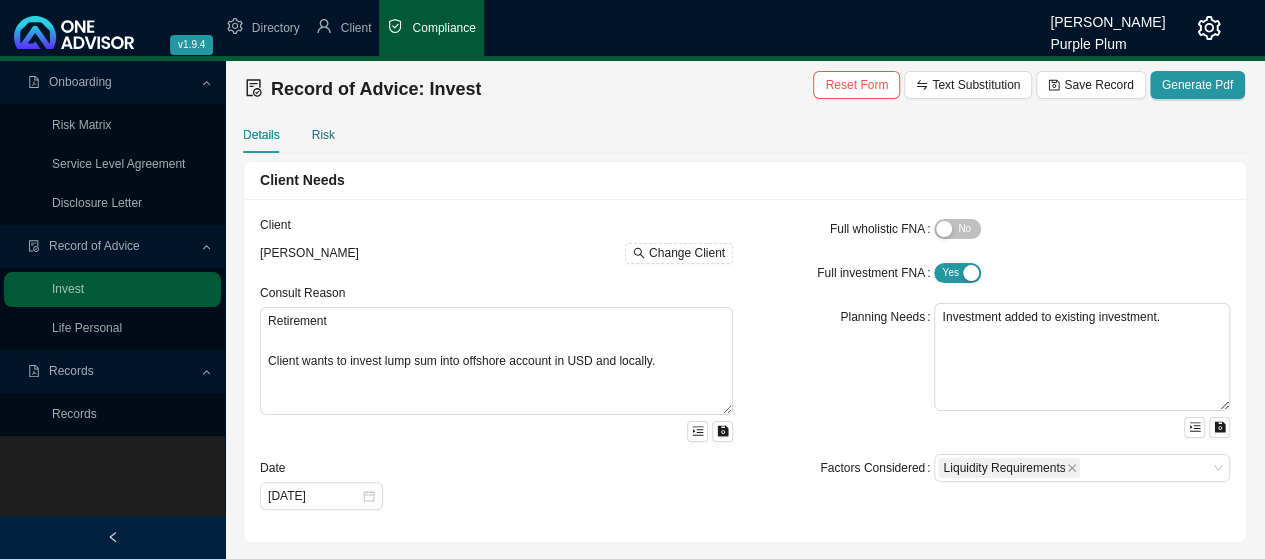 click on "Risk" at bounding box center (323, 135) 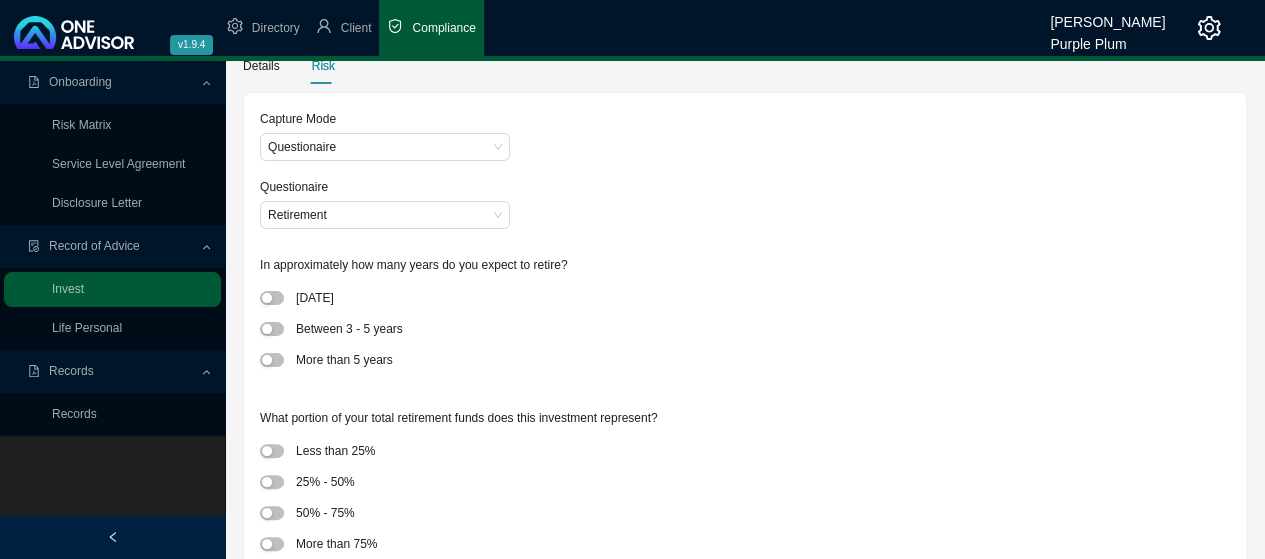 scroll, scrollTop: 100, scrollLeft: 0, axis: vertical 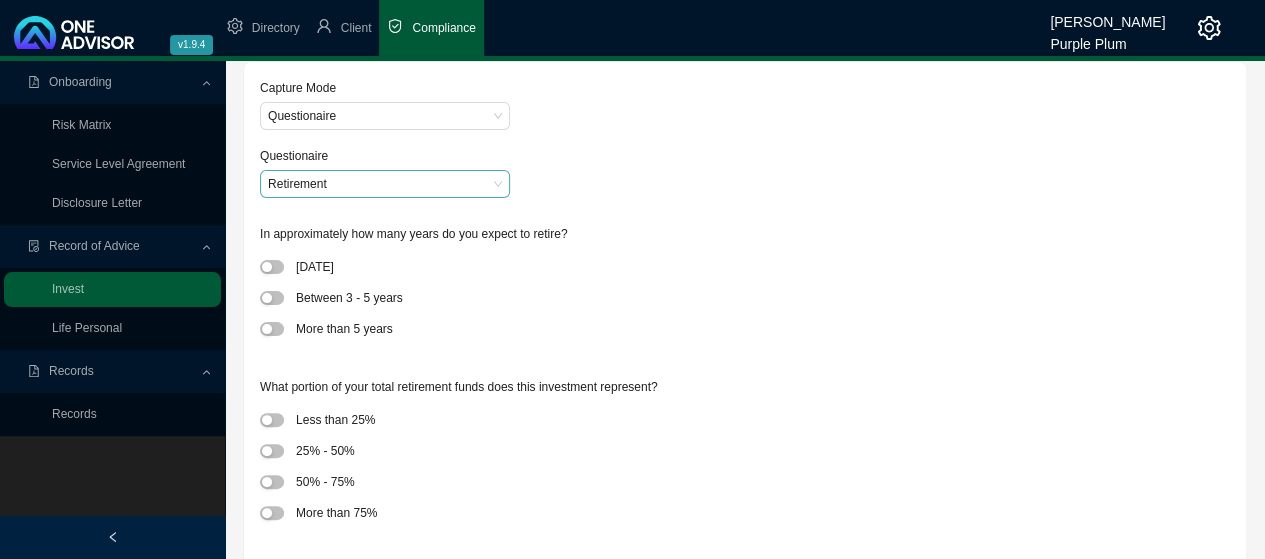 click on "Retirement" at bounding box center [385, 184] 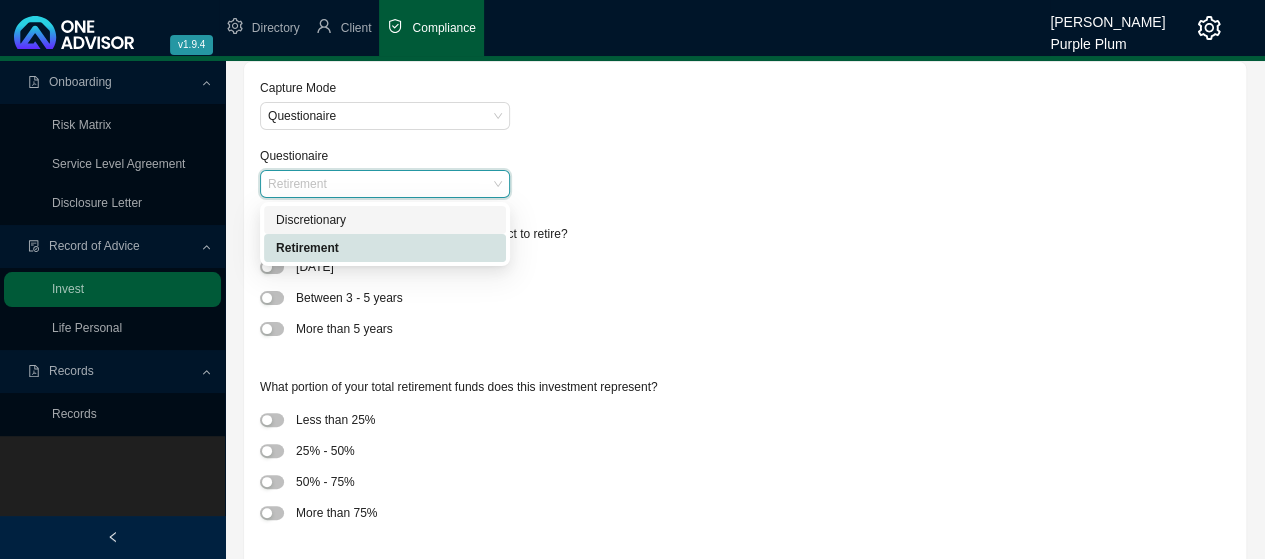 click on "Discretionary" at bounding box center [385, 220] 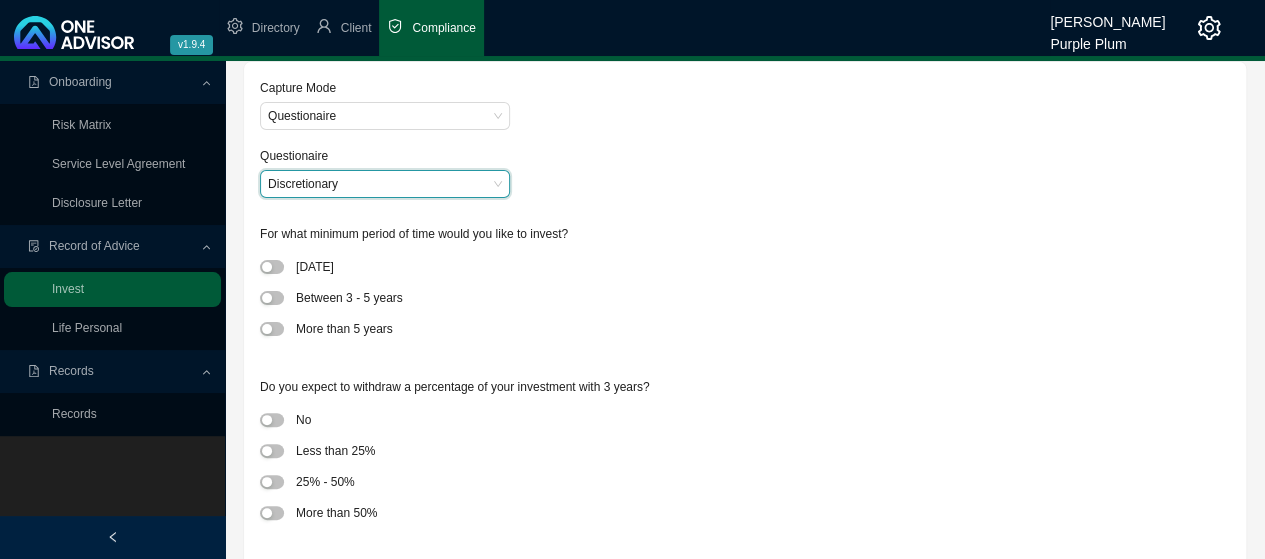 drag, startPoint x: 278, startPoint y: 297, endPoint x: 342, endPoint y: 313, distance: 65.96969 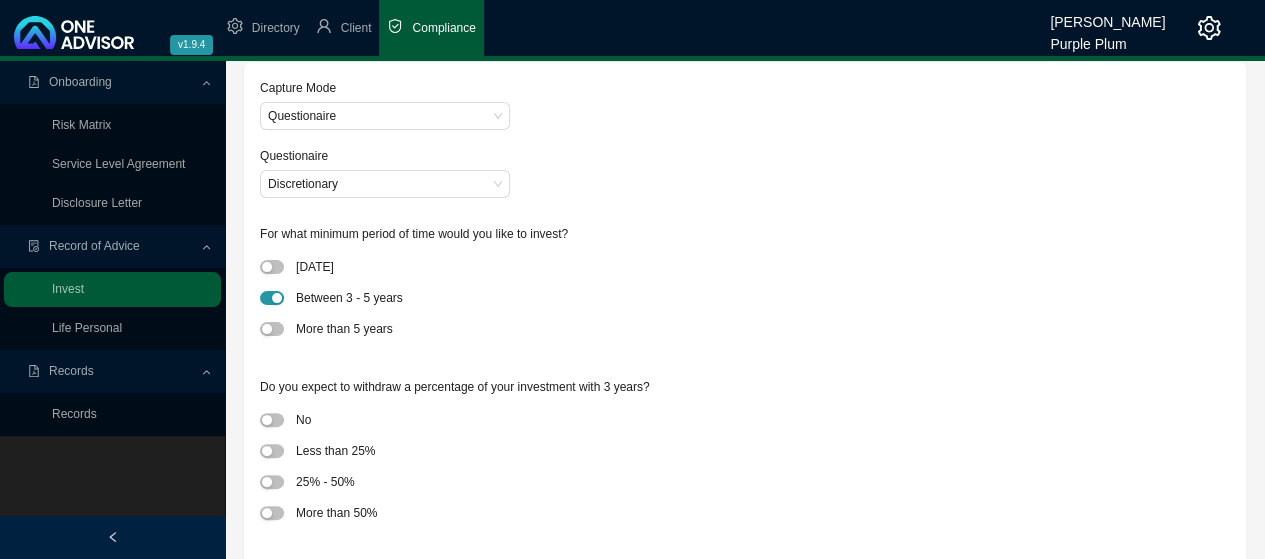 scroll, scrollTop: 200, scrollLeft: 0, axis: vertical 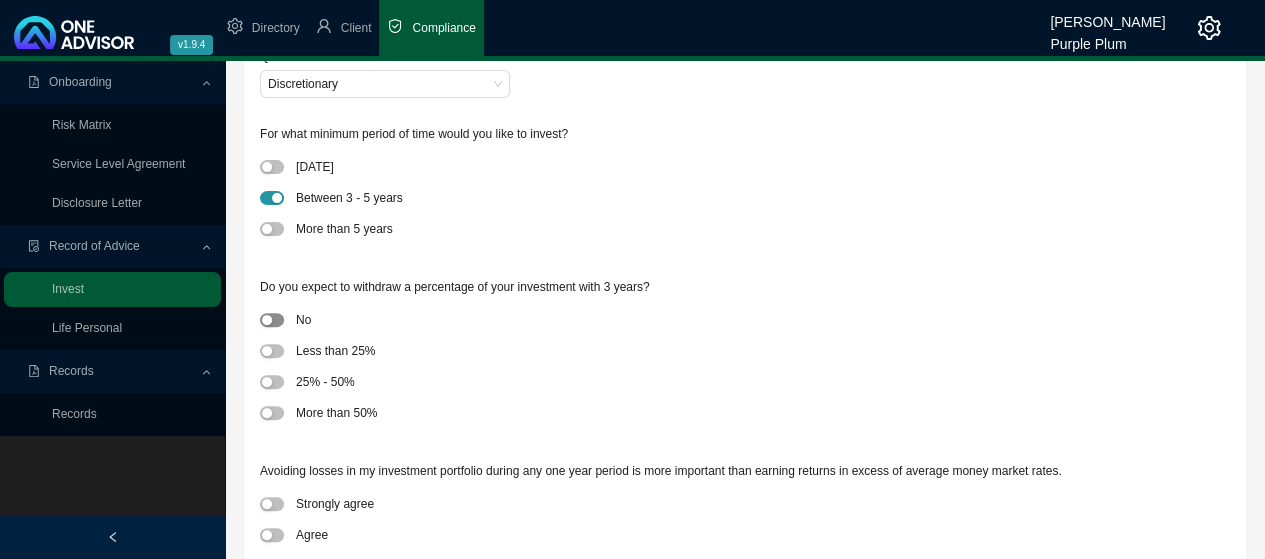 click at bounding box center (272, 320) 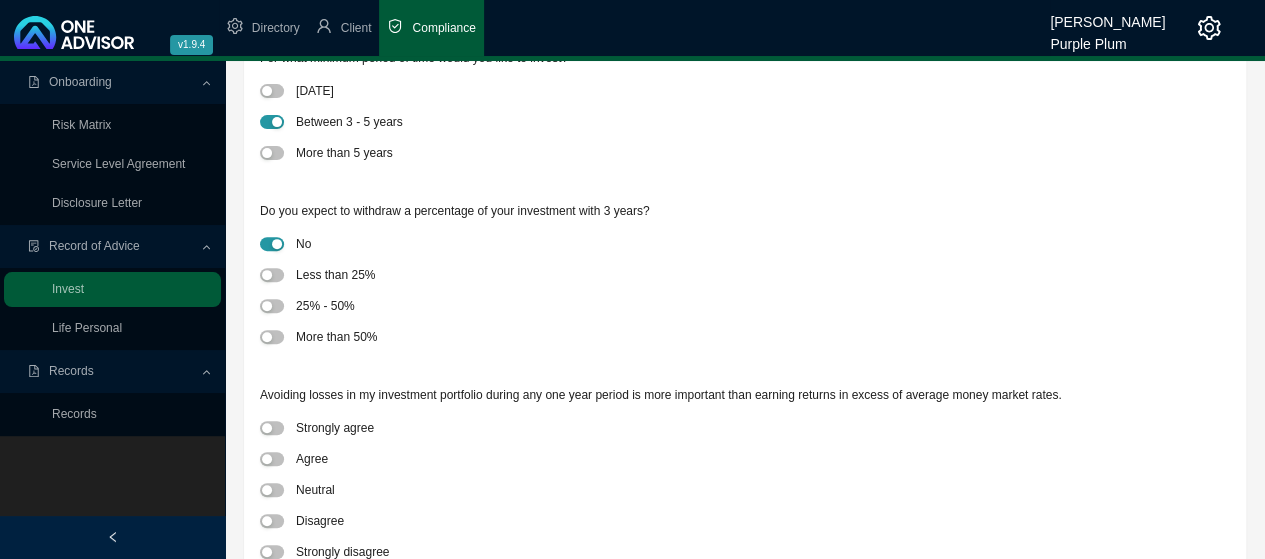 scroll, scrollTop: 500, scrollLeft: 0, axis: vertical 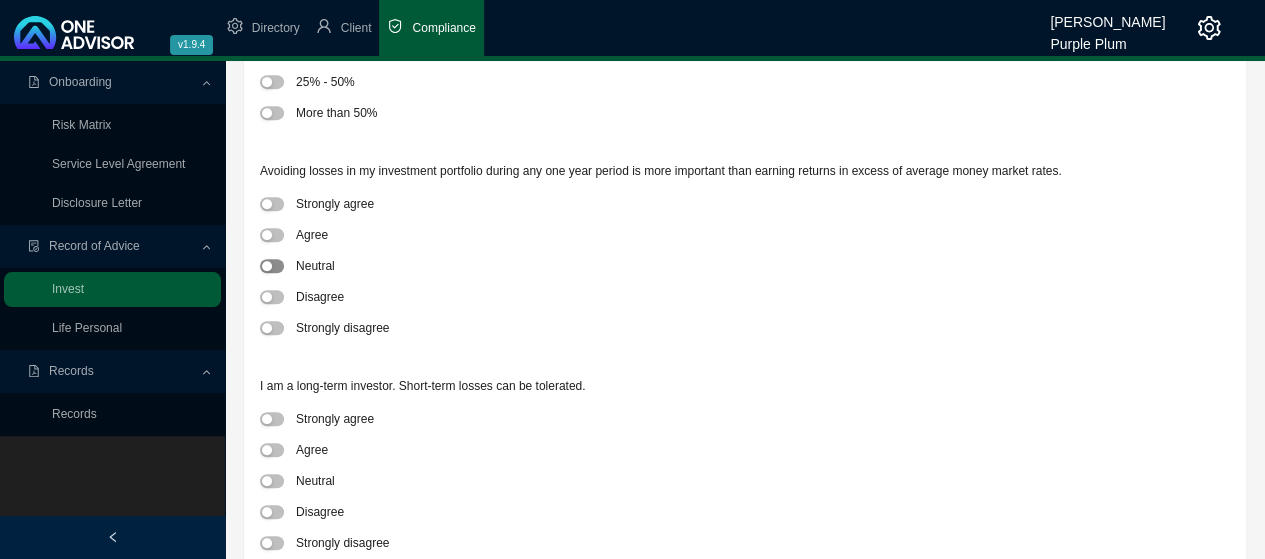 click at bounding box center [272, 266] 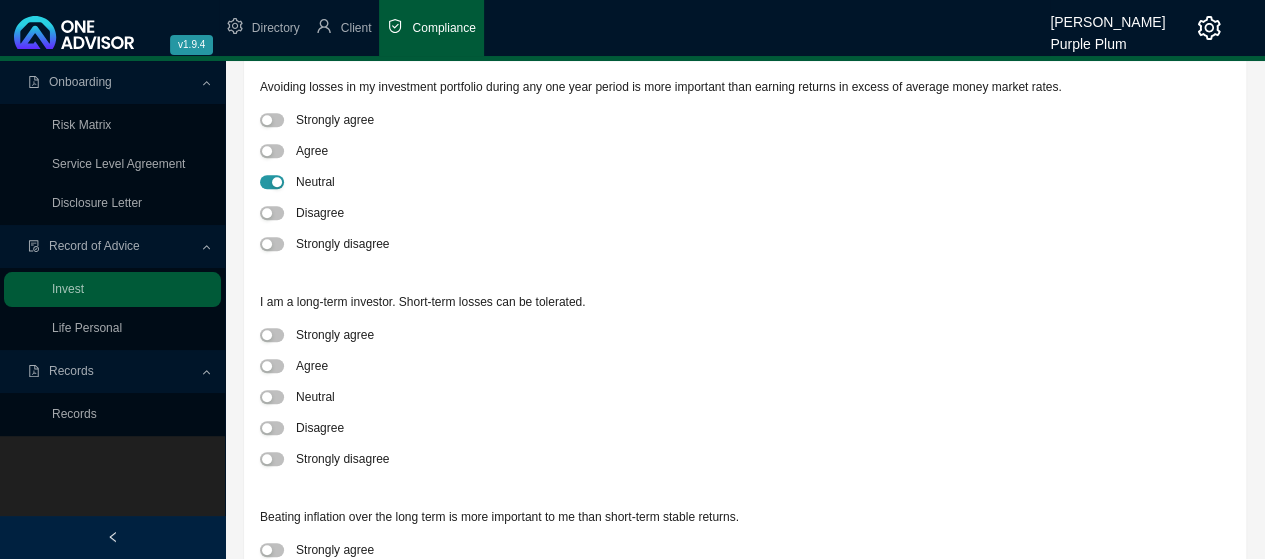 scroll, scrollTop: 700, scrollLeft: 0, axis: vertical 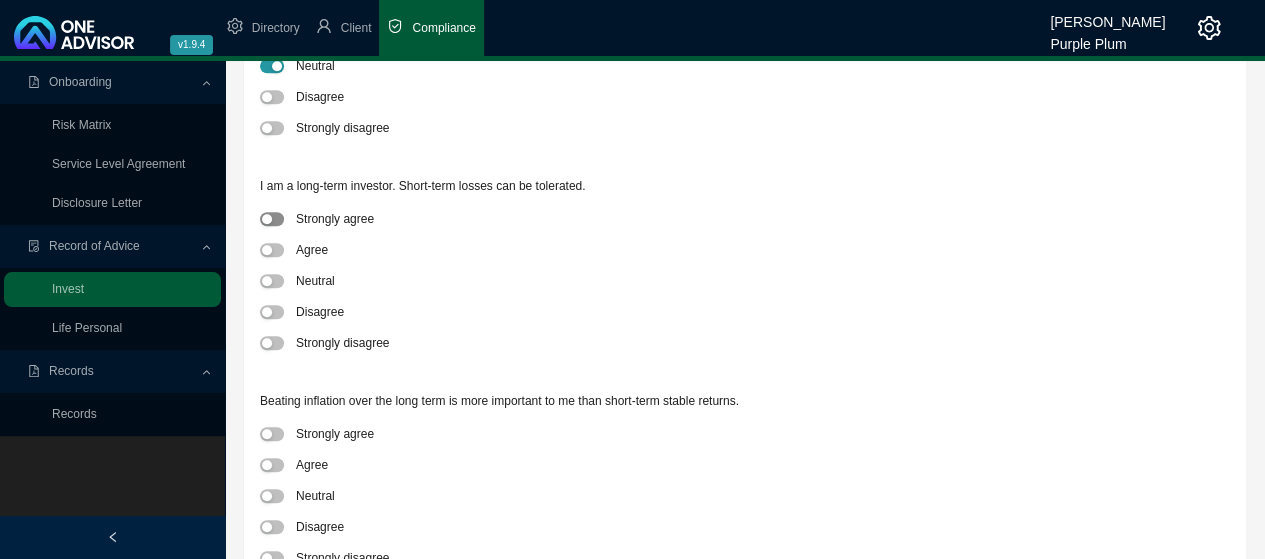 click at bounding box center [267, 219] 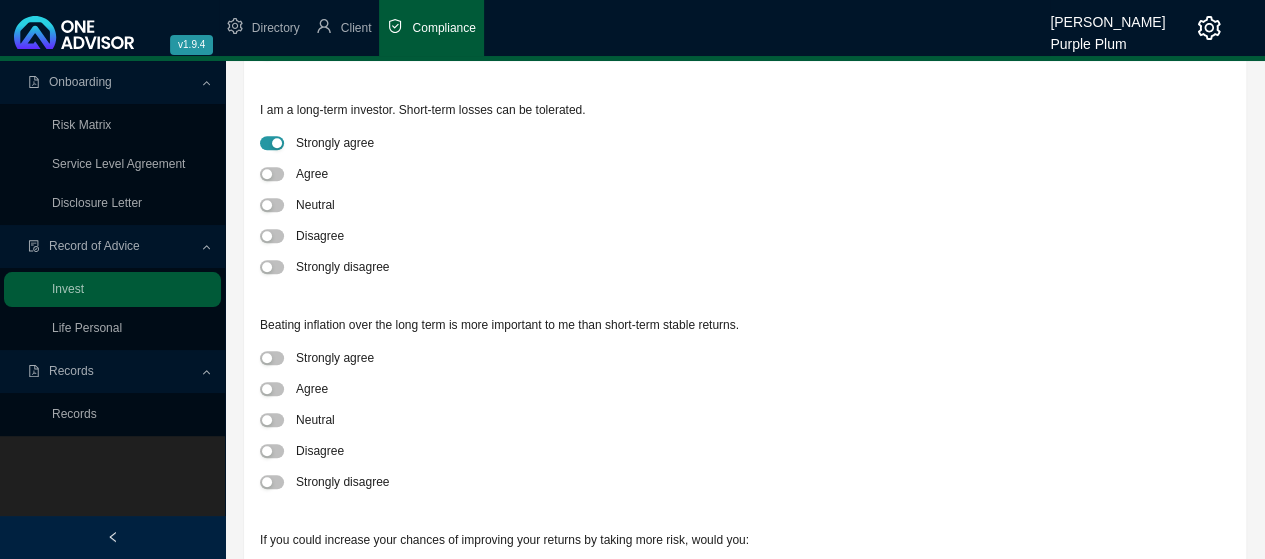 scroll, scrollTop: 900, scrollLeft: 0, axis: vertical 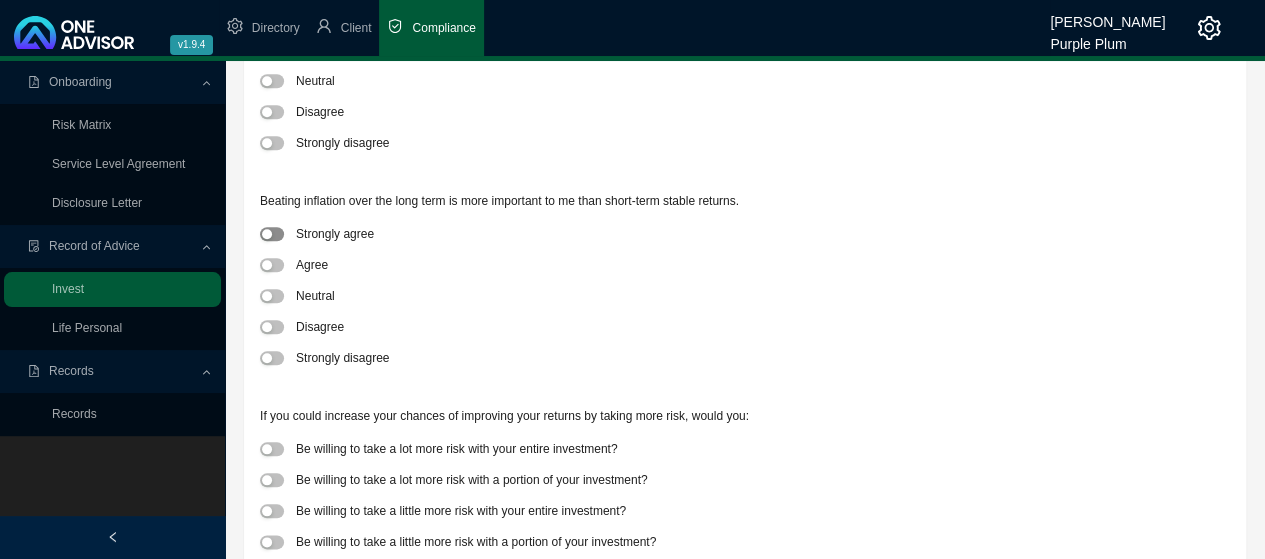 click at bounding box center [272, 234] 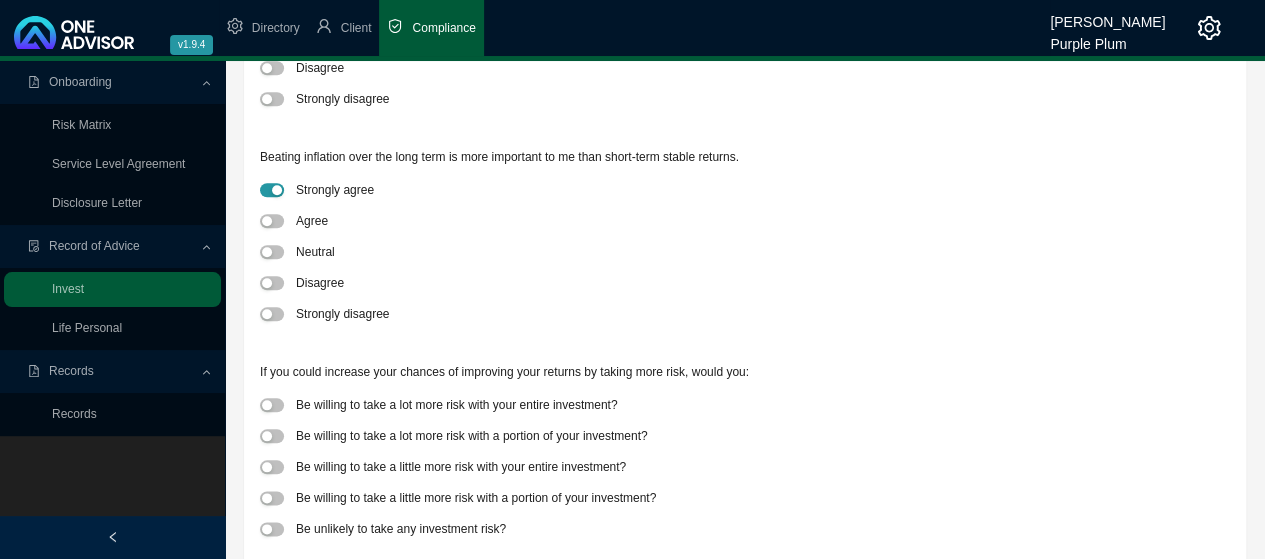 scroll, scrollTop: 968, scrollLeft: 0, axis: vertical 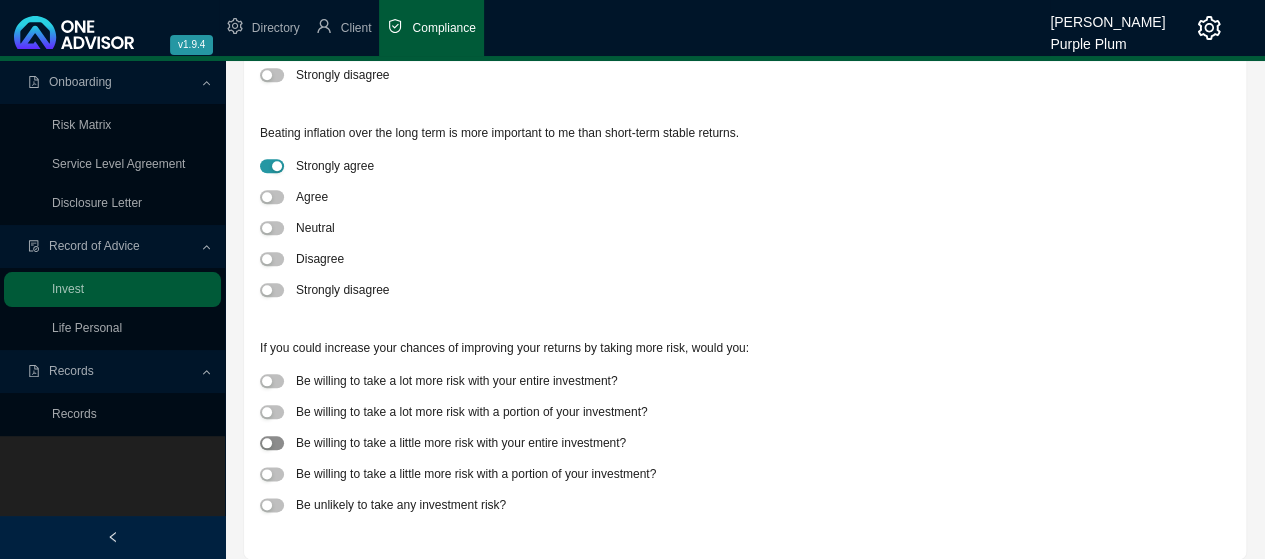 click at bounding box center [272, 443] 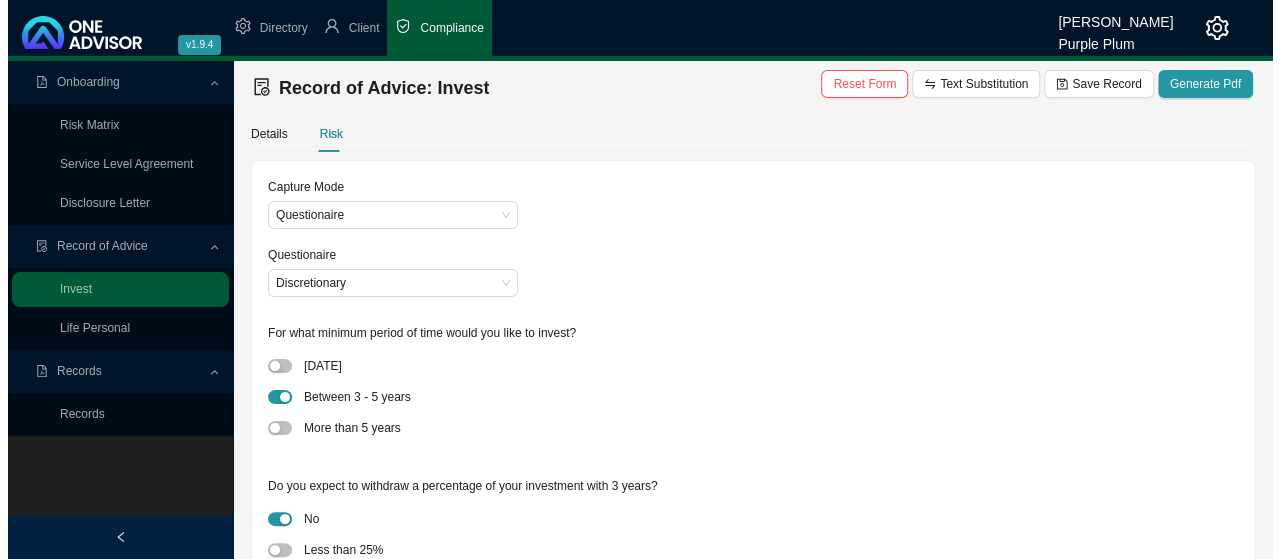 scroll, scrollTop: 0, scrollLeft: 0, axis: both 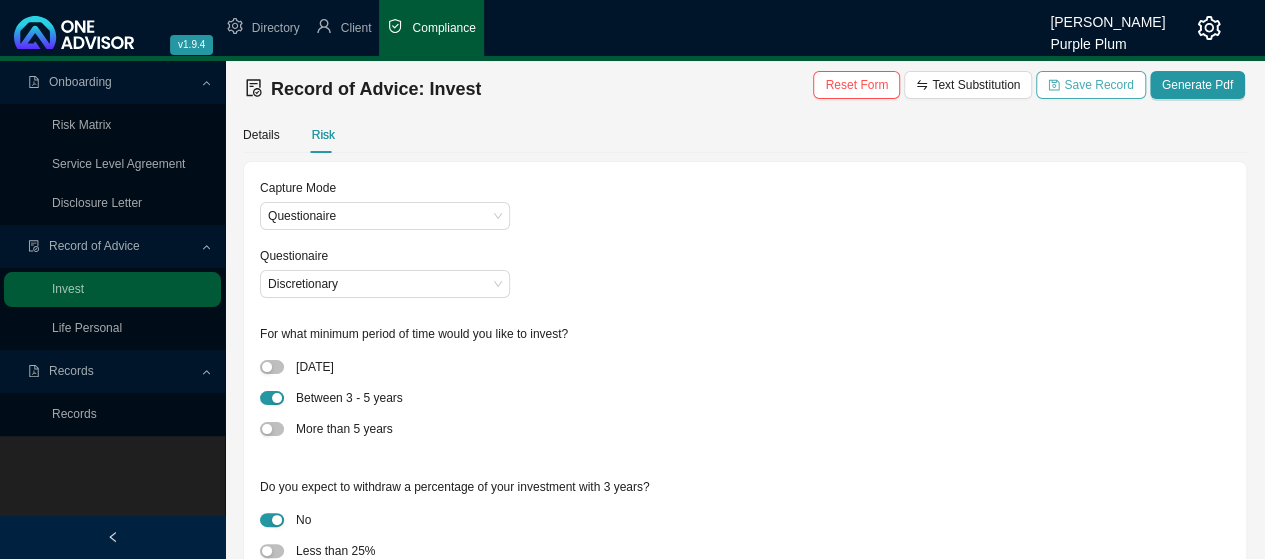 click on "Save Record" at bounding box center (1098, 85) 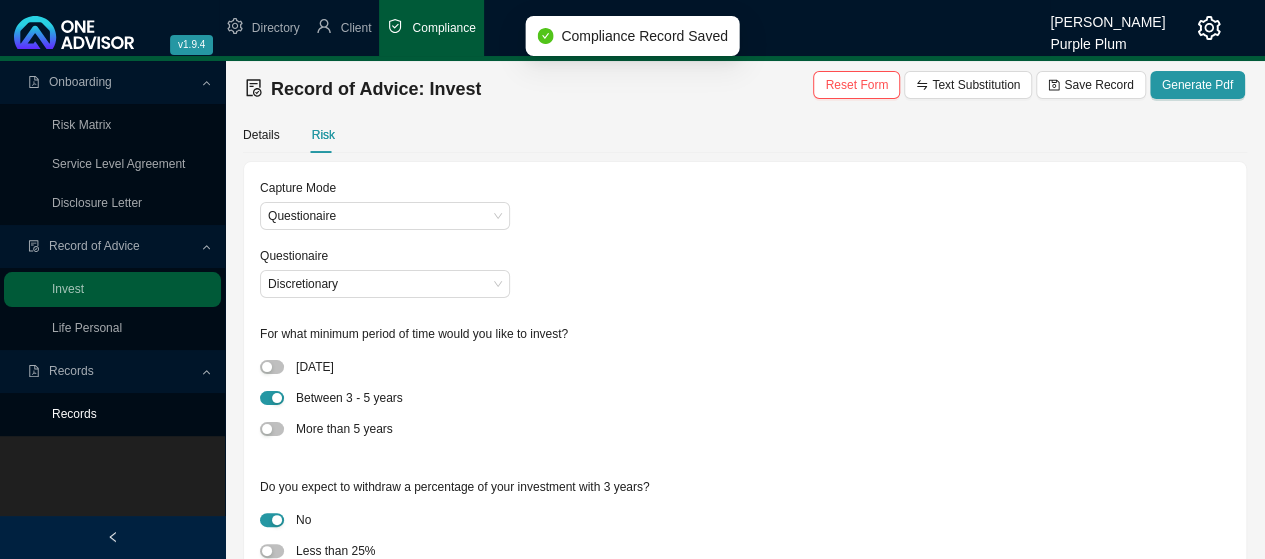 click on "Records" at bounding box center [74, 414] 